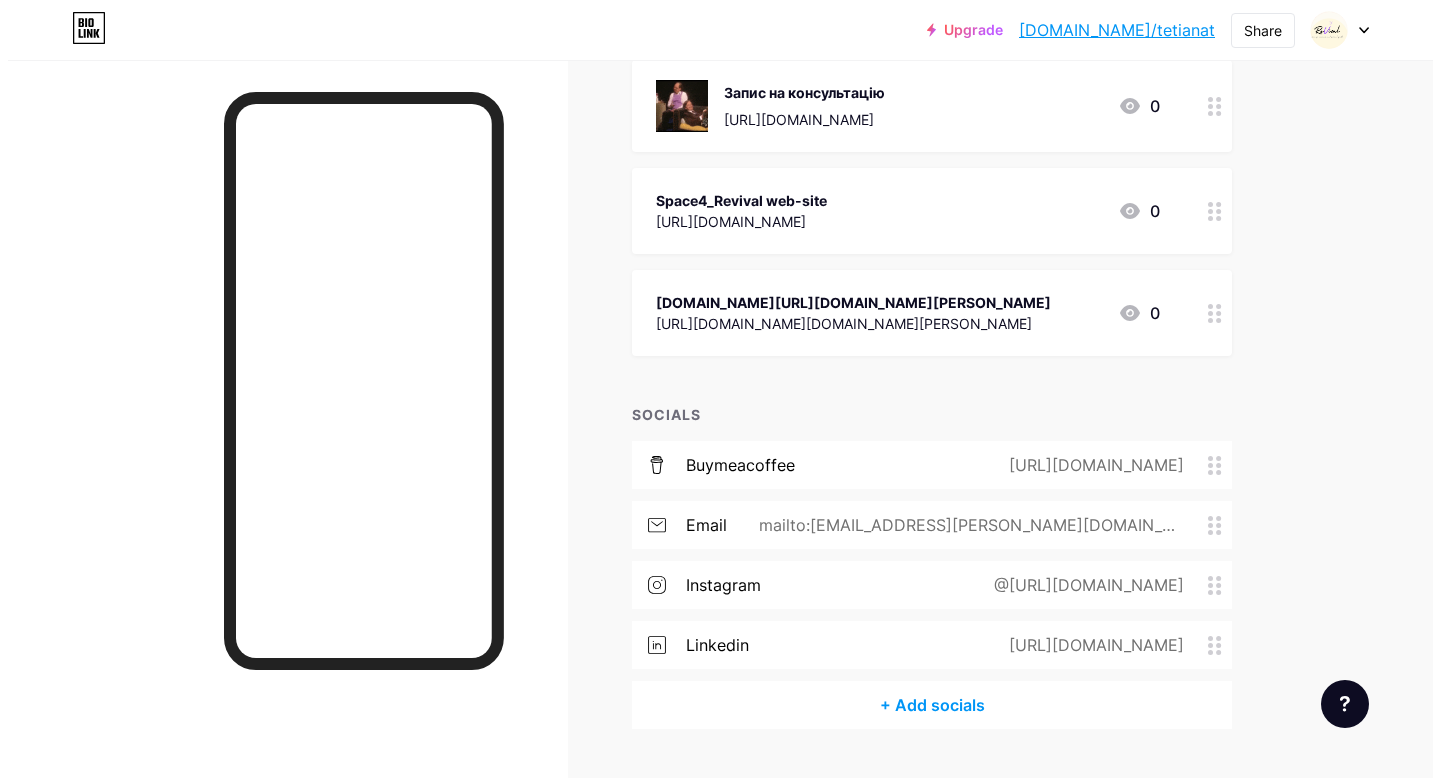 scroll, scrollTop: 400, scrollLeft: 0, axis: vertical 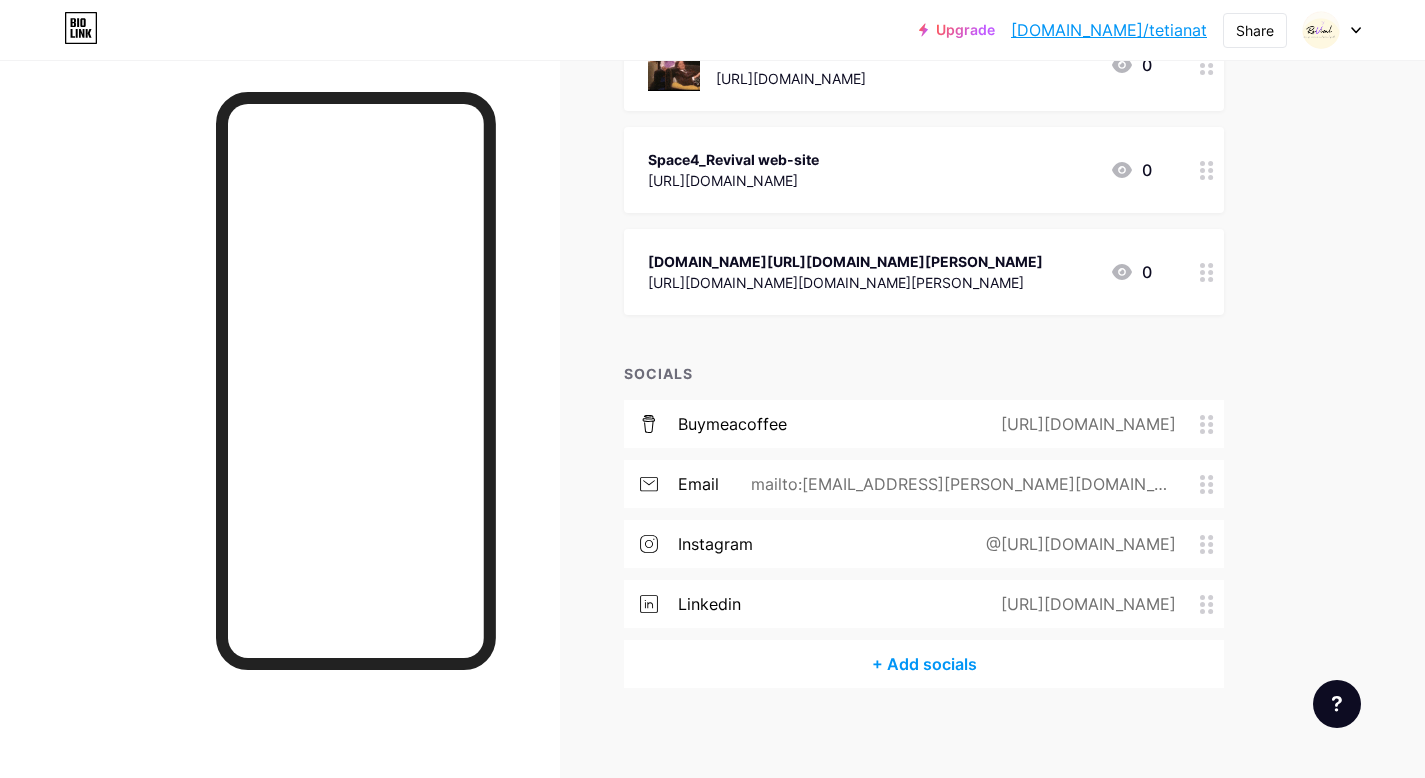 click on "+ Add socials" at bounding box center (924, 664) 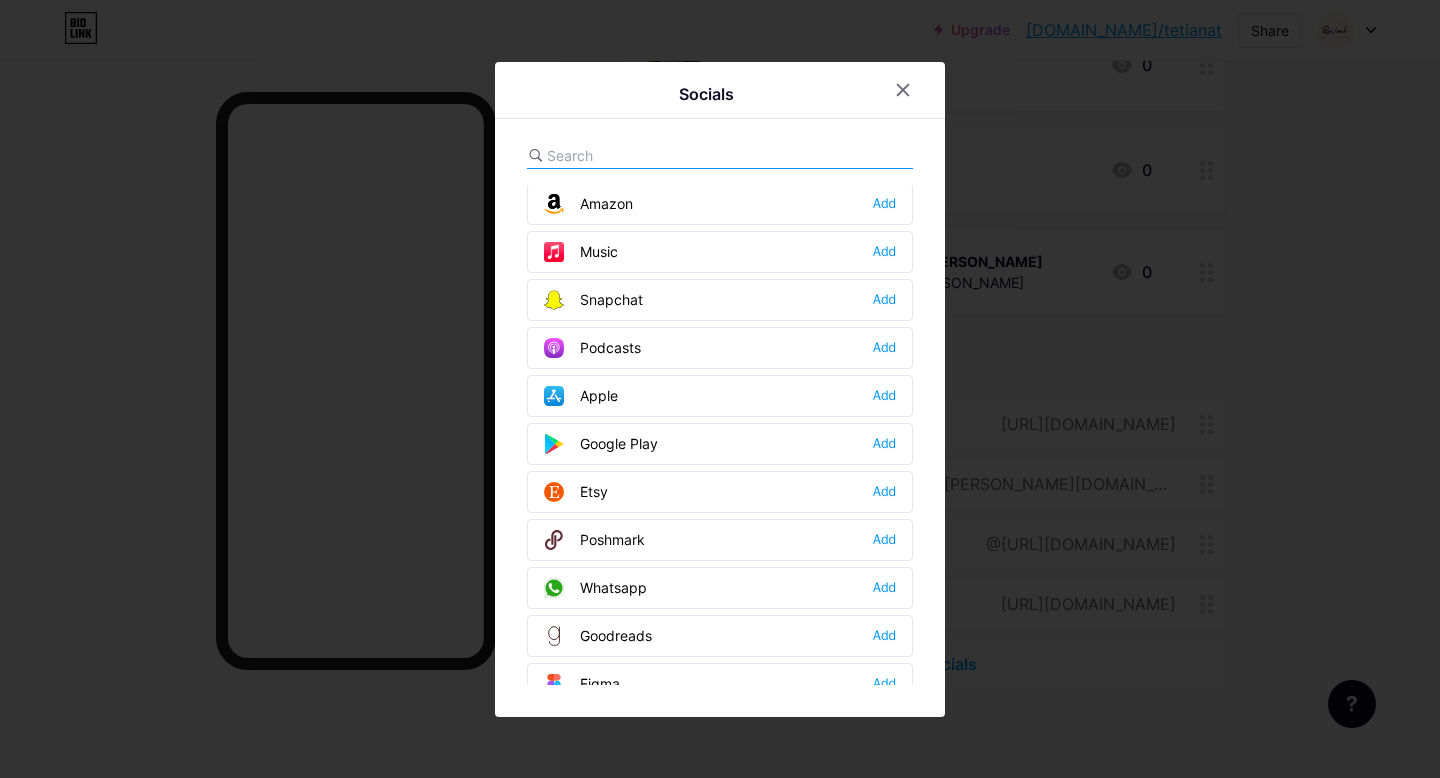scroll, scrollTop: 1400, scrollLeft: 0, axis: vertical 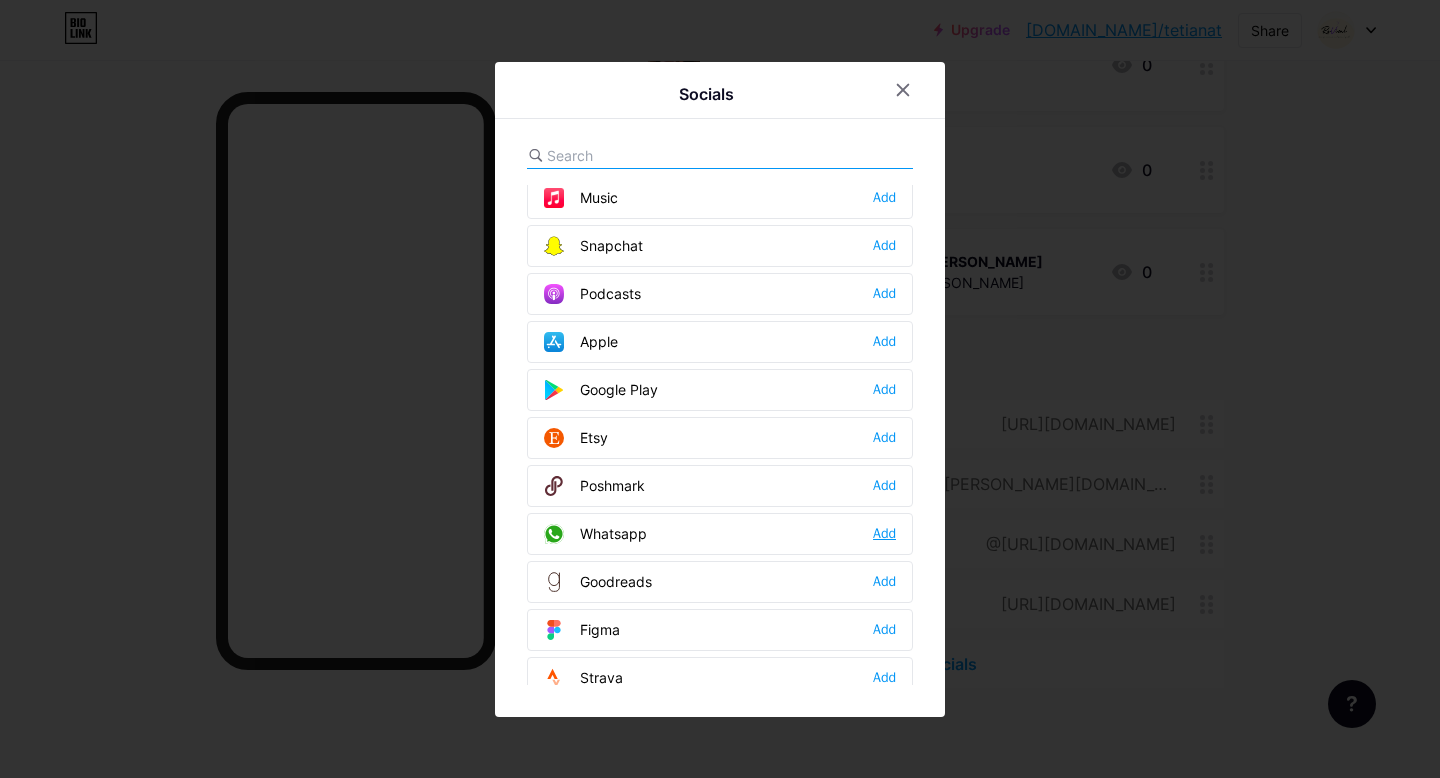 click on "Add" at bounding box center [884, 534] 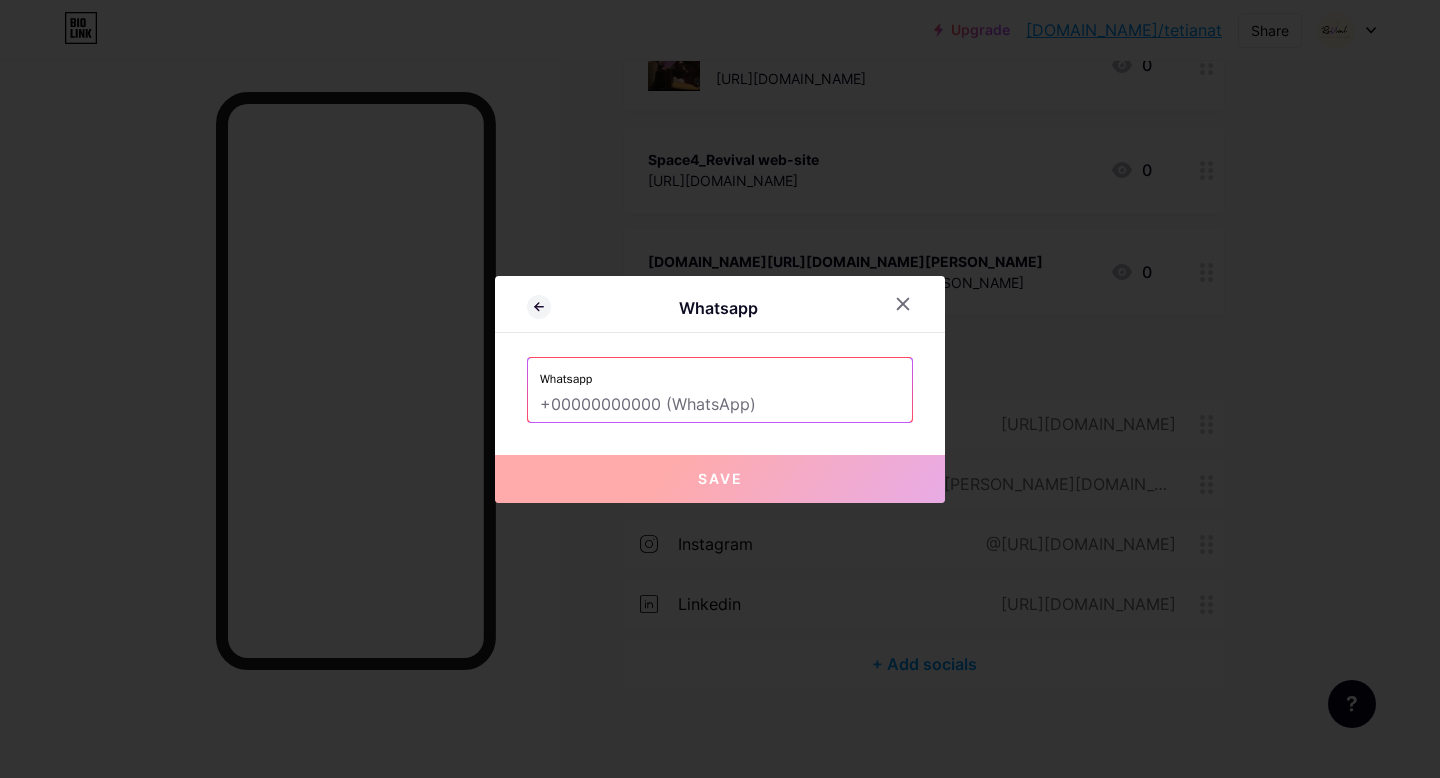click at bounding box center (720, 405) 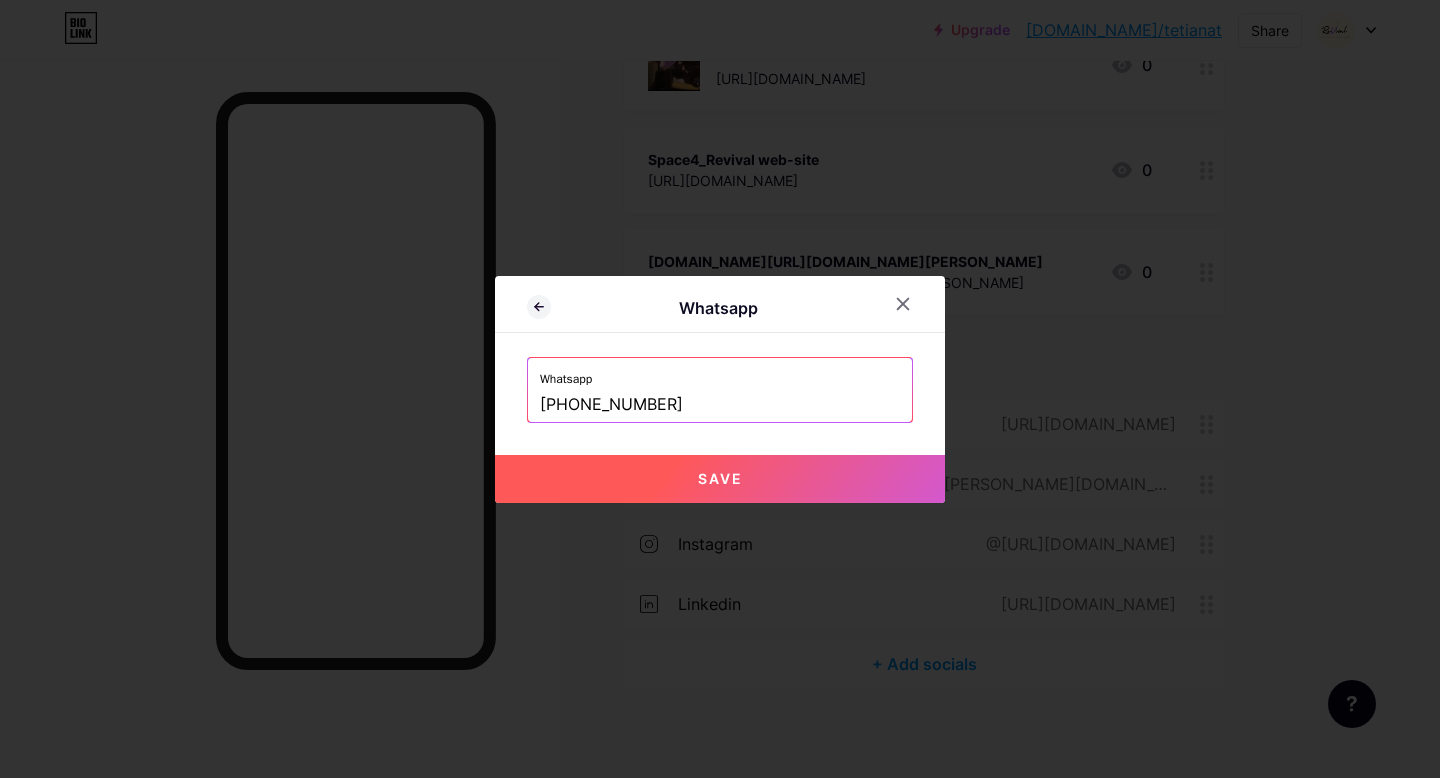 click on "Save" at bounding box center [720, 478] 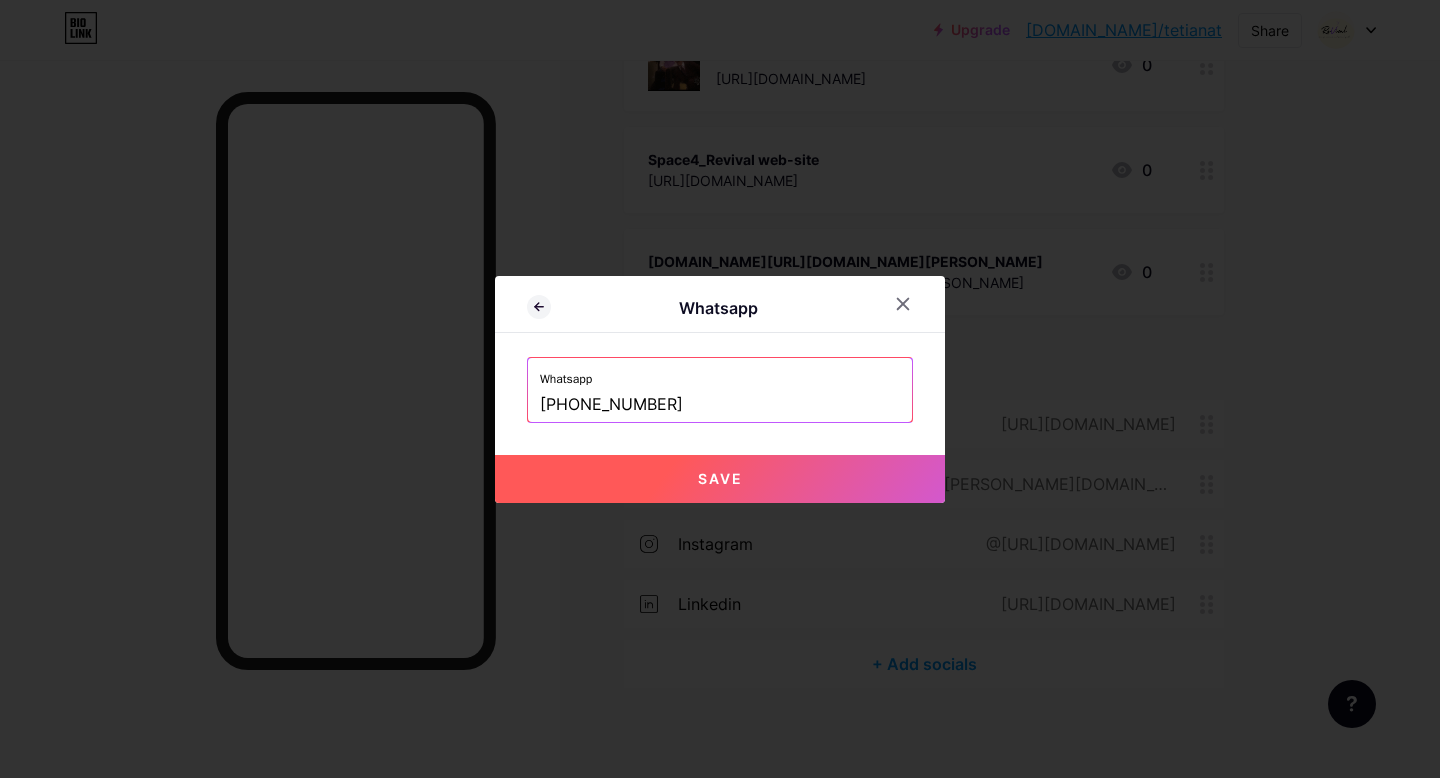 type on "[URL][DOMAIN_NAME][PHONE_NUMBER]" 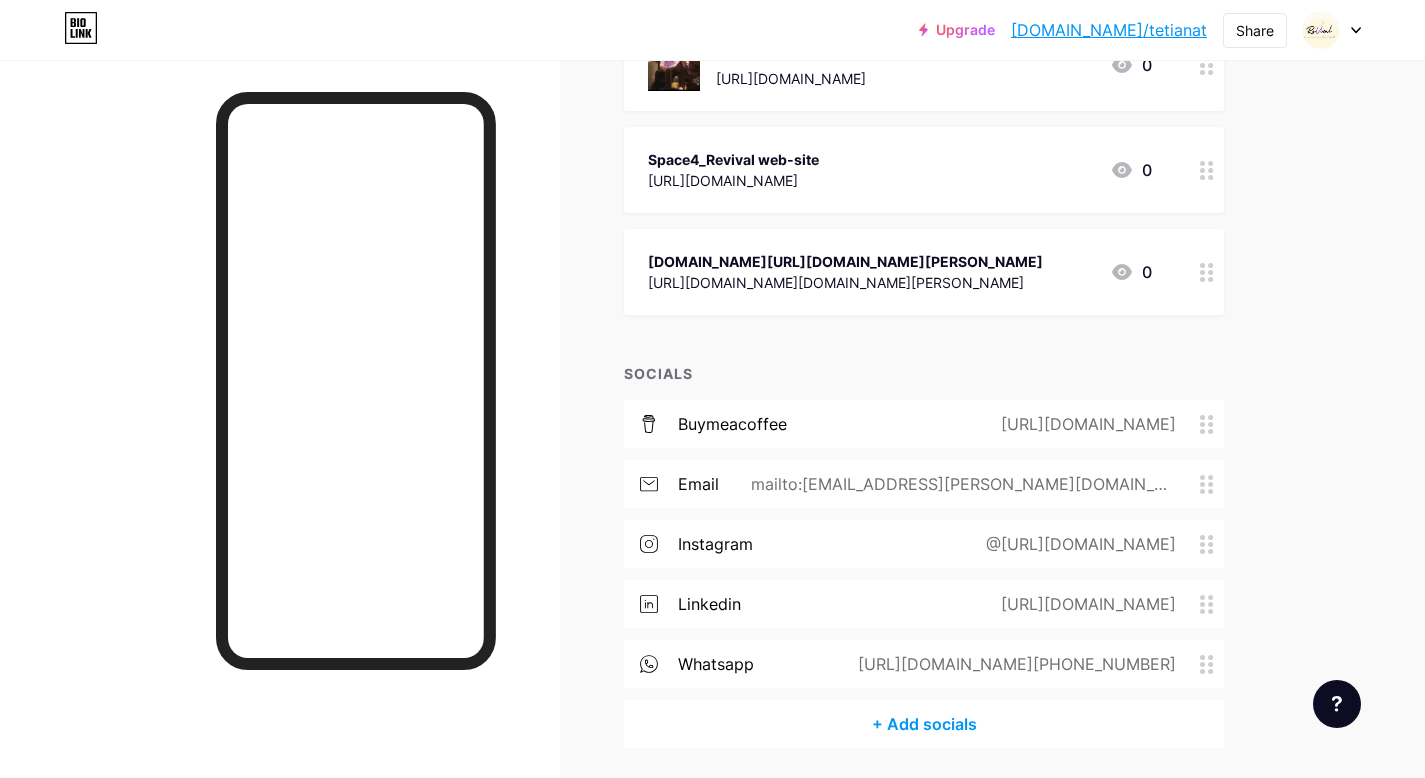 click on "+ Add socials" at bounding box center (924, 724) 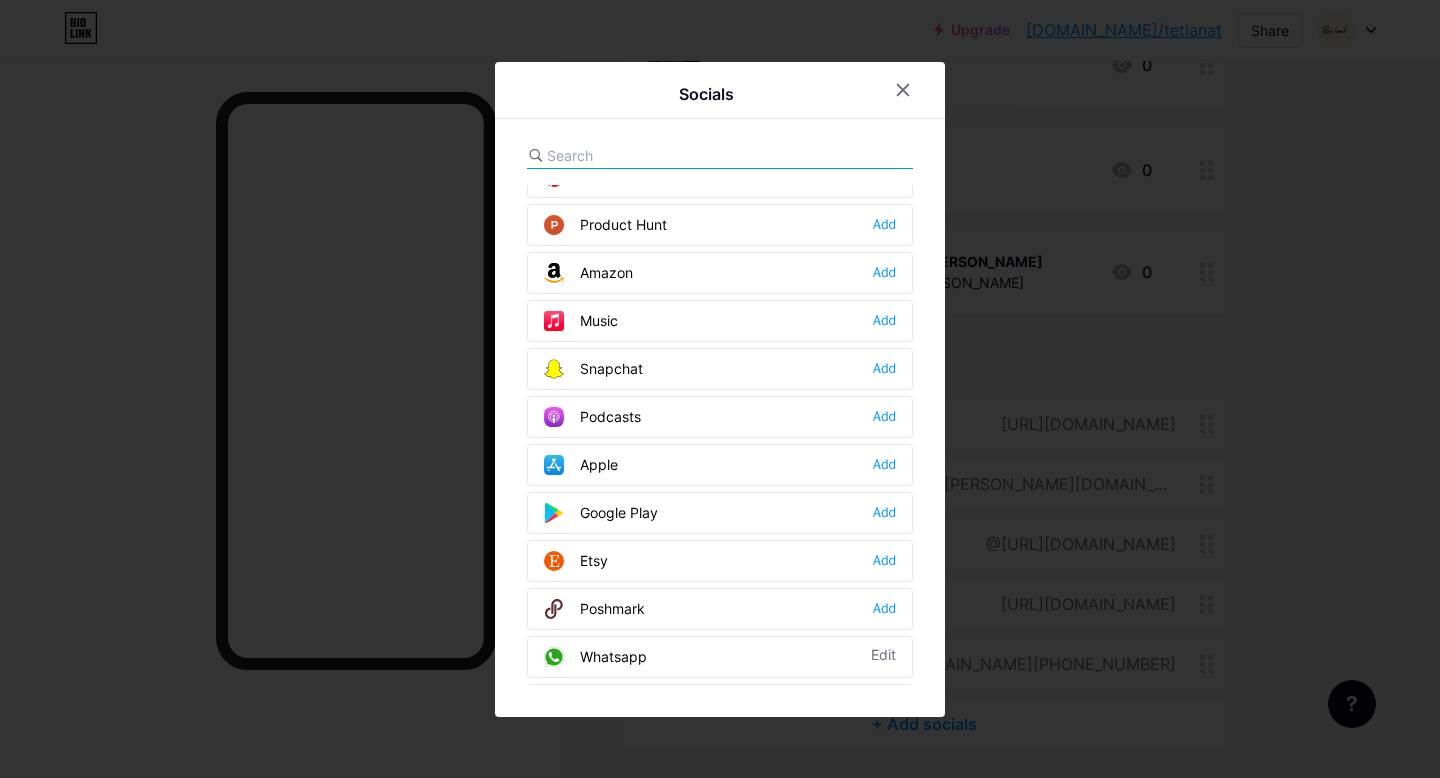 scroll, scrollTop: 1300, scrollLeft: 0, axis: vertical 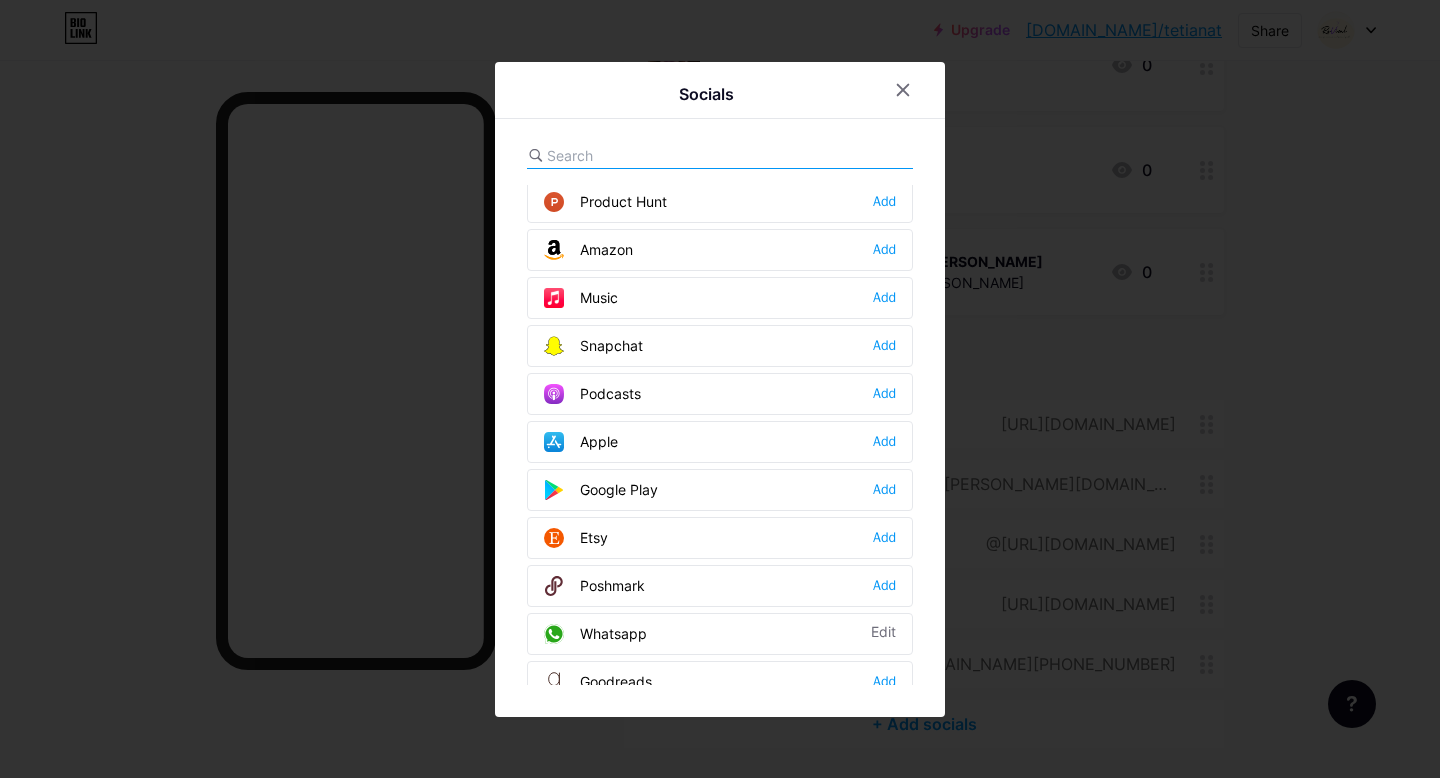 drag, startPoint x: 655, startPoint y: 393, endPoint x: 632, endPoint y: 395, distance: 23.086792 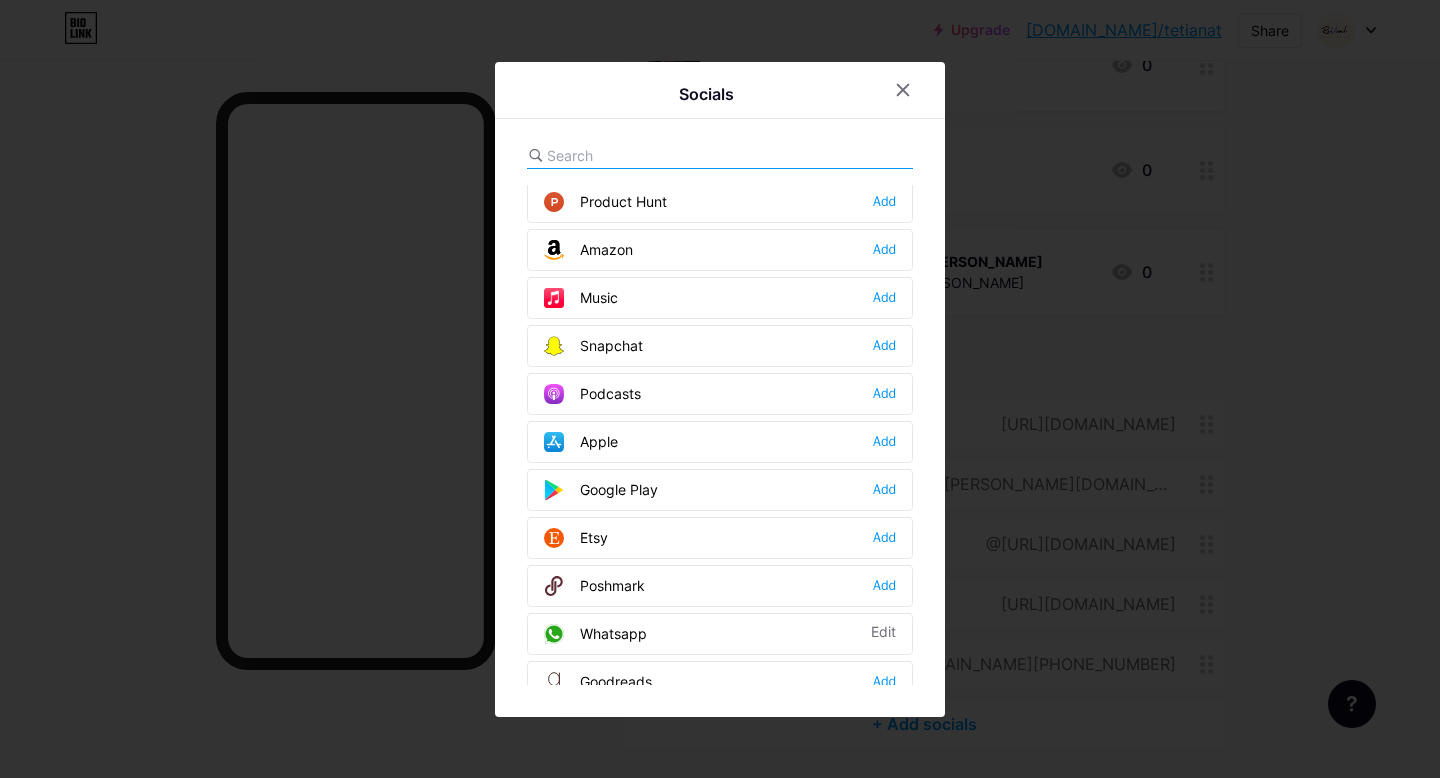 click on "Podcasts
Add" at bounding box center [720, 394] 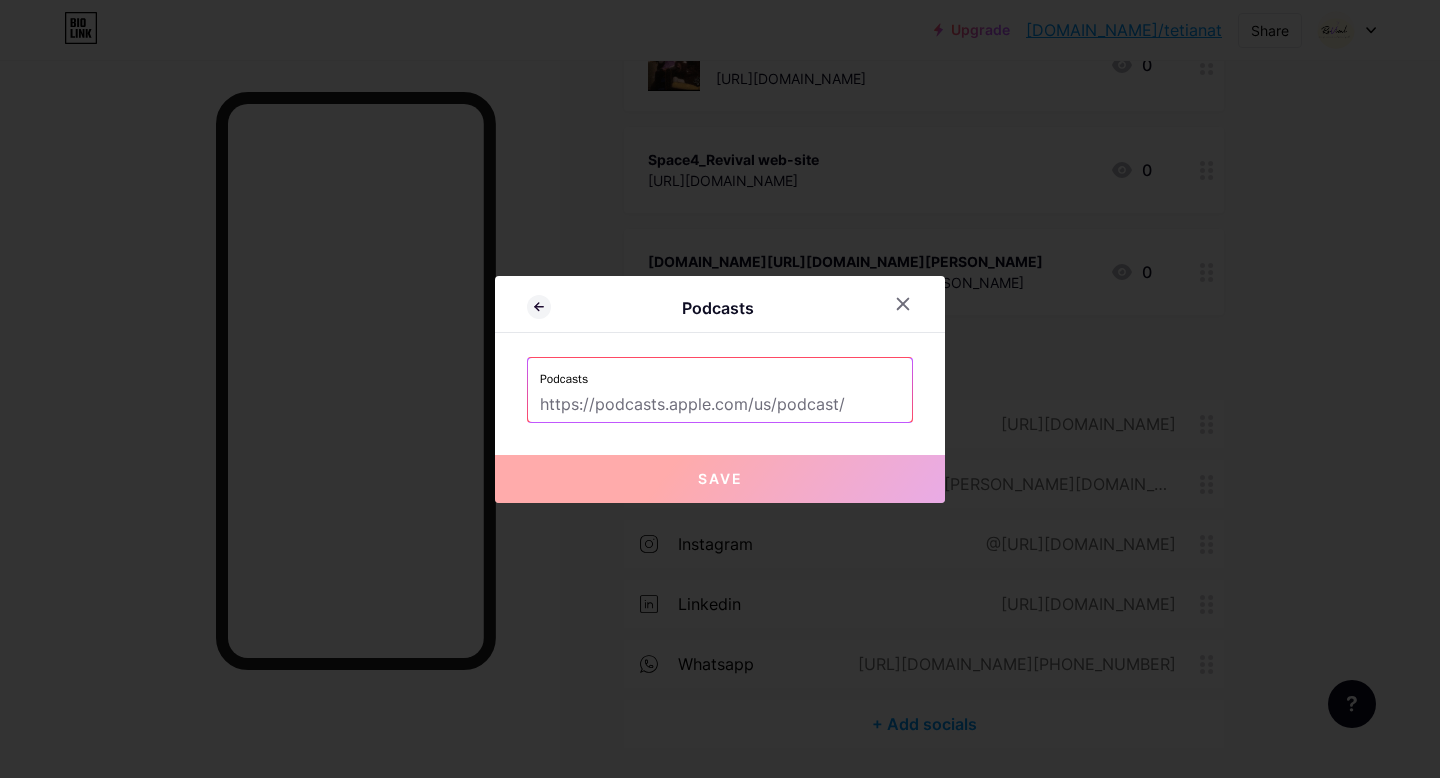drag, startPoint x: 614, startPoint y: 398, endPoint x: 659, endPoint y: 397, distance: 45.01111 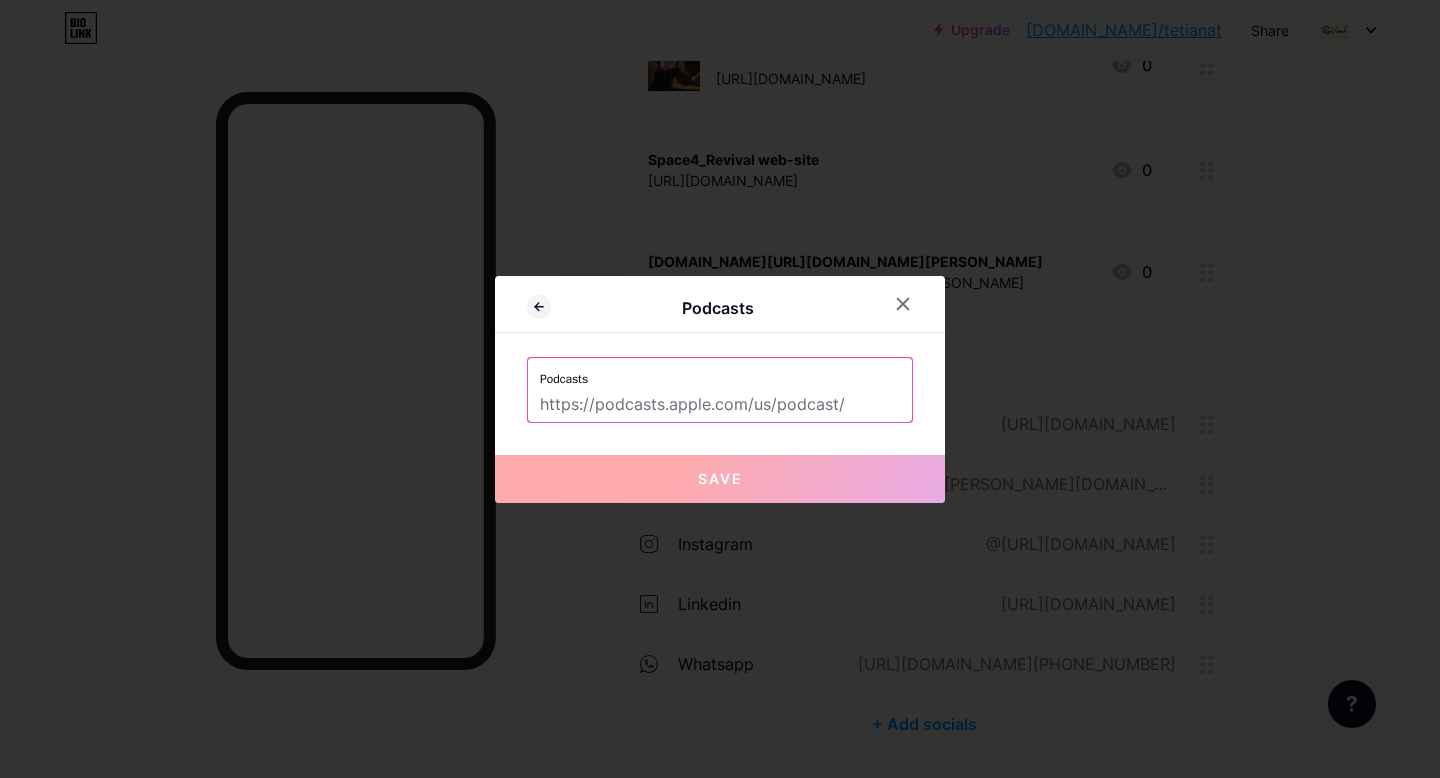 click at bounding box center [720, 405] 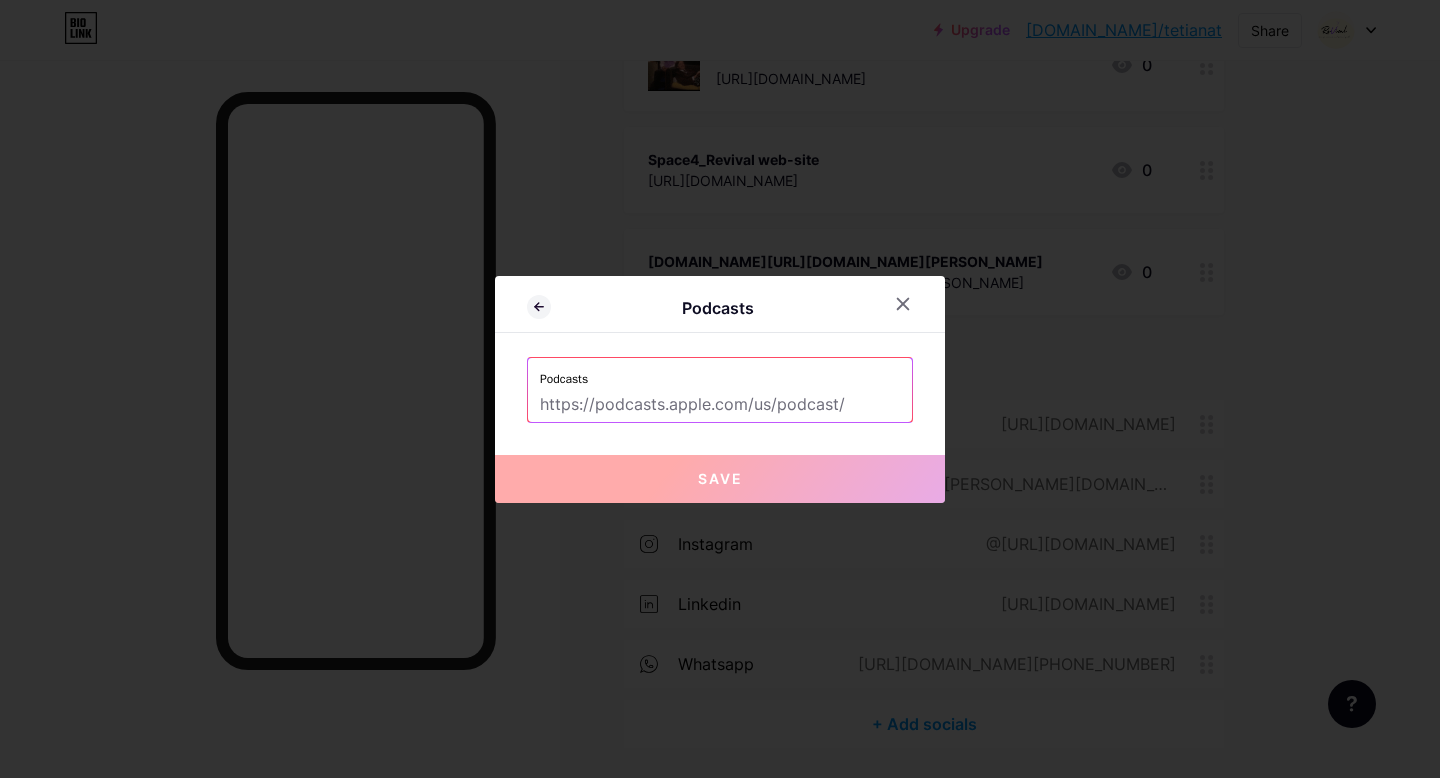 click at bounding box center (720, 389) 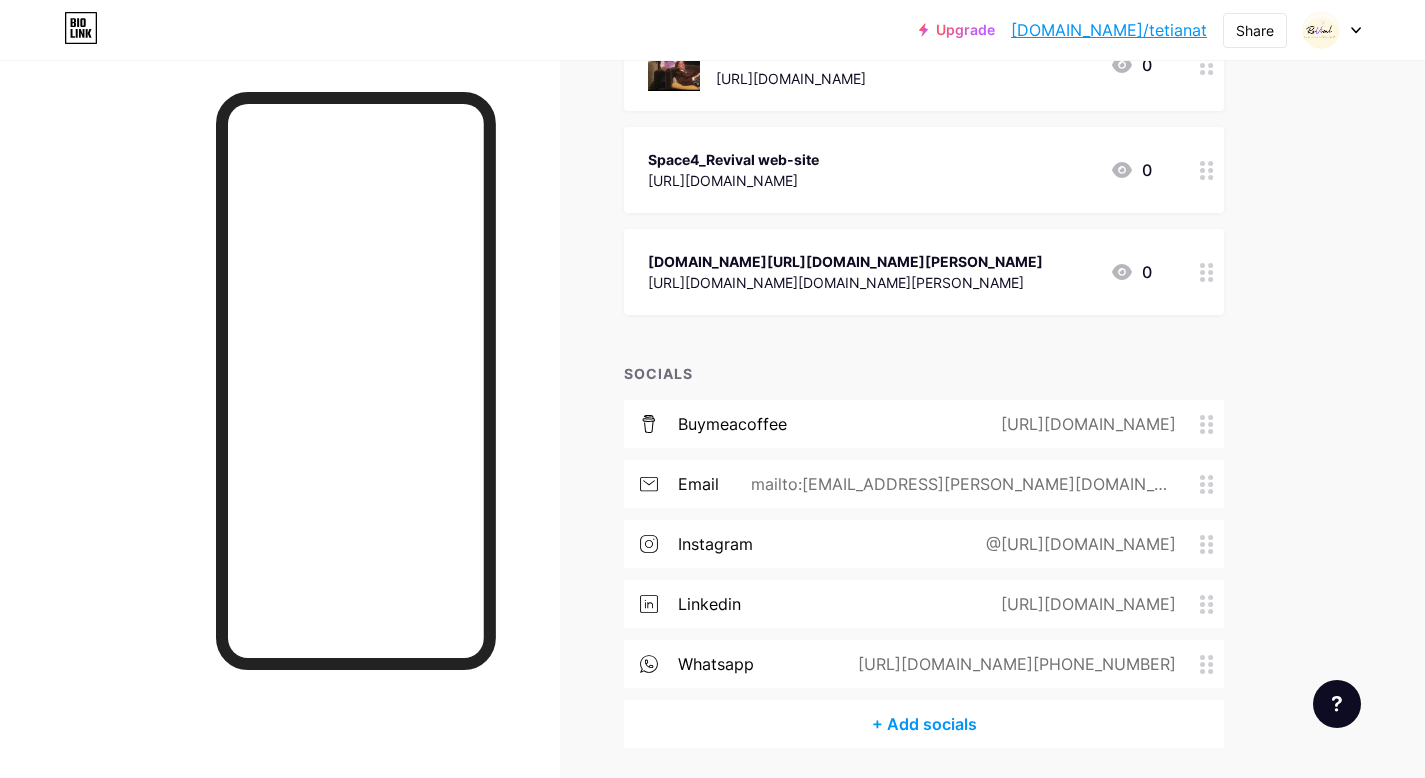 click on "+ Add socials" at bounding box center [924, 724] 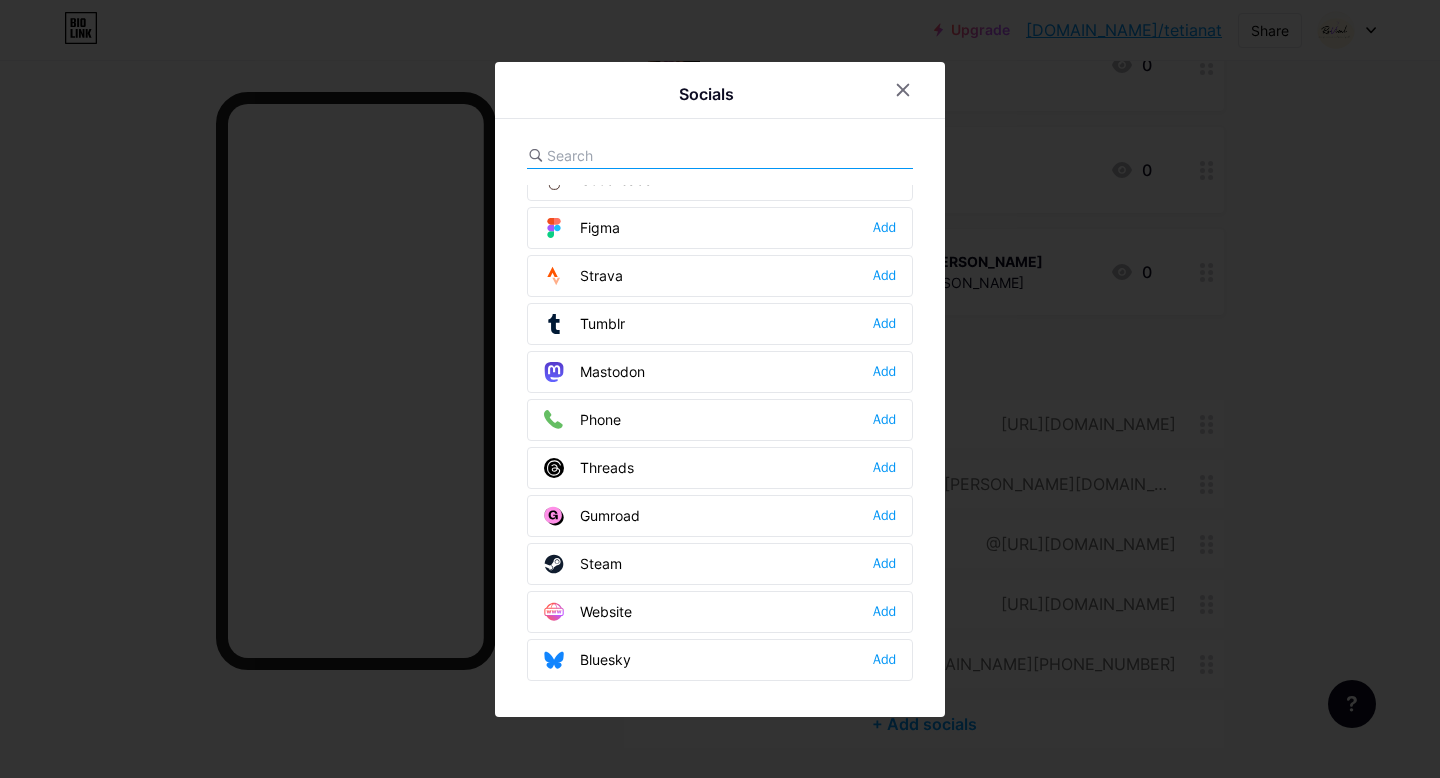 scroll, scrollTop: 1804, scrollLeft: 0, axis: vertical 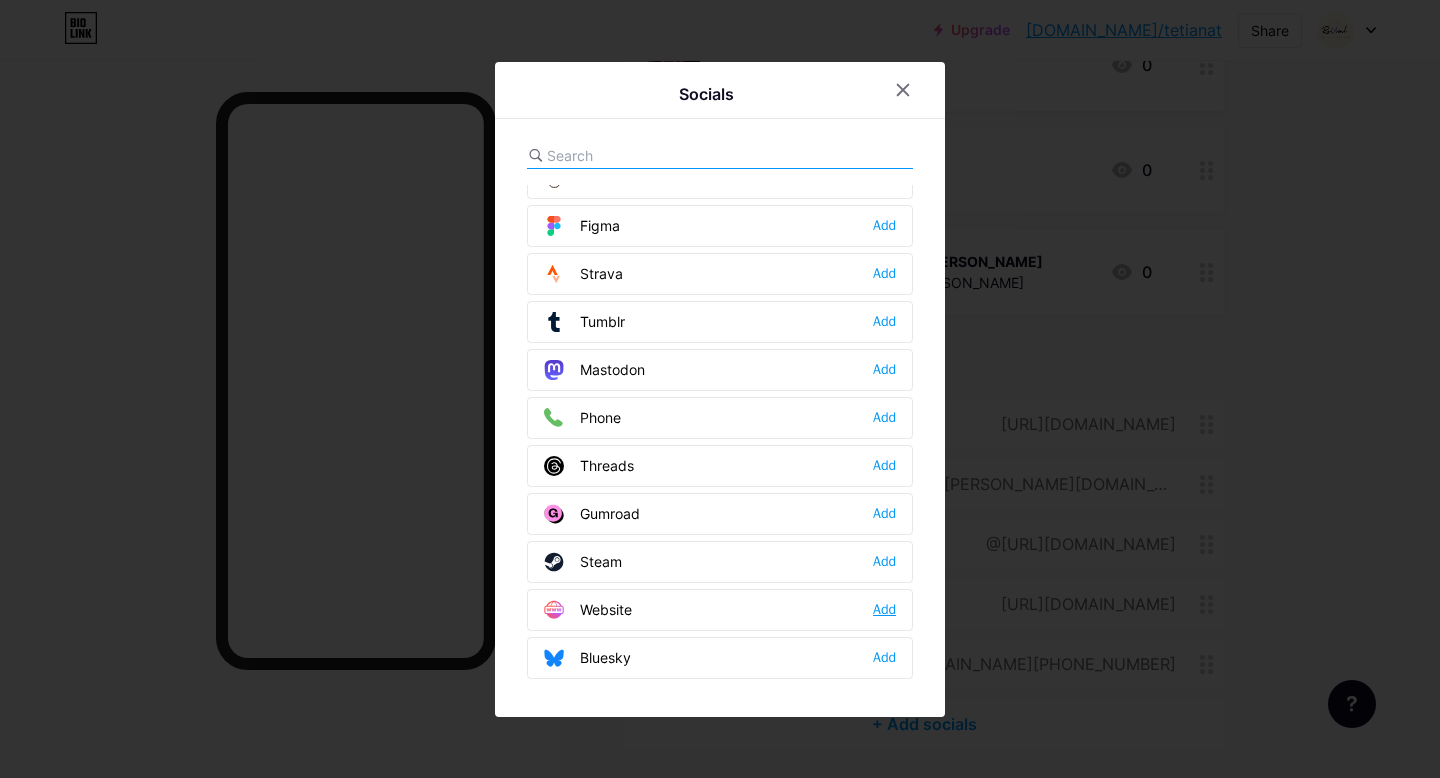 click on "Add" at bounding box center (884, 610) 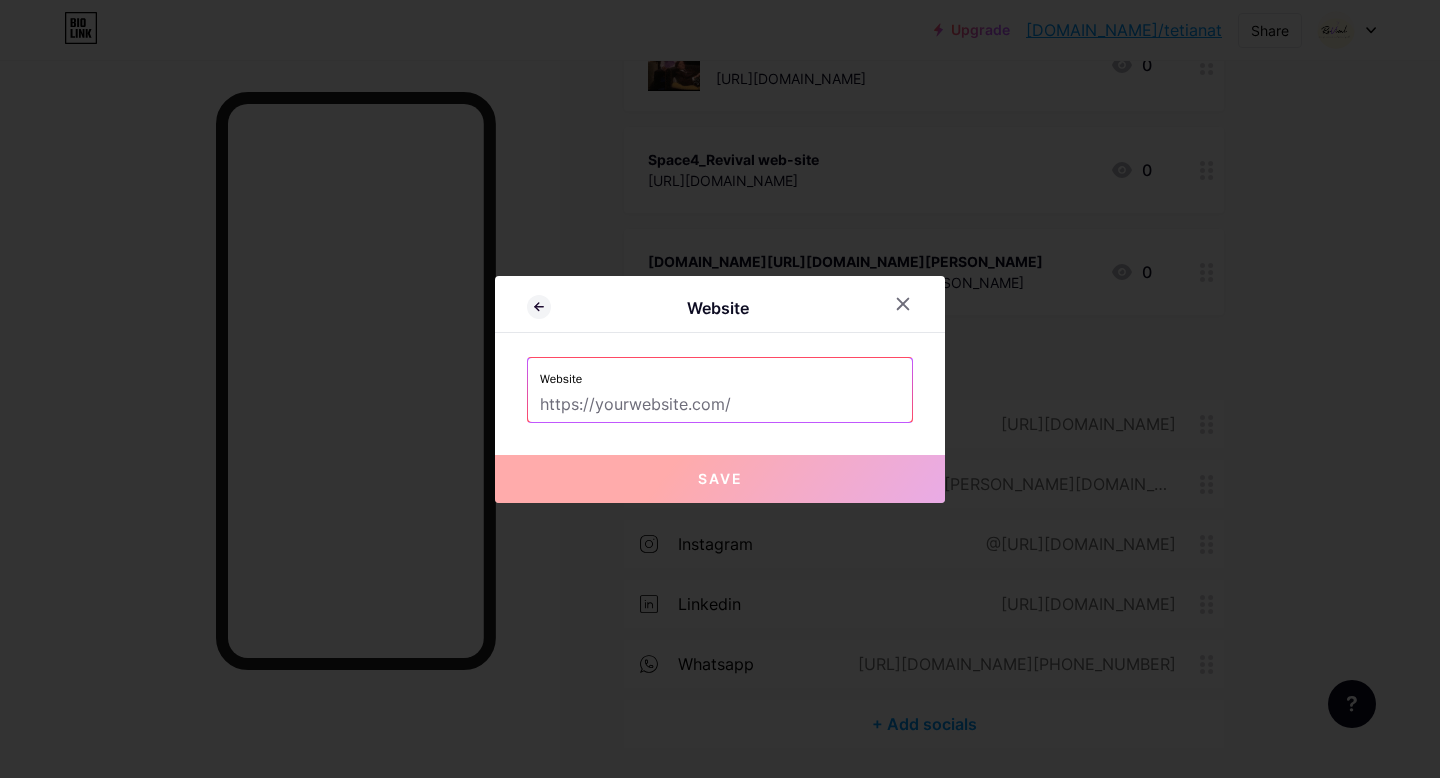 drag, startPoint x: 747, startPoint y: 407, endPoint x: 493, endPoint y: 397, distance: 254.19678 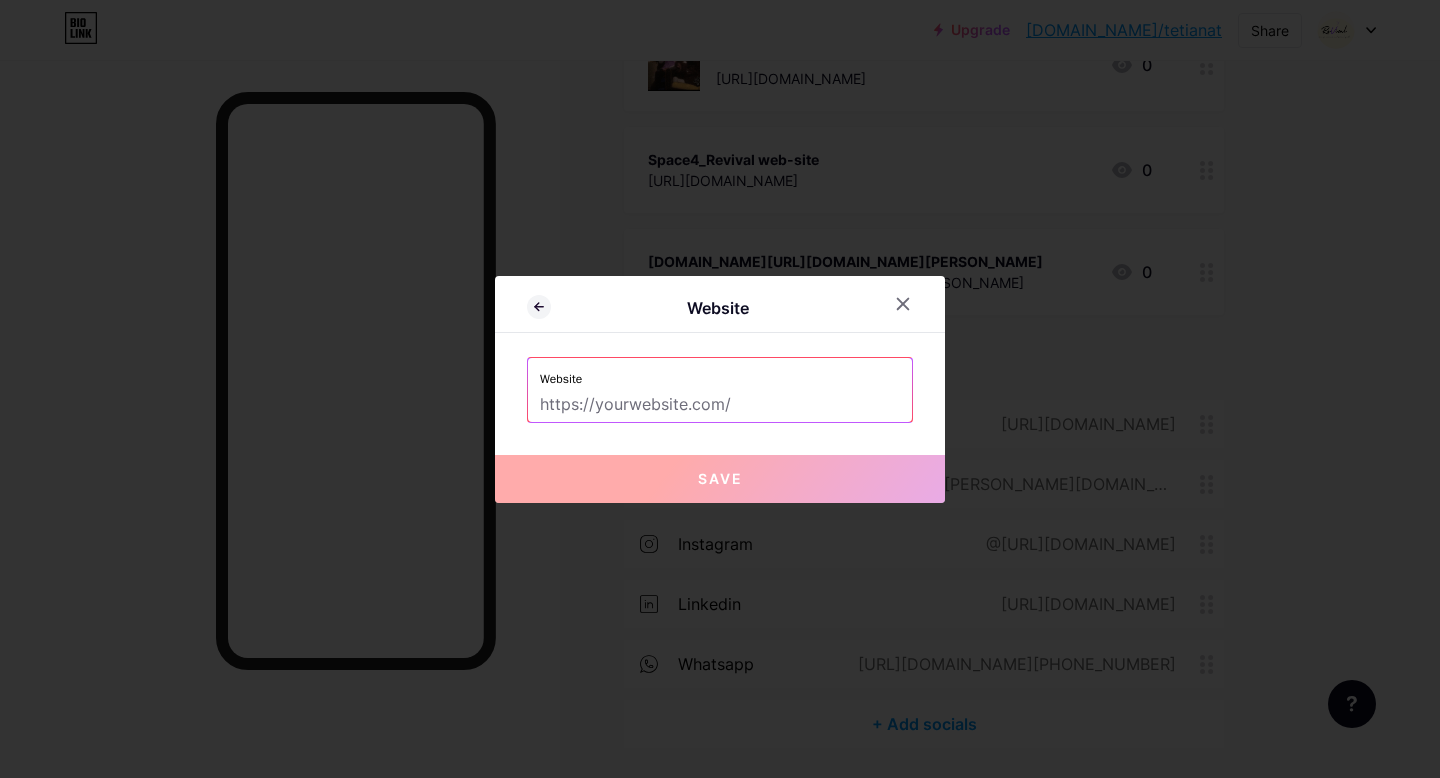 click on "Website       Website           Save" at bounding box center (720, 389) 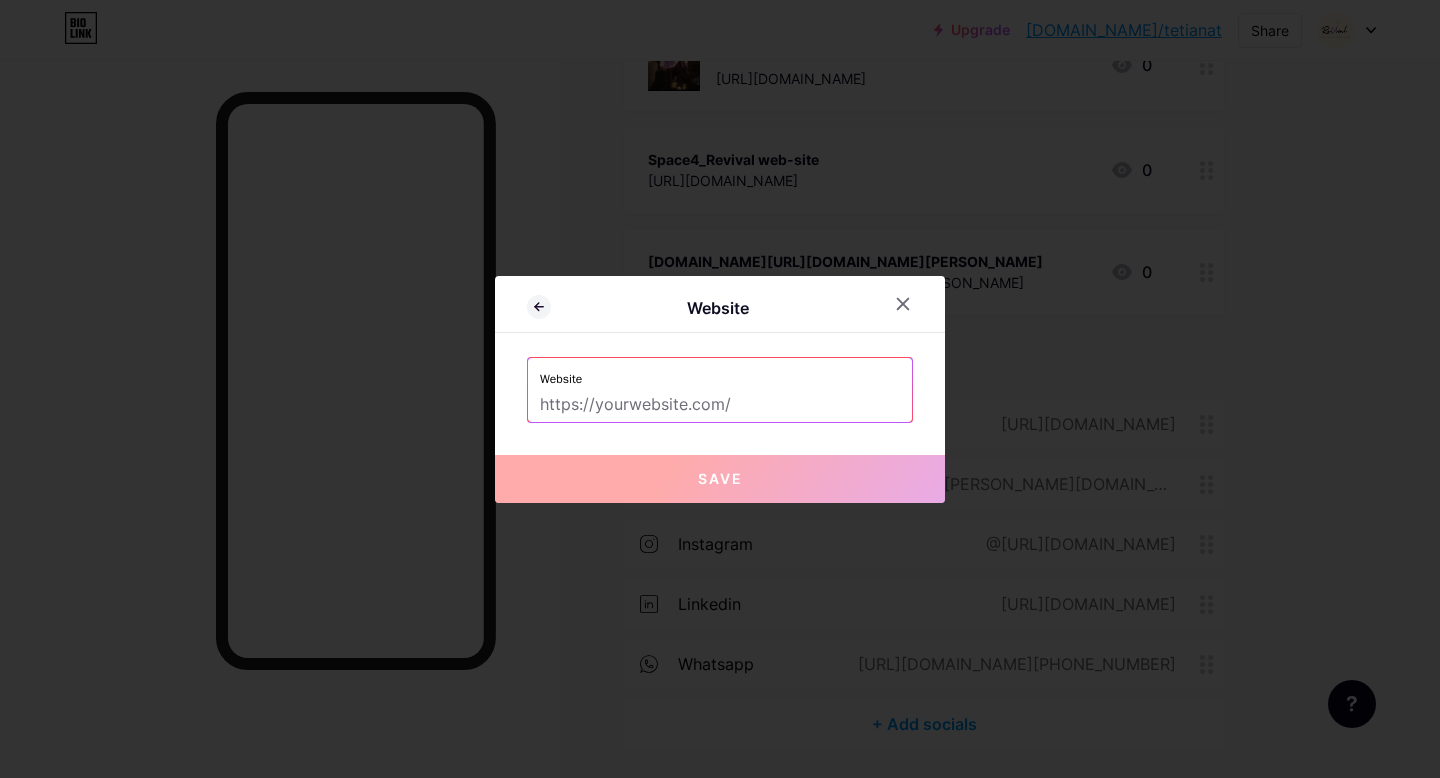 paste on "[URL][DOMAIN_NAME]" 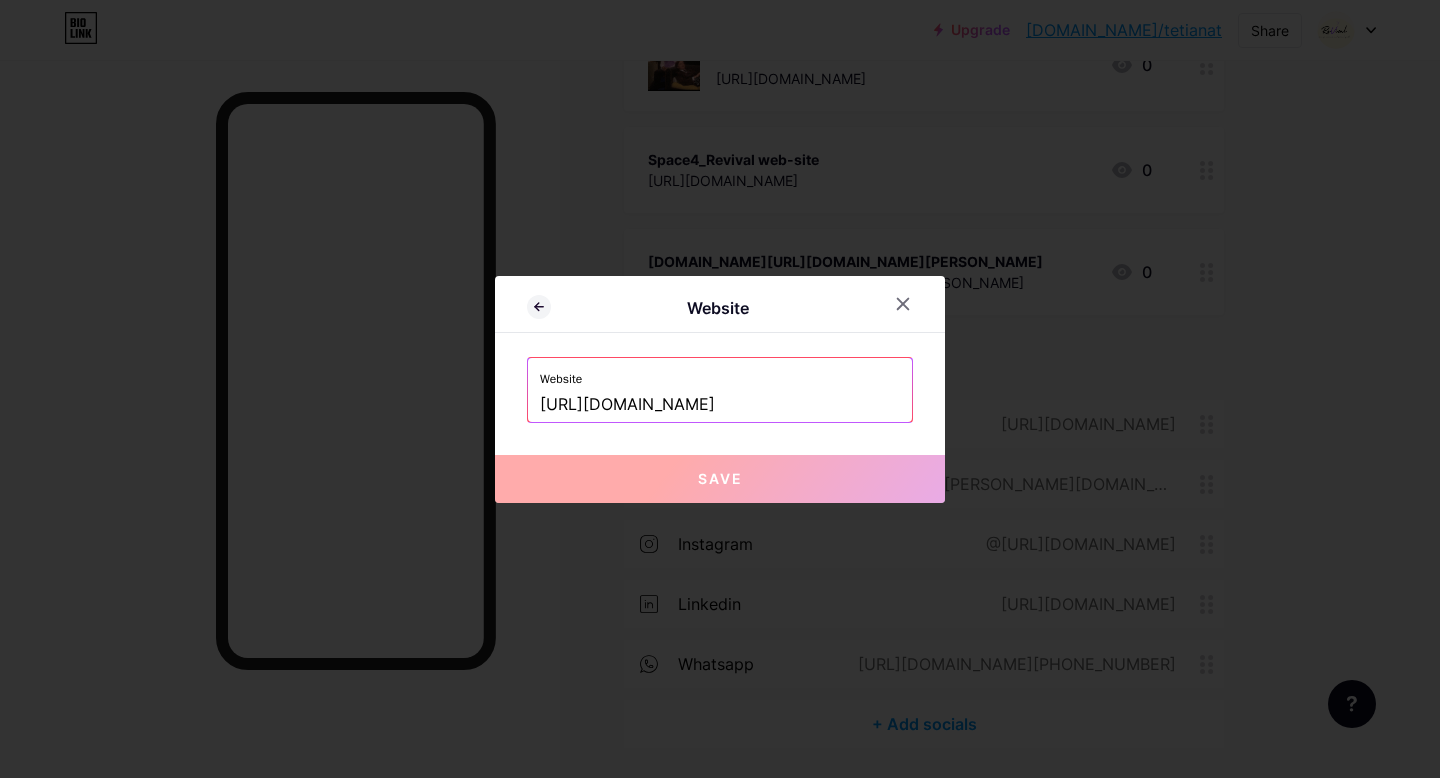 scroll, scrollTop: 0, scrollLeft: 585, axis: horizontal 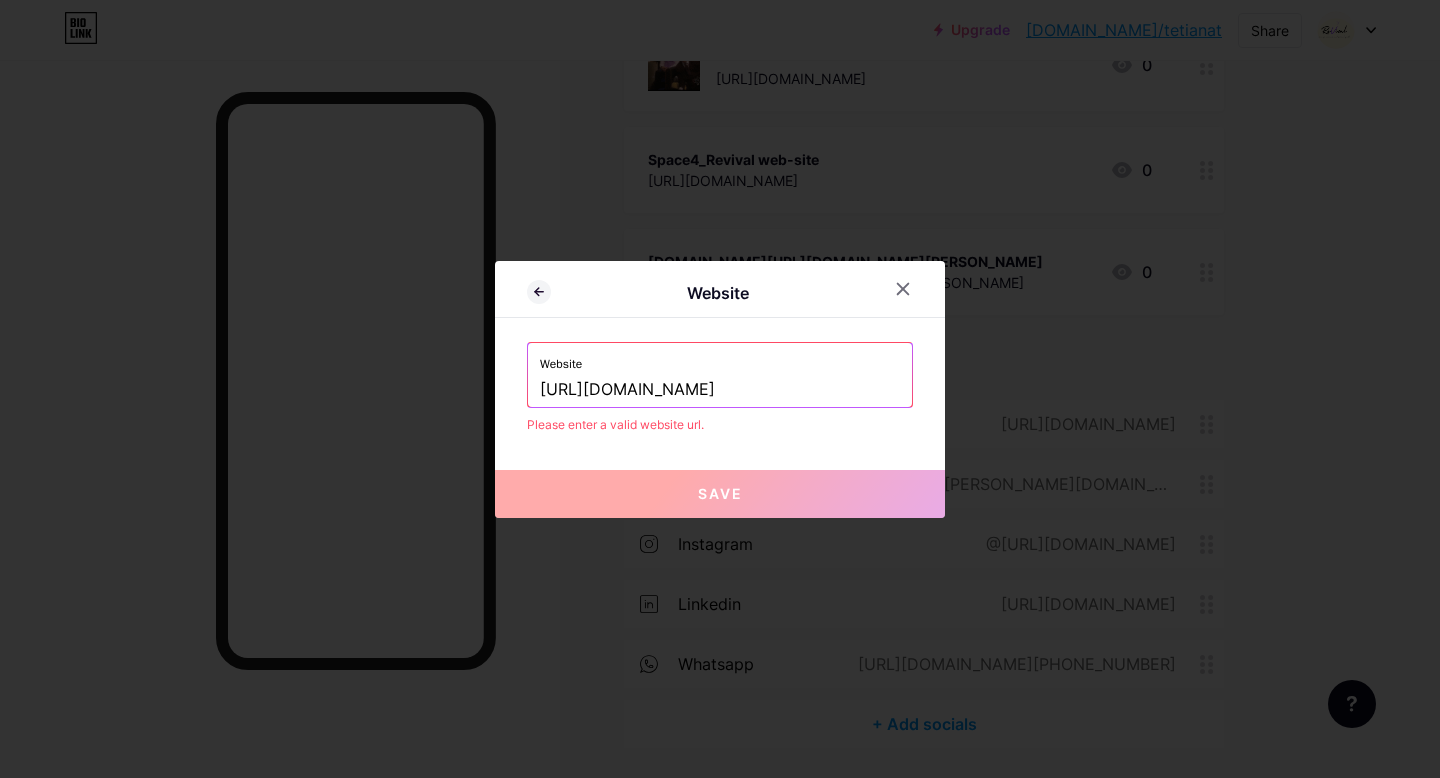 drag, startPoint x: 892, startPoint y: 390, endPoint x: 877, endPoint y: 390, distance: 15 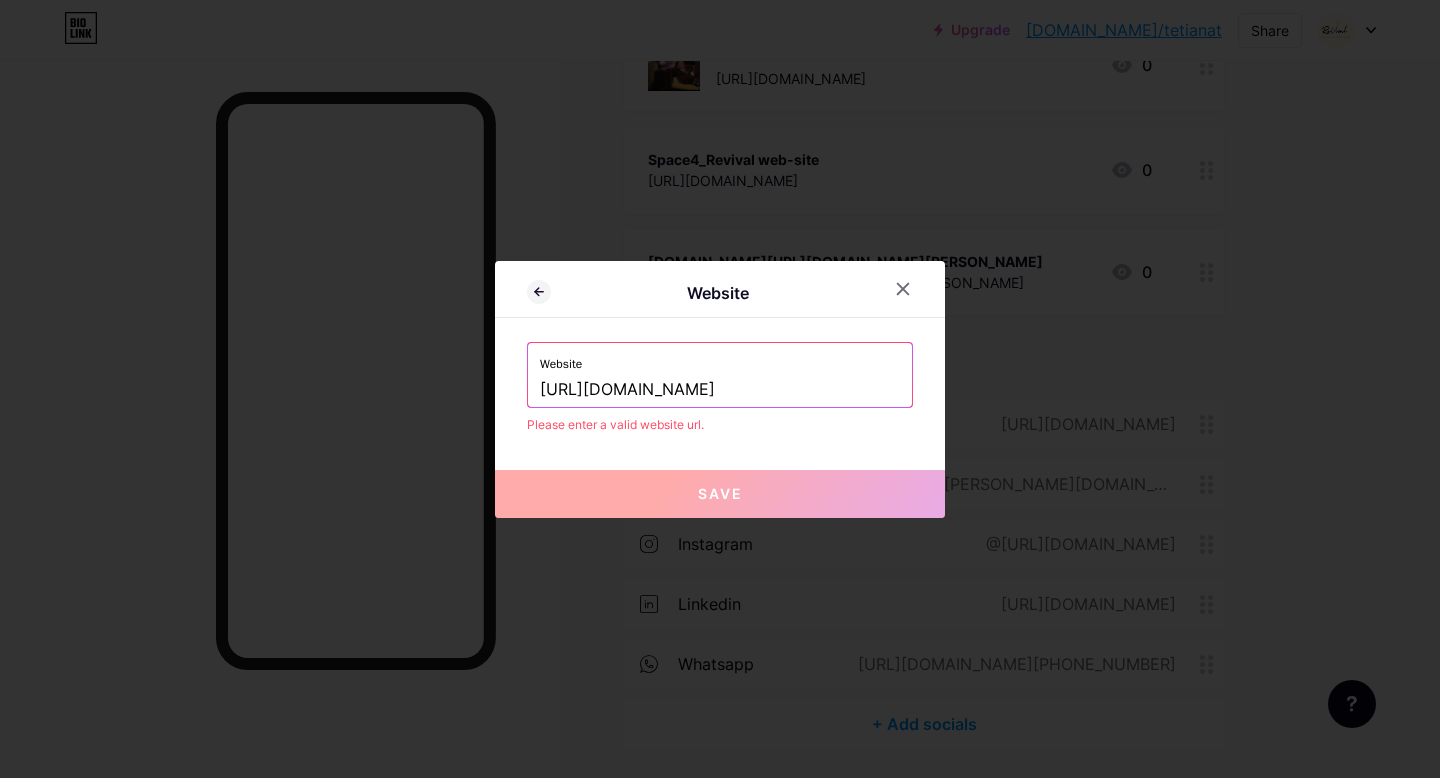 click on "[URL][DOMAIN_NAME]" at bounding box center [720, 390] 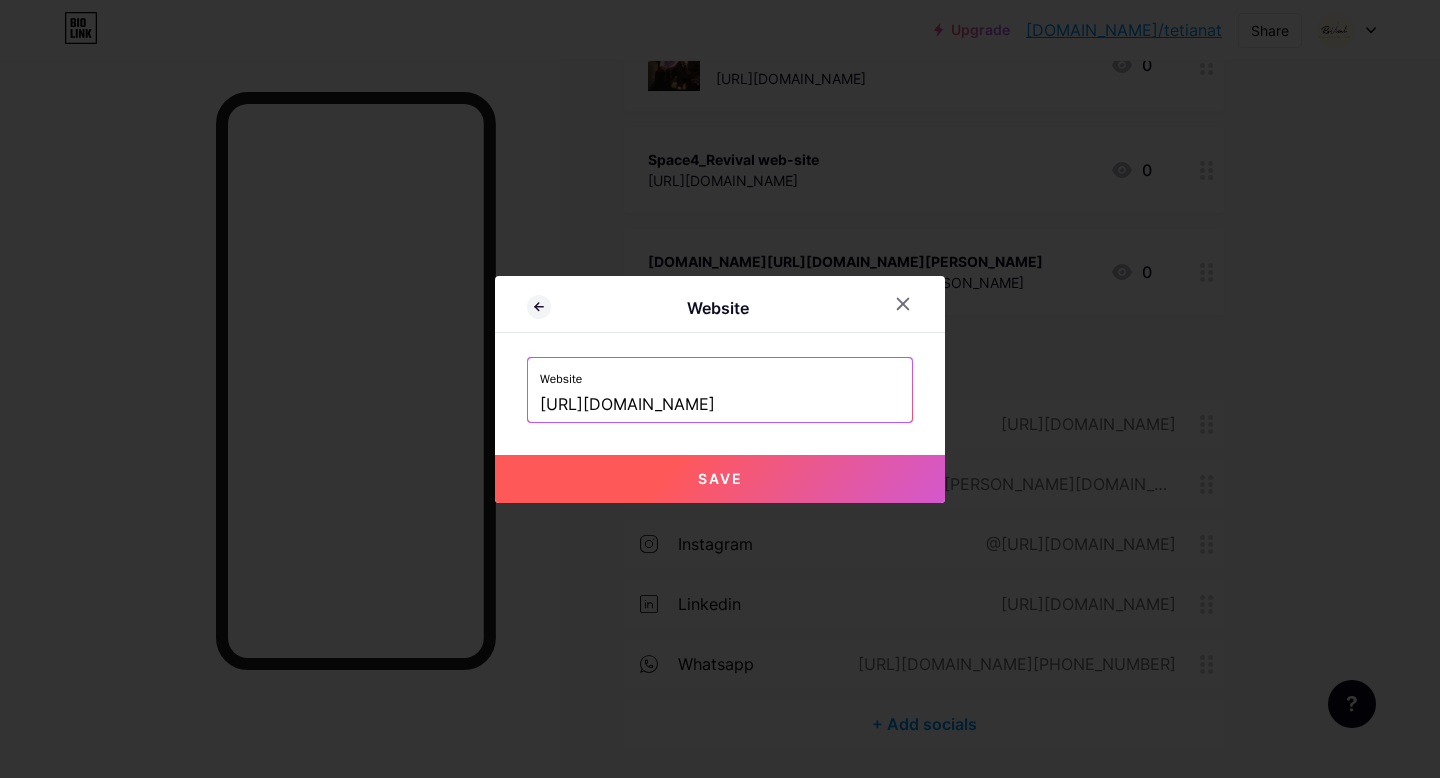 type on "[URL][DOMAIN_NAME]" 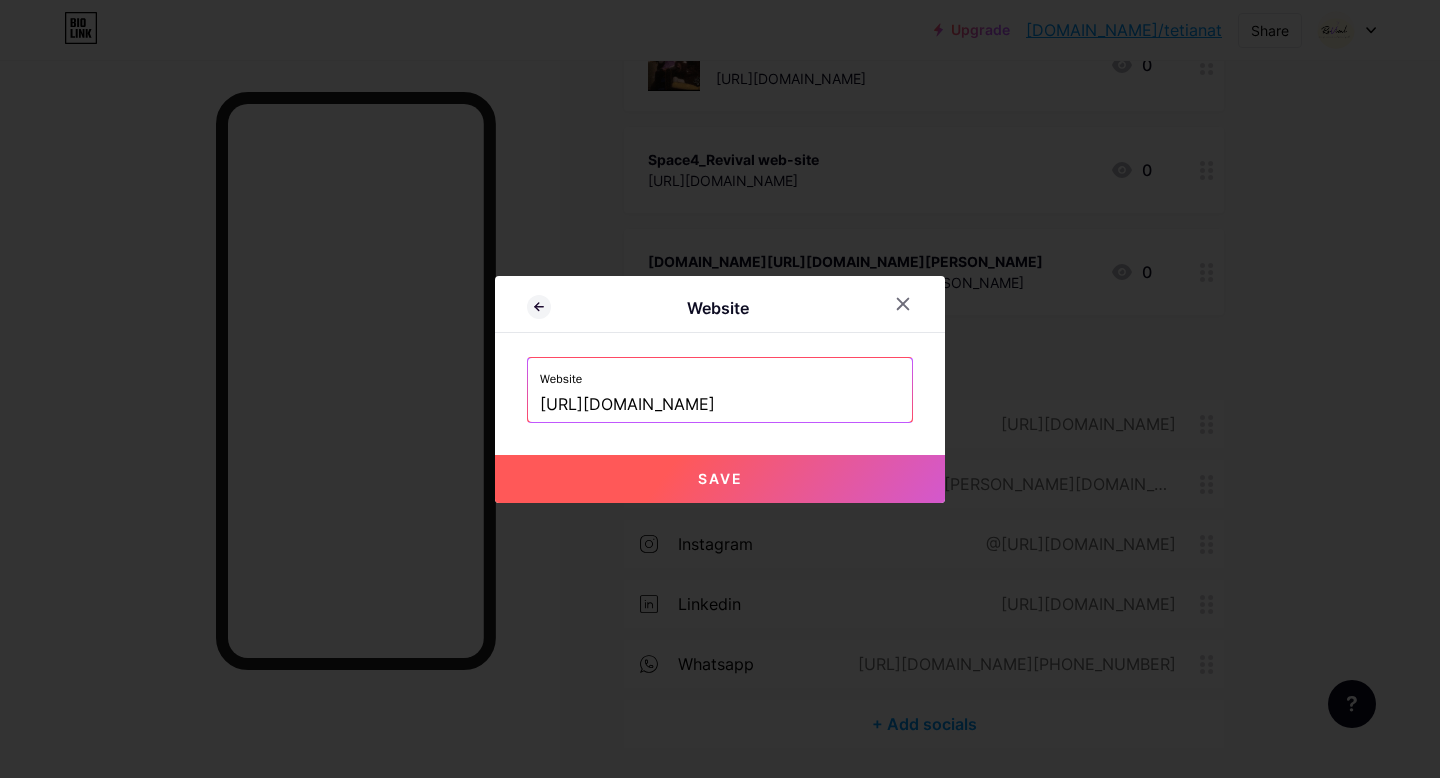 click on "Save" at bounding box center (720, 478) 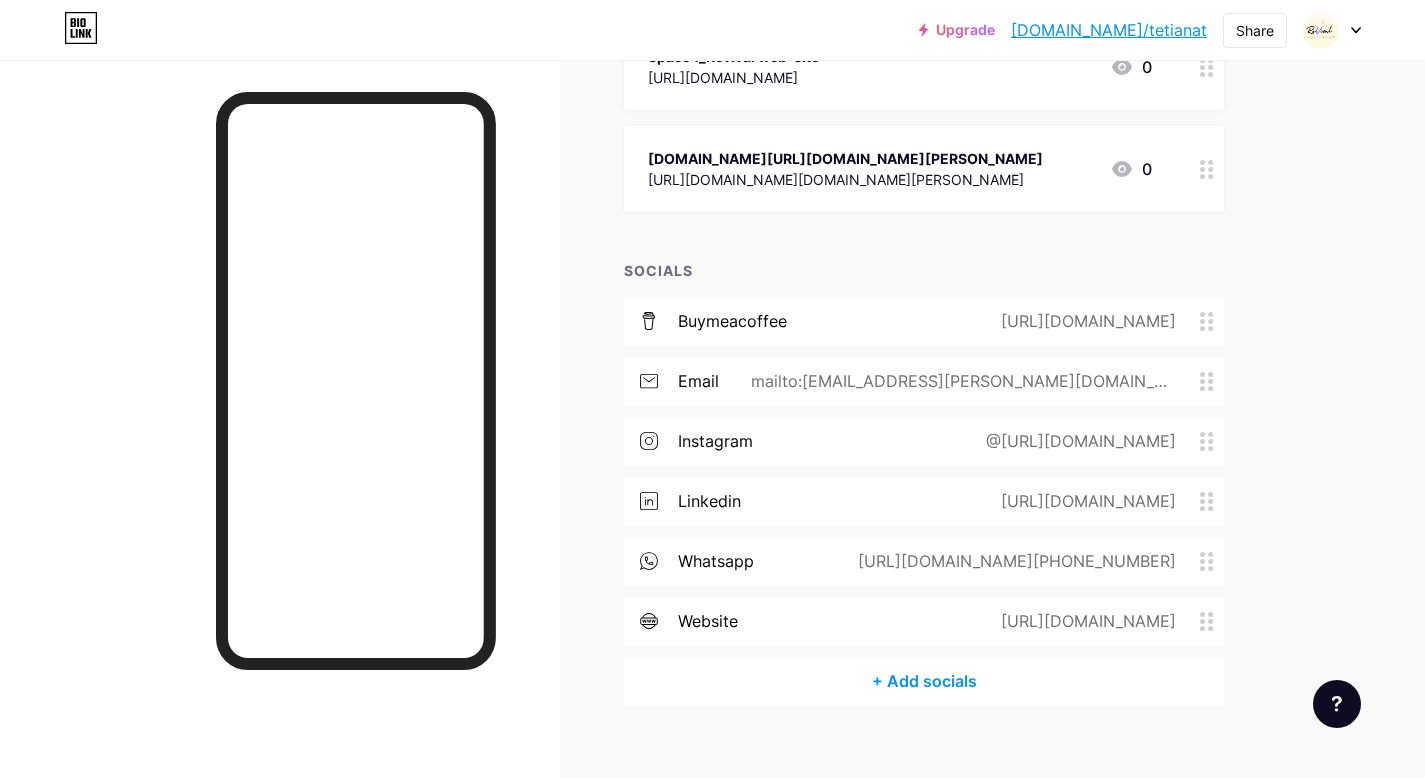 scroll, scrollTop: 529, scrollLeft: 0, axis: vertical 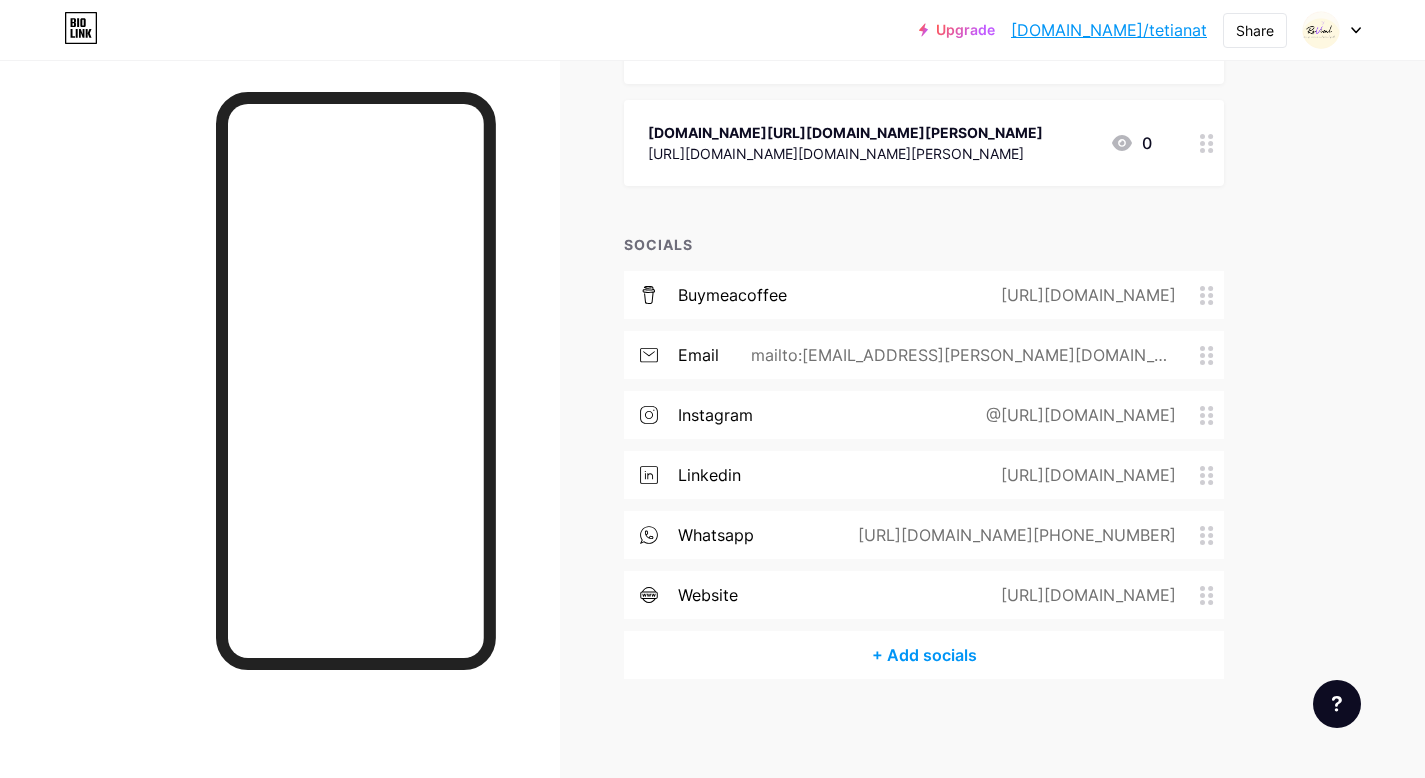 click on "[DOMAIN_NAME]/tetianat" at bounding box center (1109, 30) 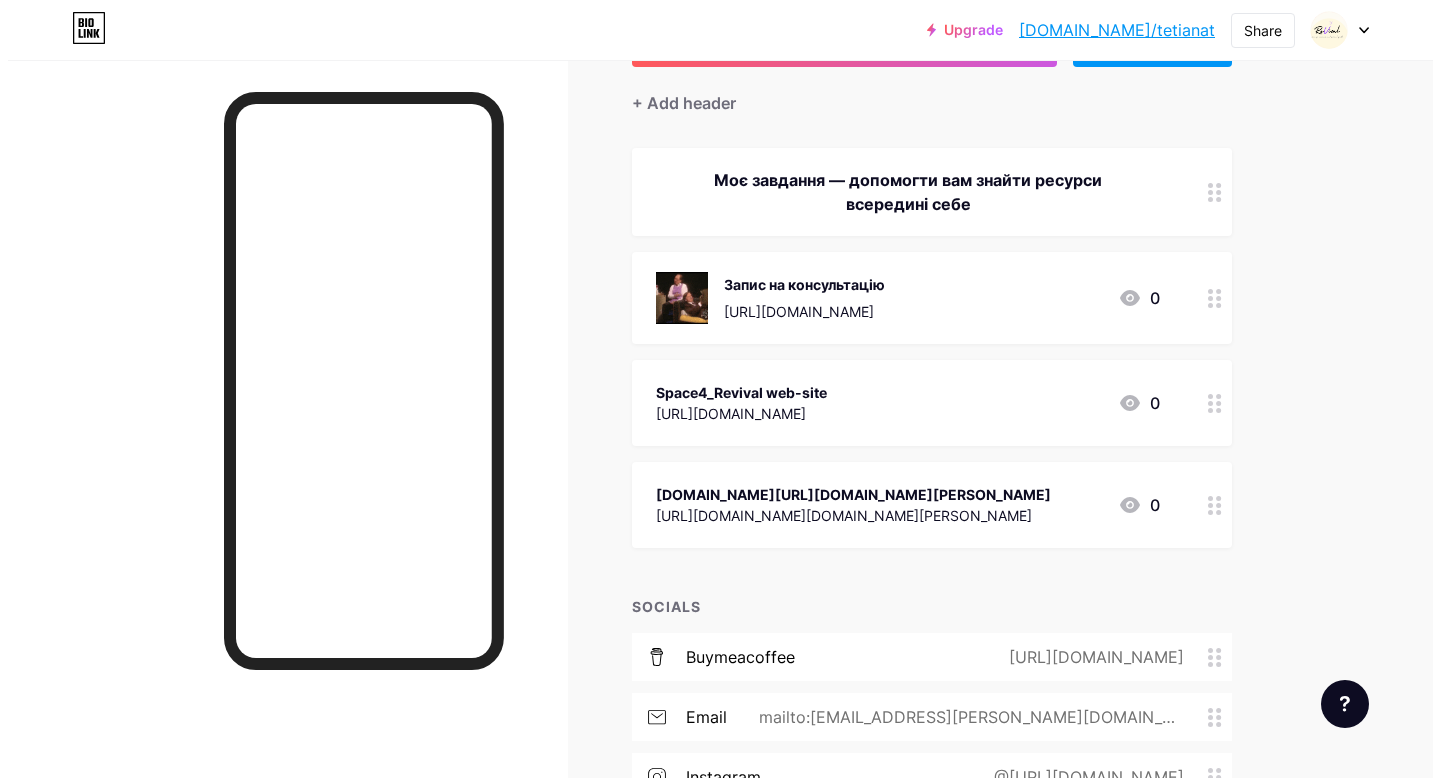 scroll, scrollTop: 0, scrollLeft: 0, axis: both 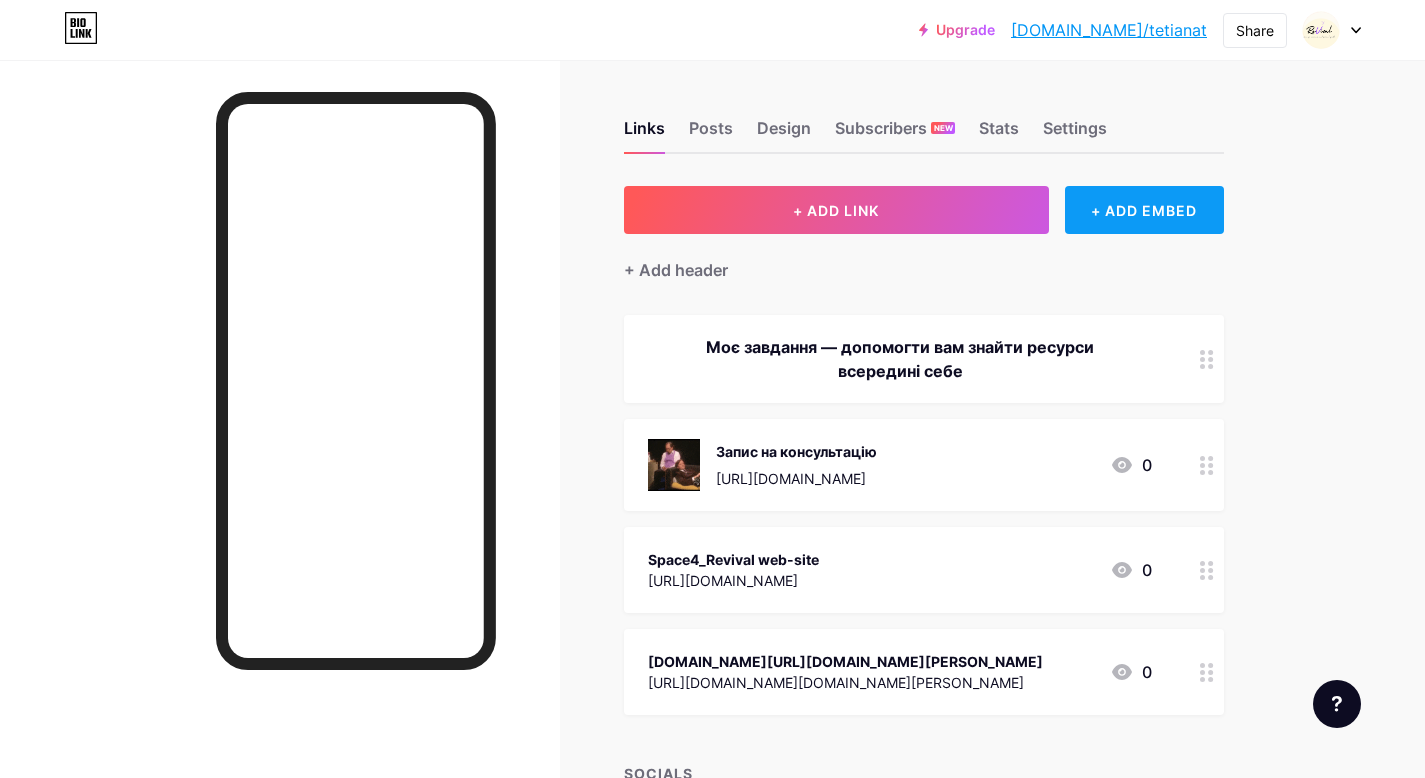 click on "+ ADD EMBED" at bounding box center [1144, 210] 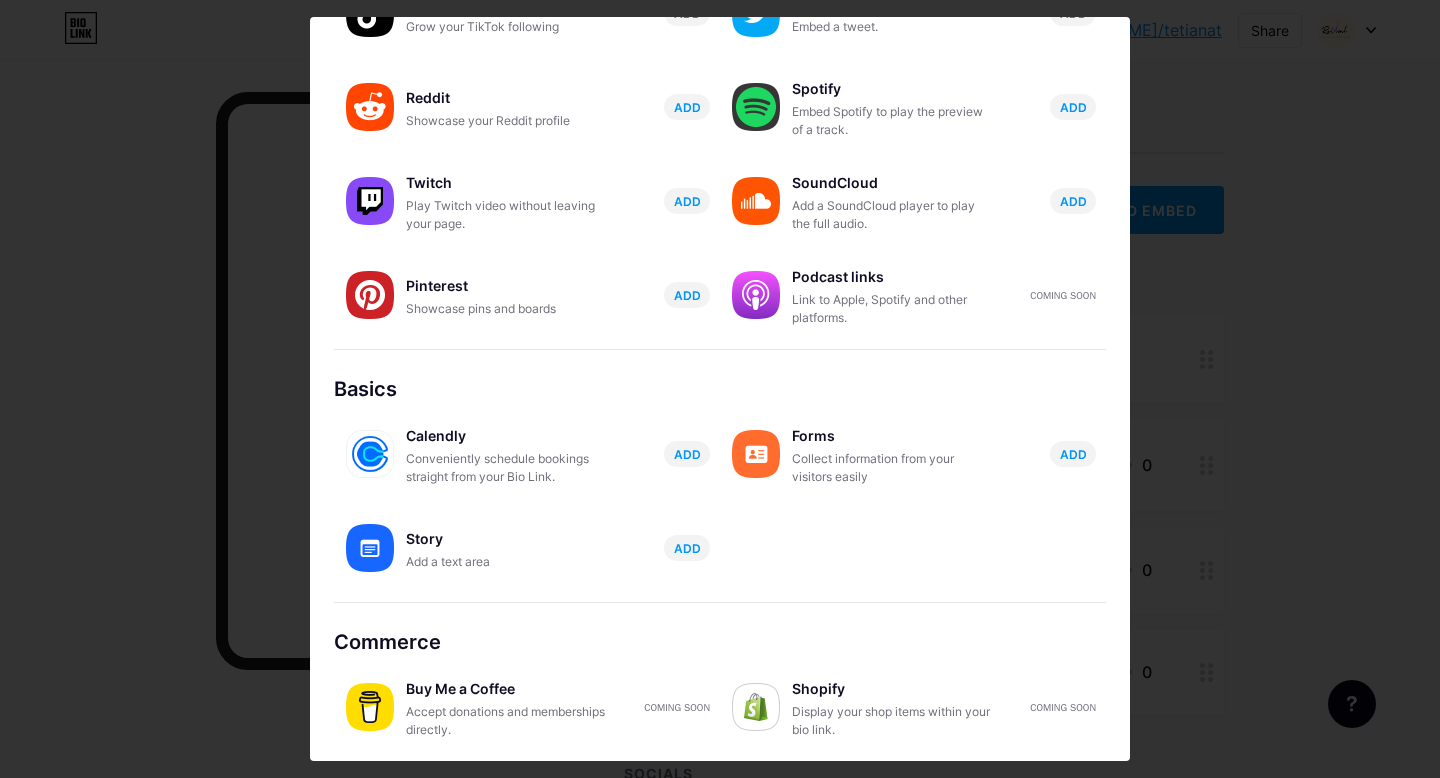 scroll, scrollTop: 0, scrollLeft: 0, axis: both 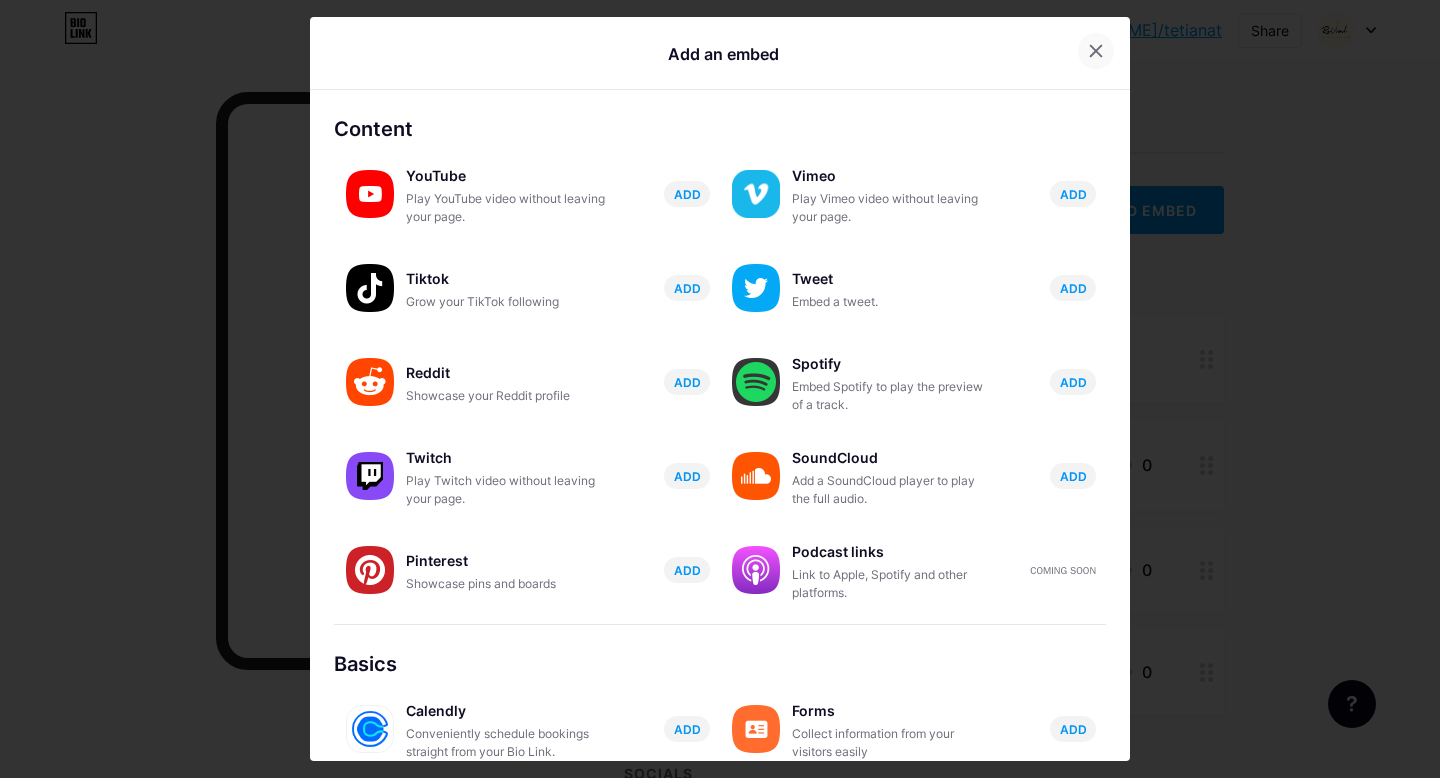 click at bounding box center [1096, 51] 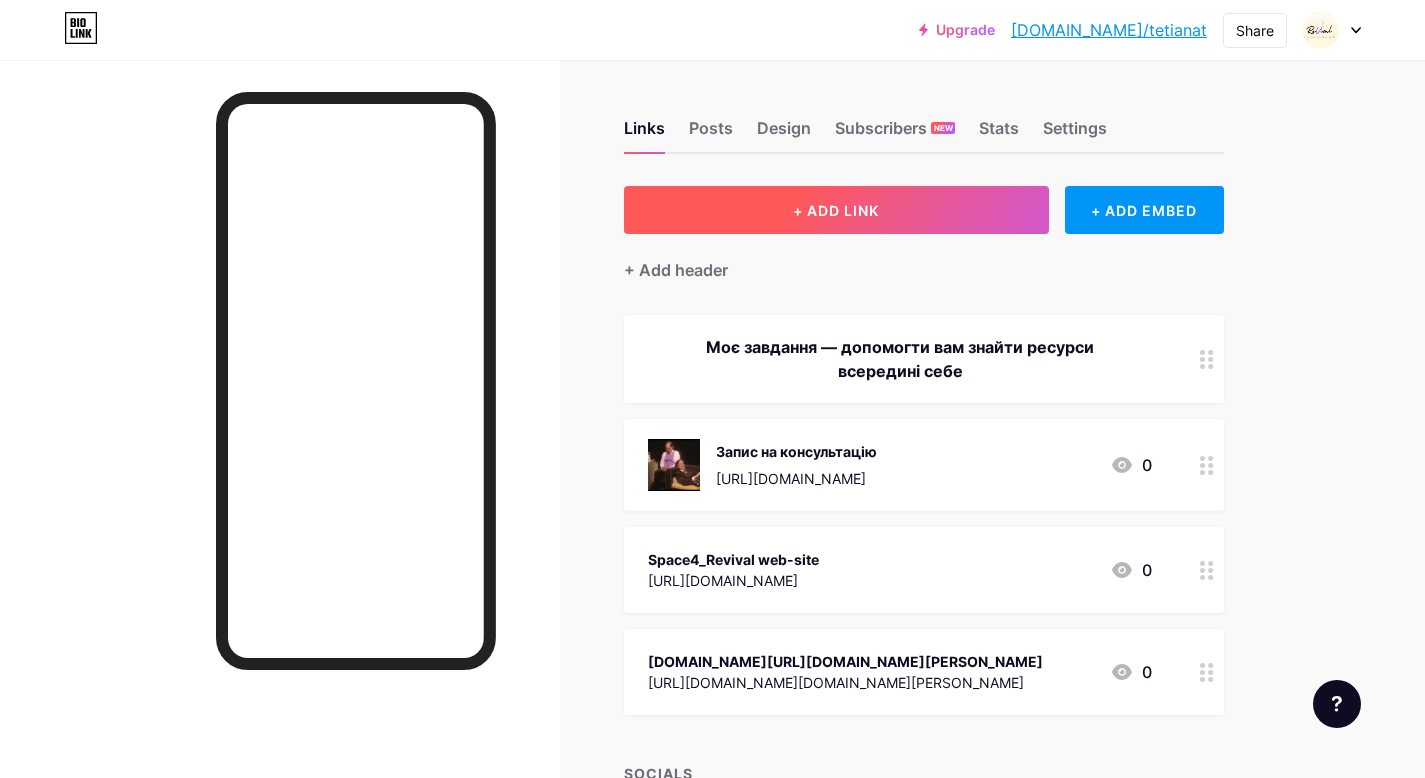 click on "+ ADD LINK" at bounding box center [836, 210] 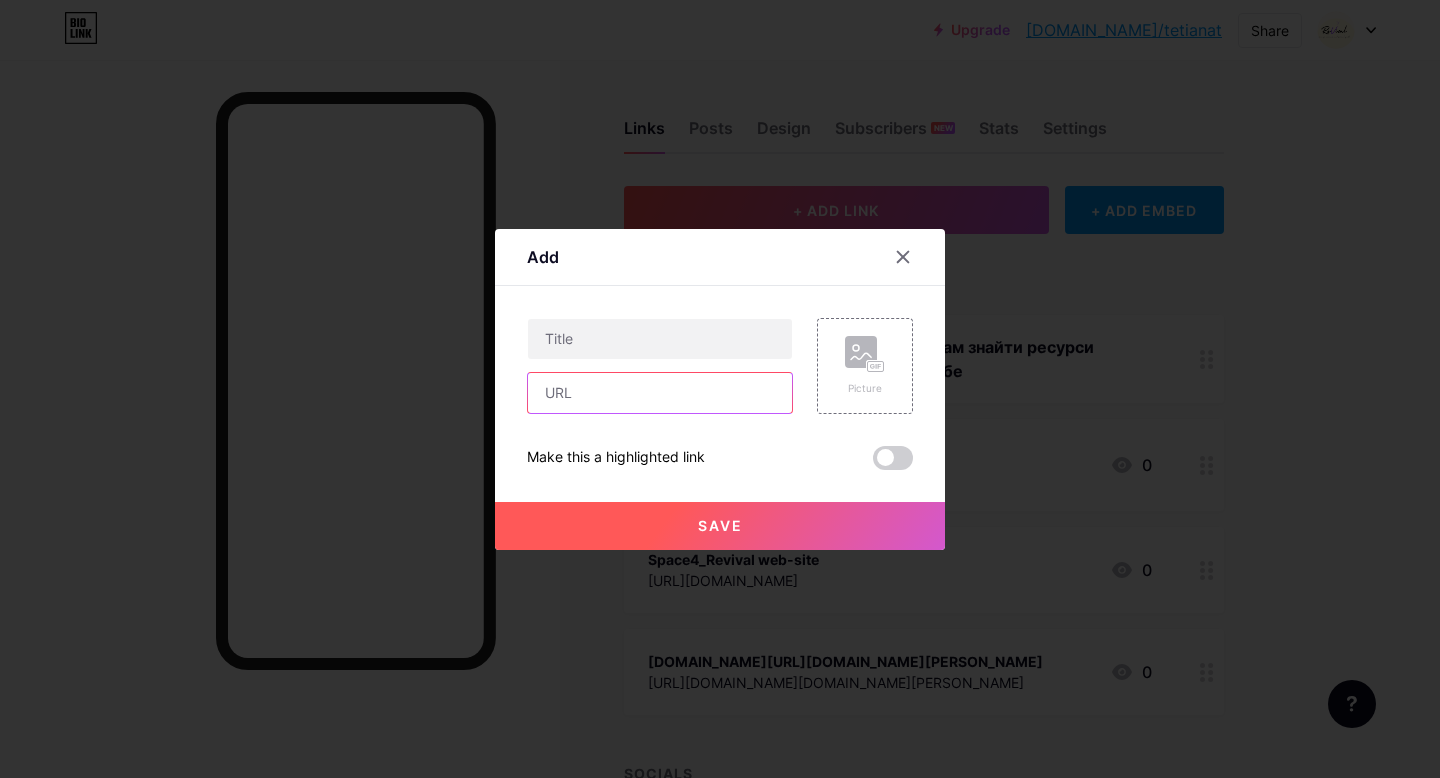 click at bounding box center [660, 393] 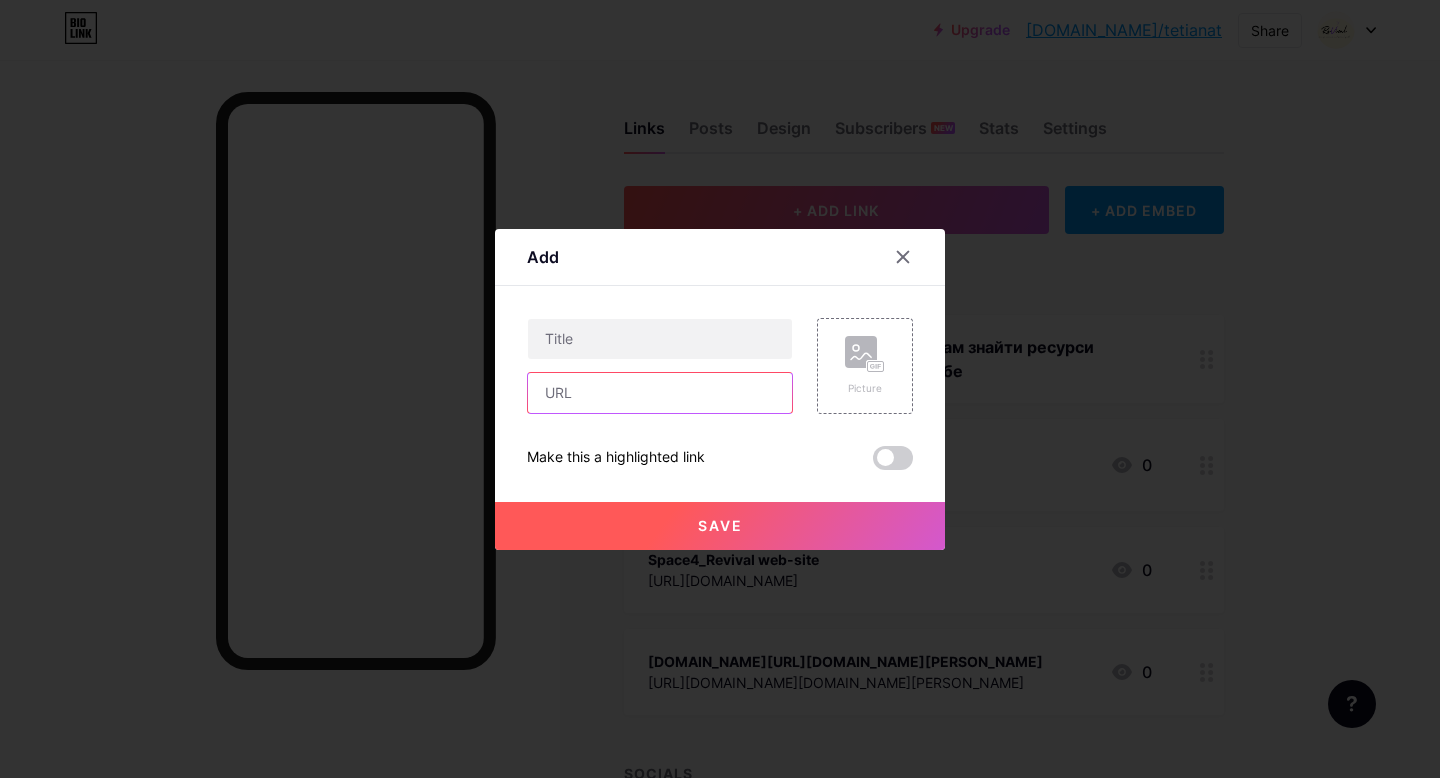 paste on "[URL][DOMAIN_NAME]" 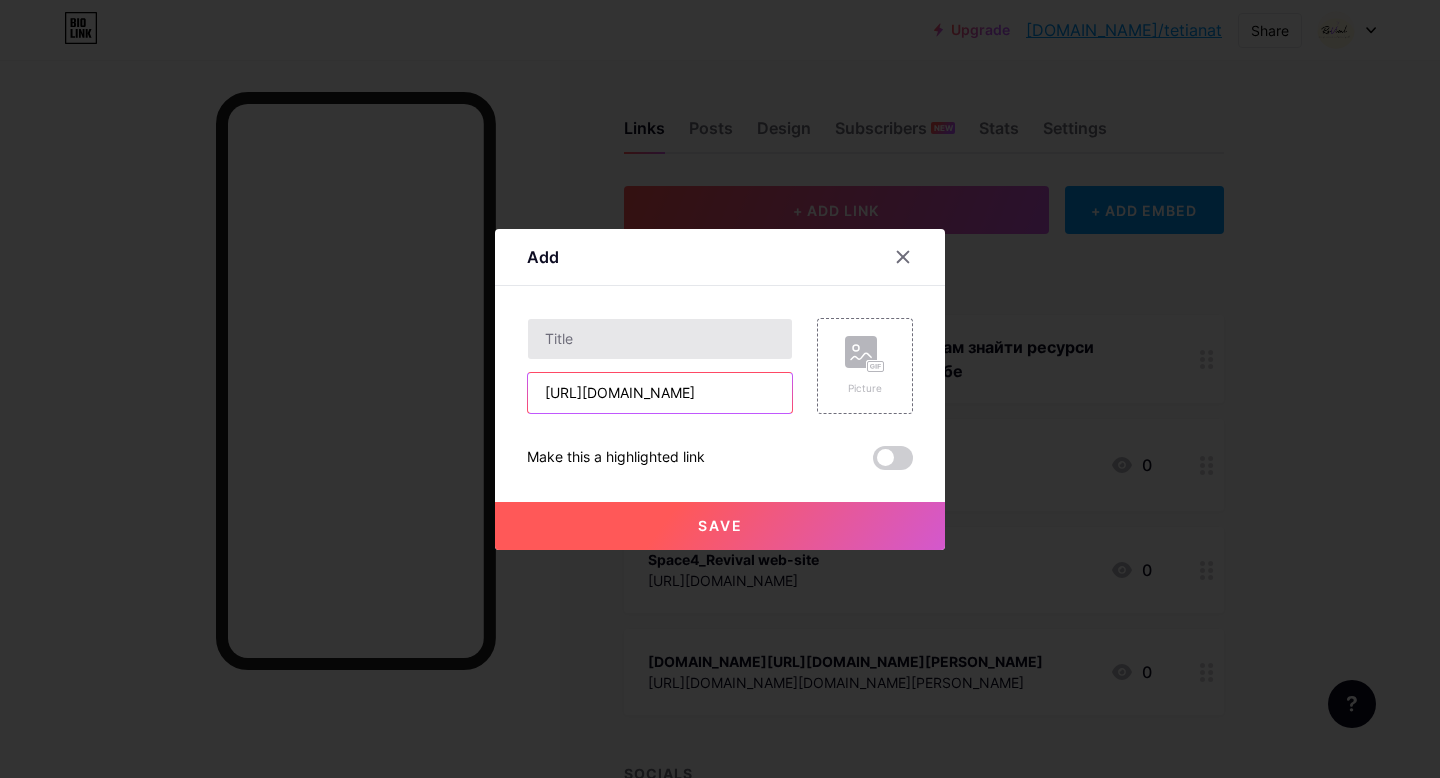 type on "[URL][DOMAIN_NAME]" 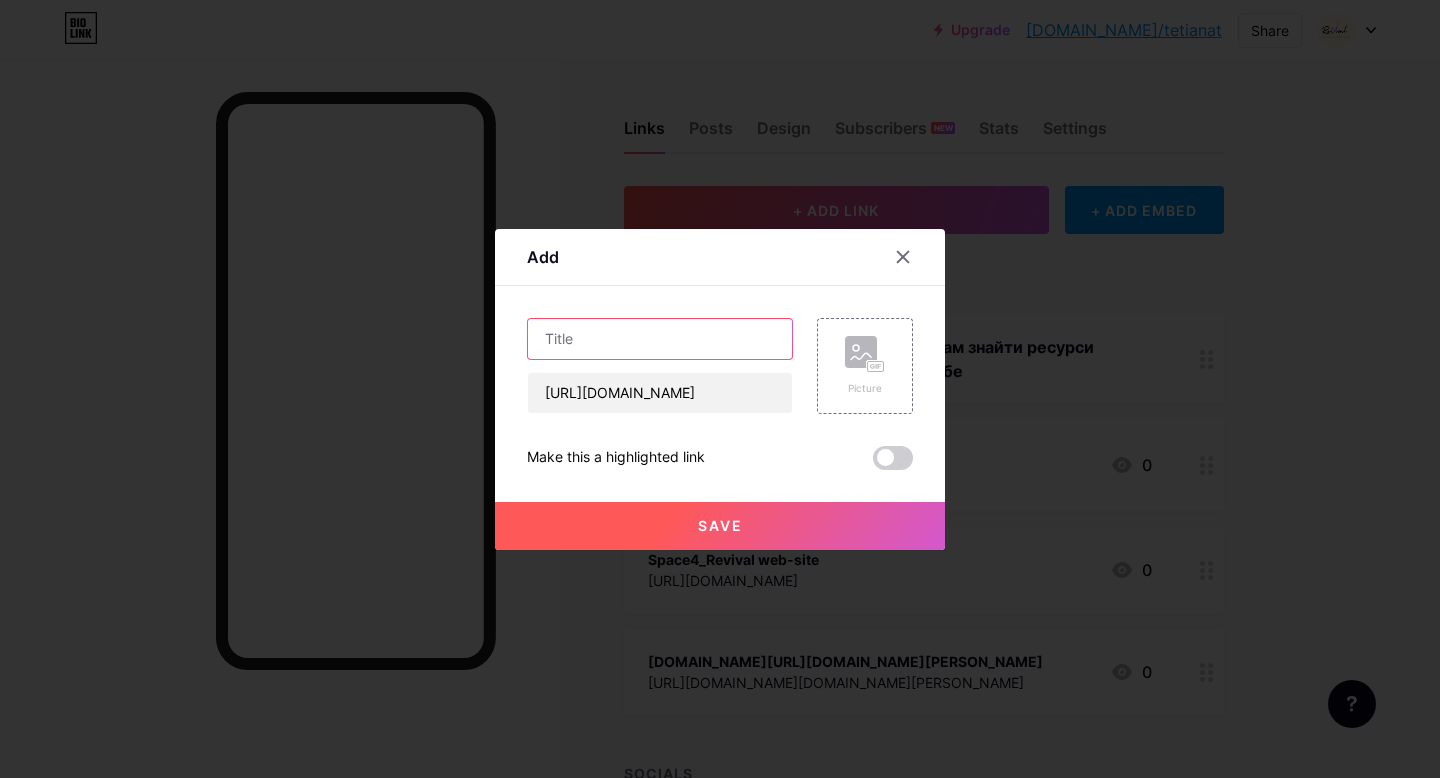 click at bounding box center [660, 339] 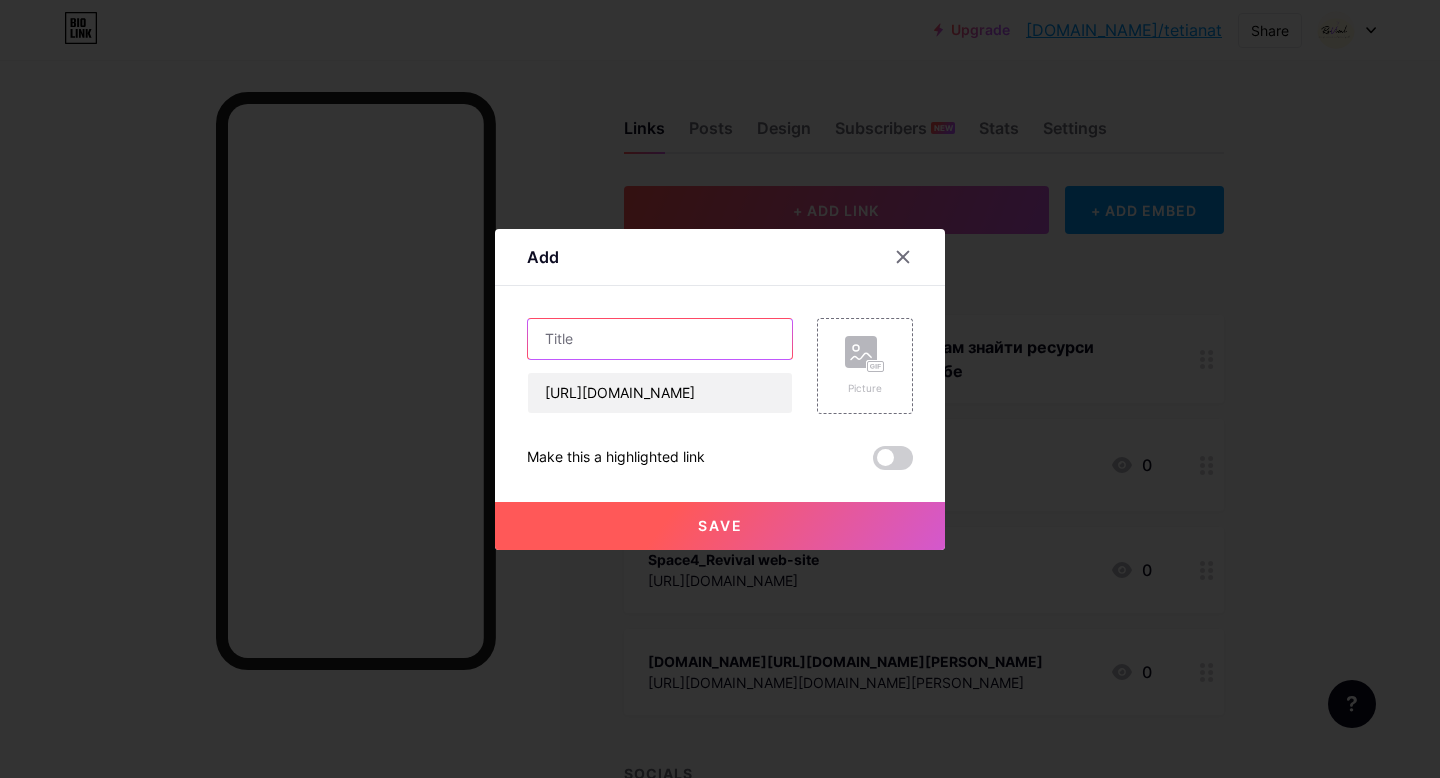 paste on "[URL][DOMAIN_NAME]" 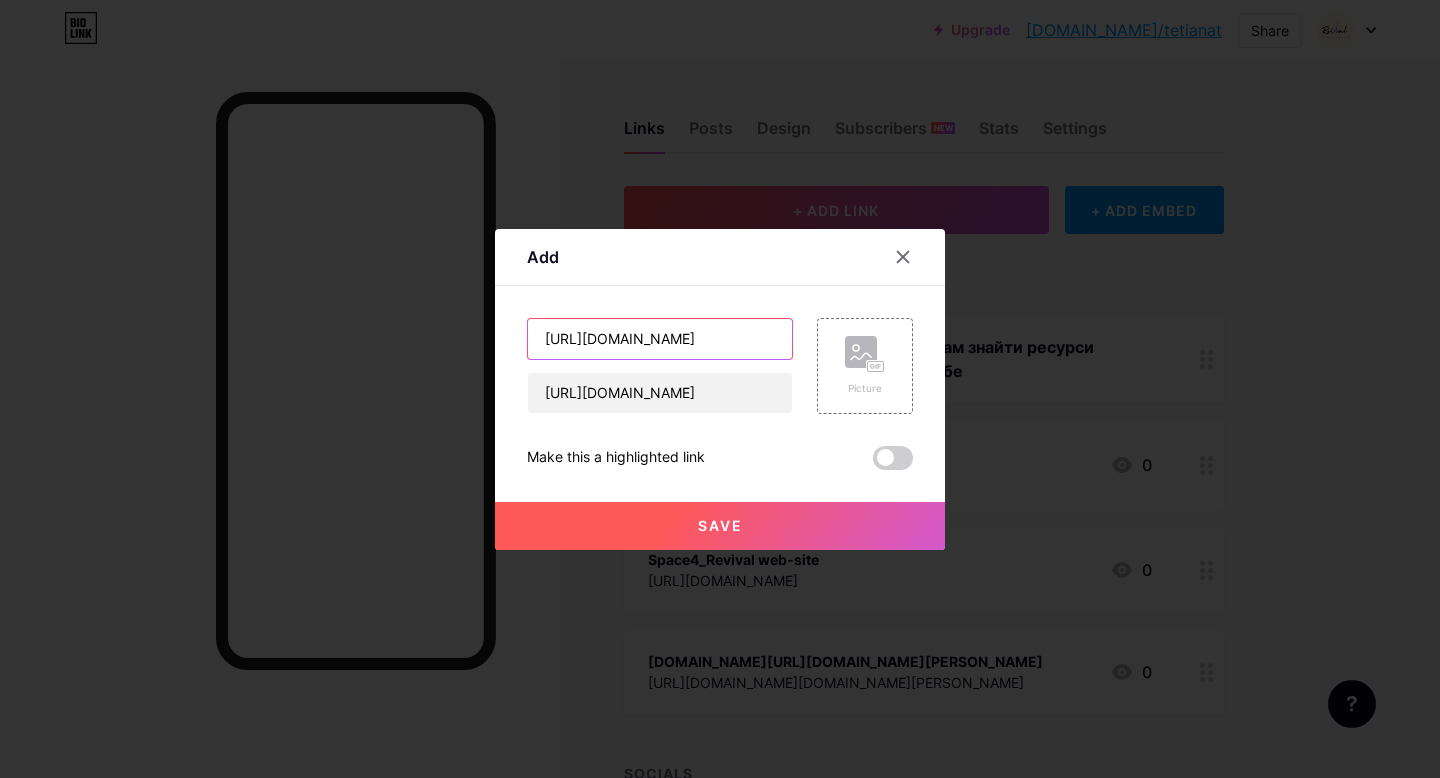 drag, startPoint x: 585, startPoint y: 339, endPoint x: 488, endPoint y: 342, distance: 97.04638 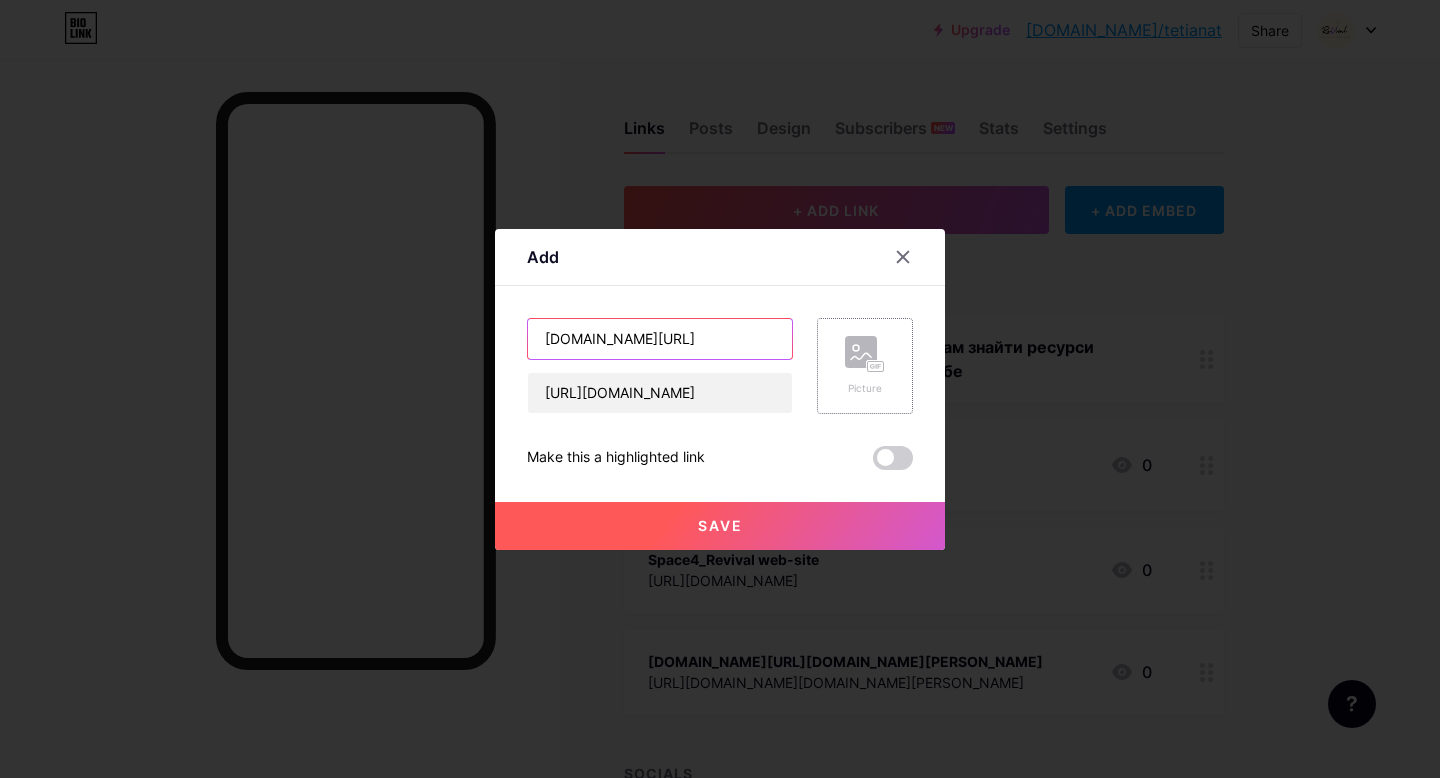 type on "[DOMAIN_NAME][URL]" 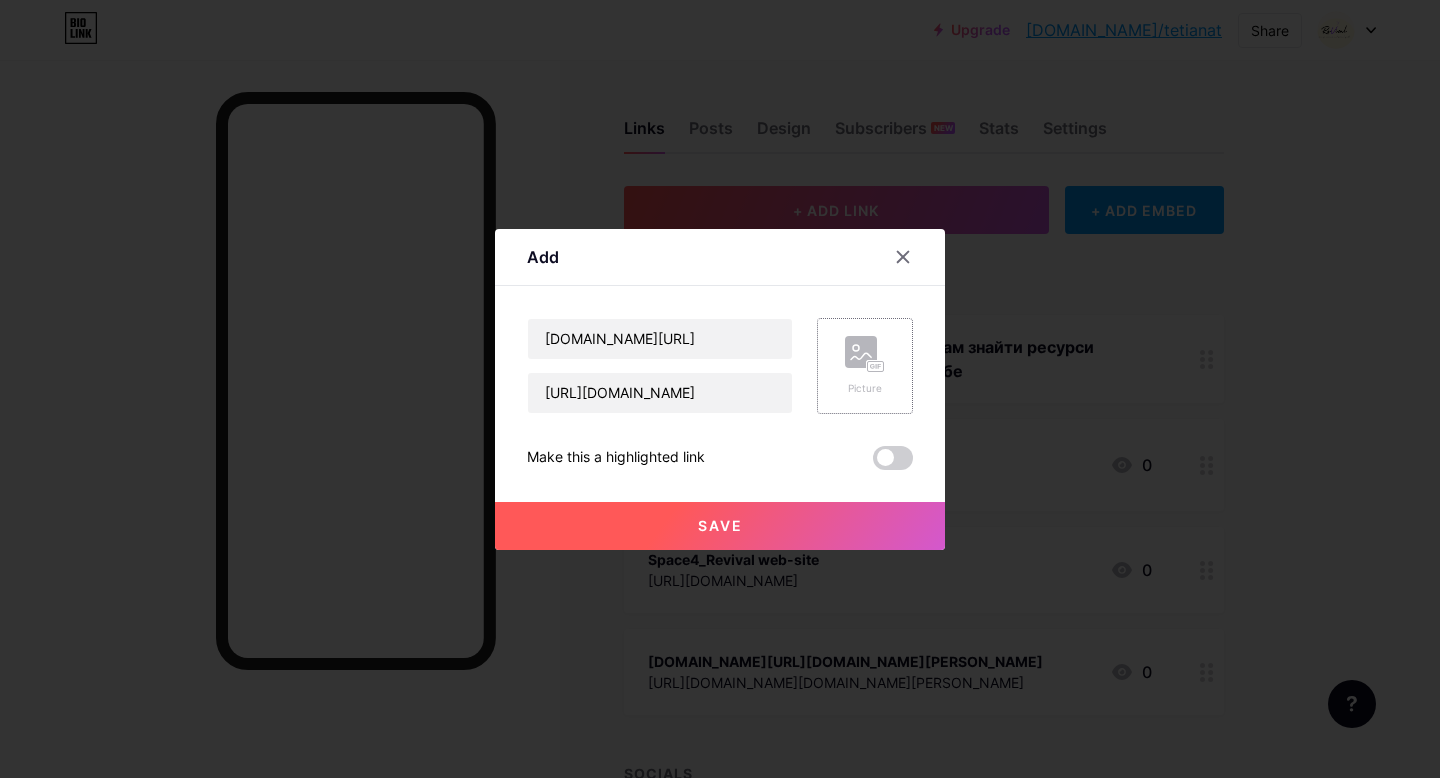 click 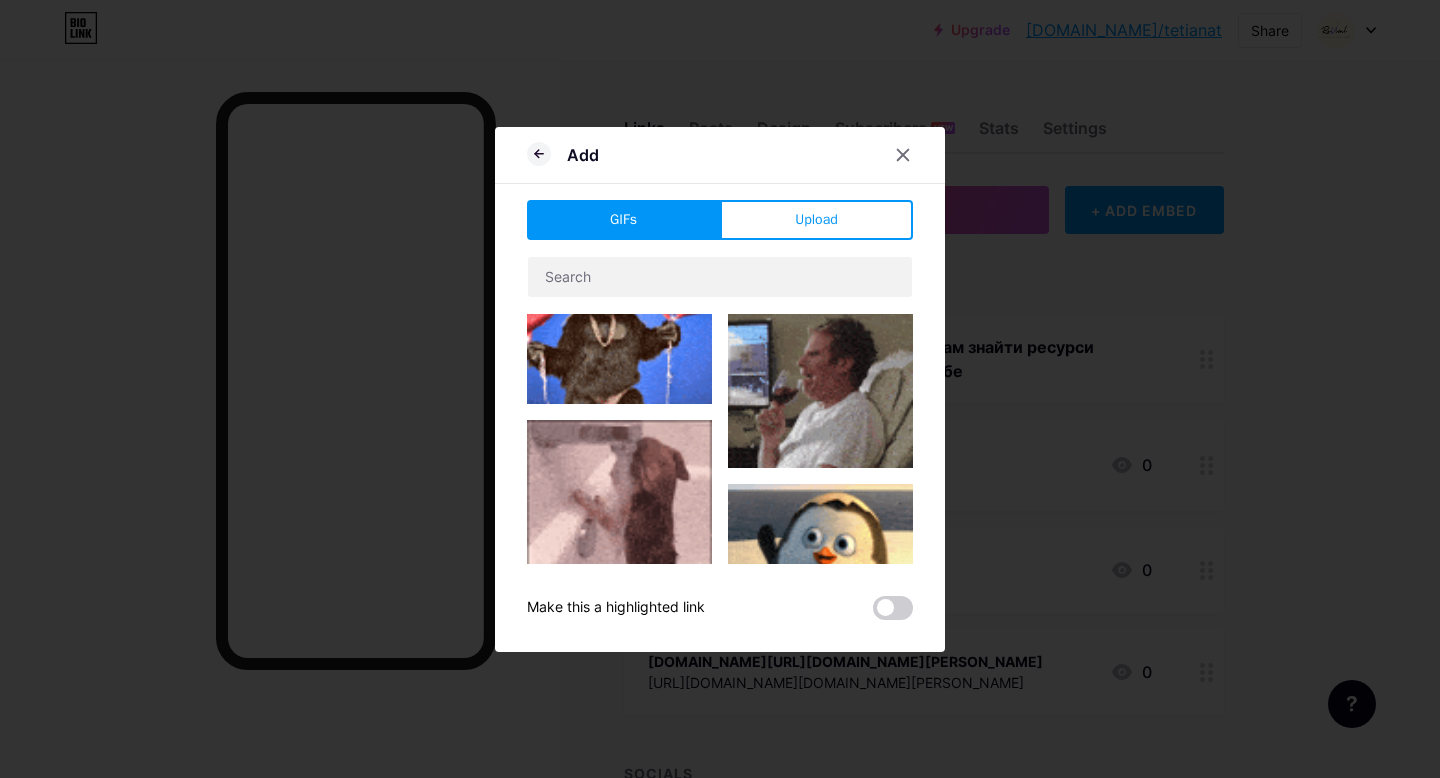 scroll, scrollTop: 800, scrollLeft: 0, axis: vertical 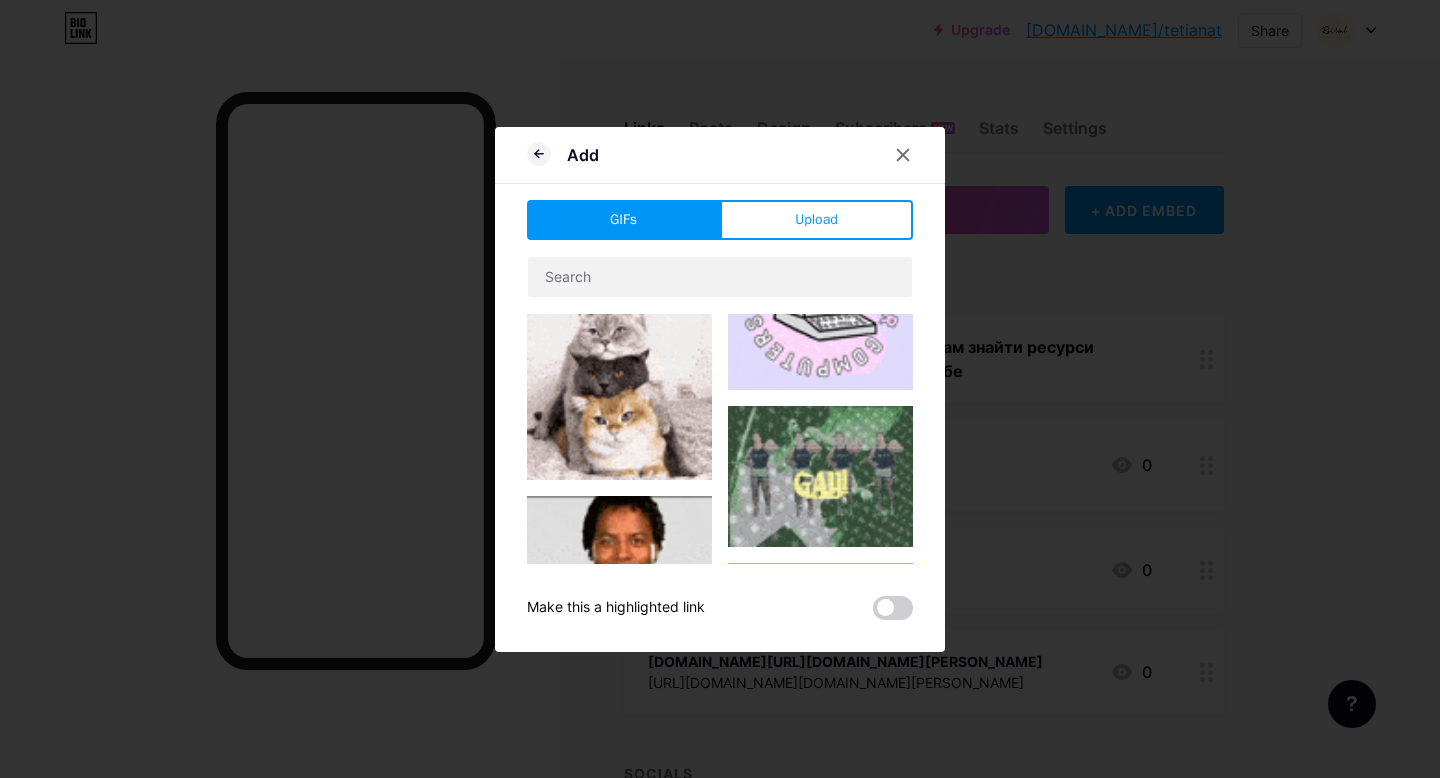 type on "[DOMAIN_NAME][URL]" 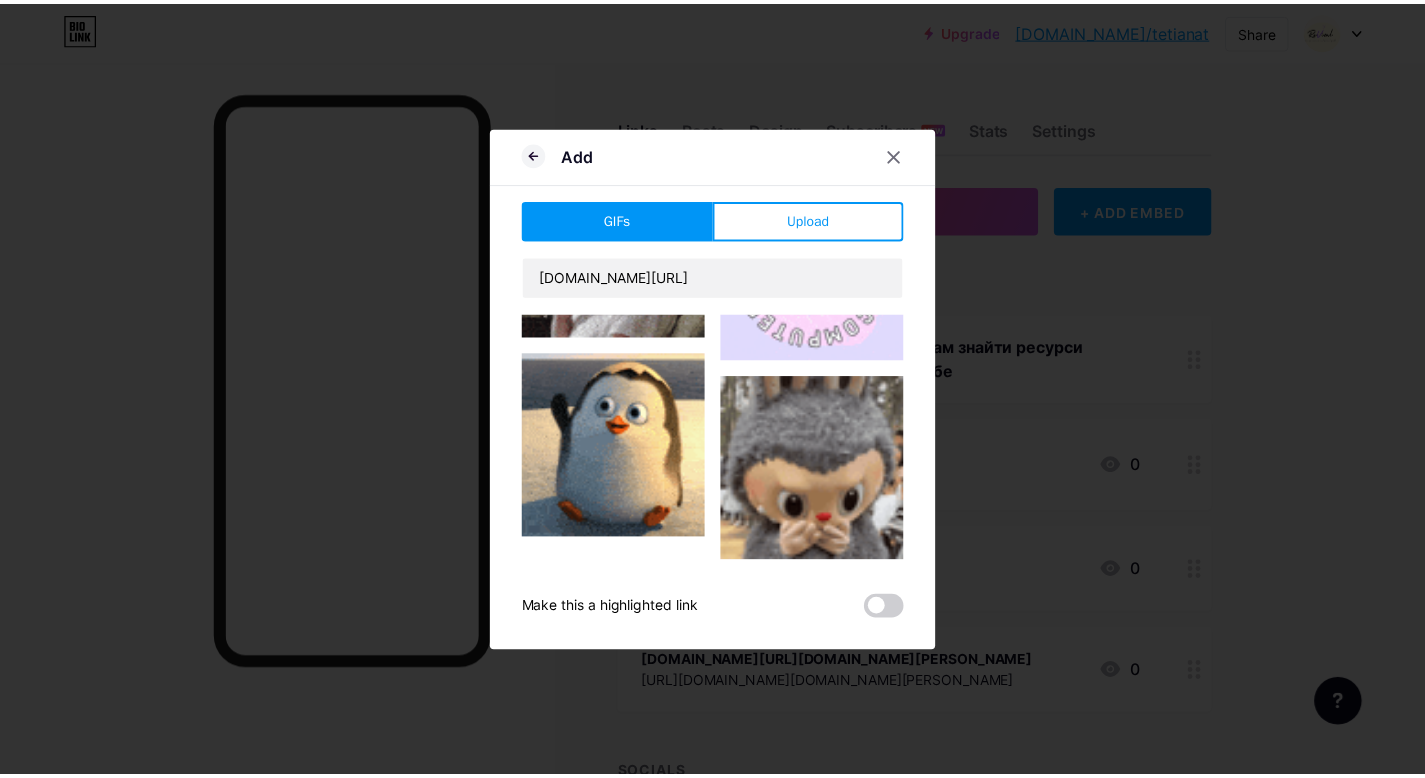 scroll, scrollTop: 2314, scrollLeft: 0, axis: vertical 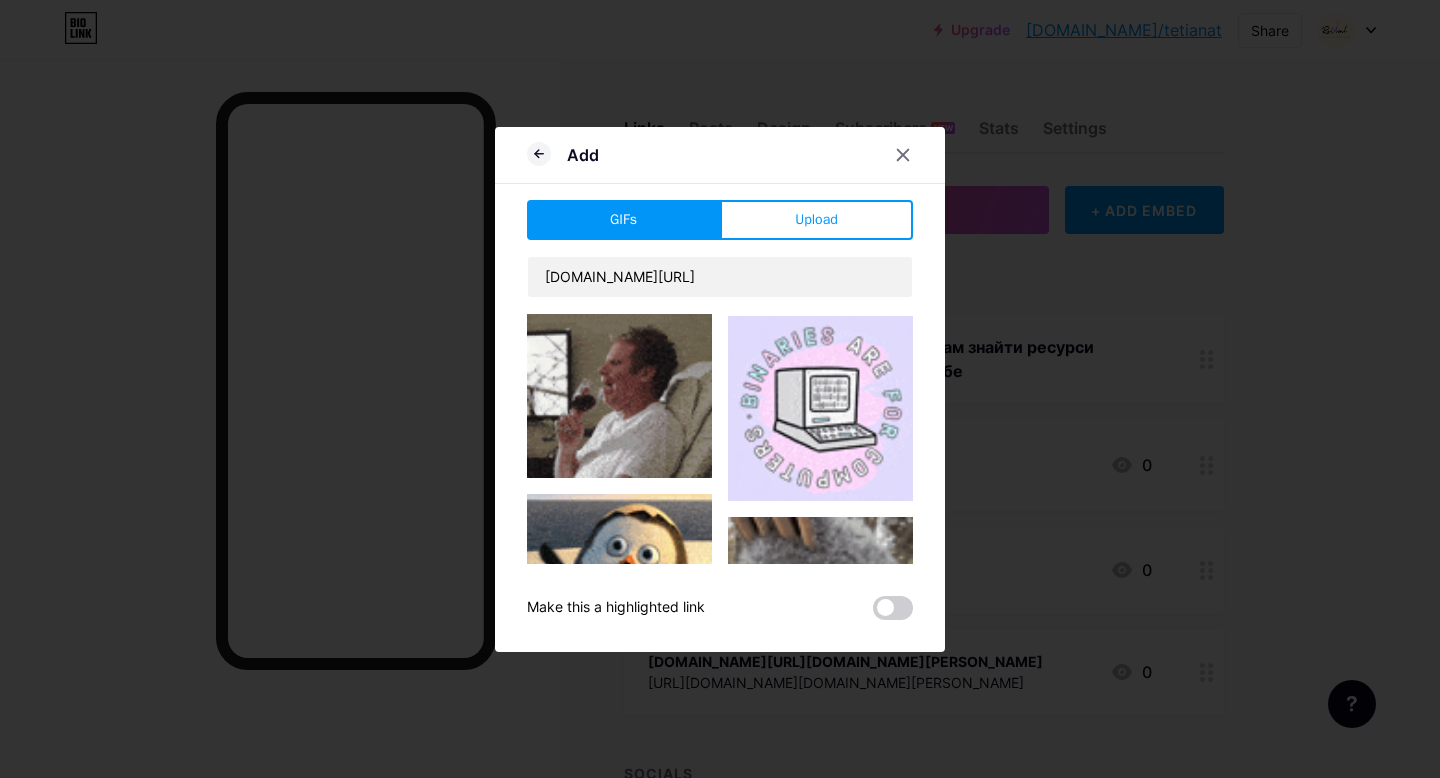 click at bounding box center (619, 586) 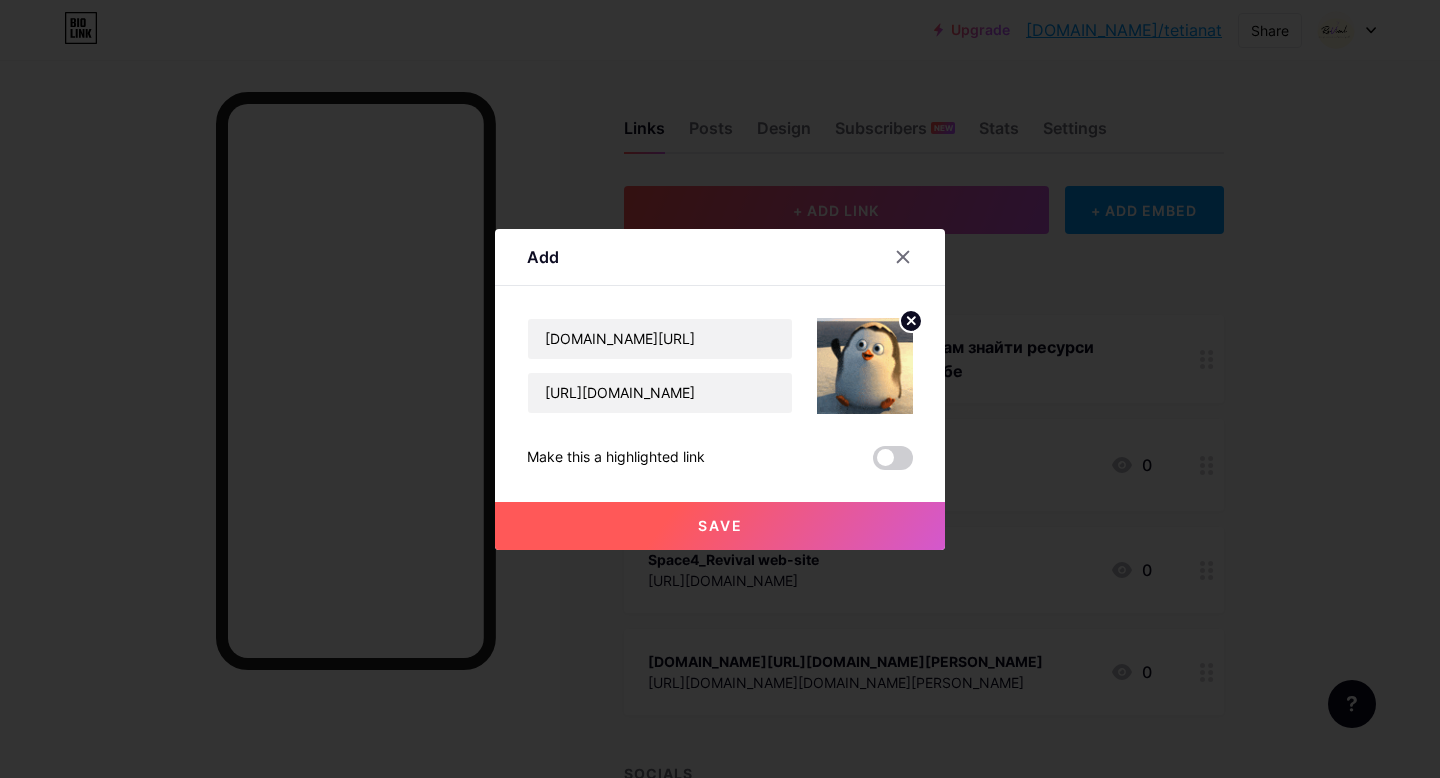 click on "Save" at bounding box center (720, 525) 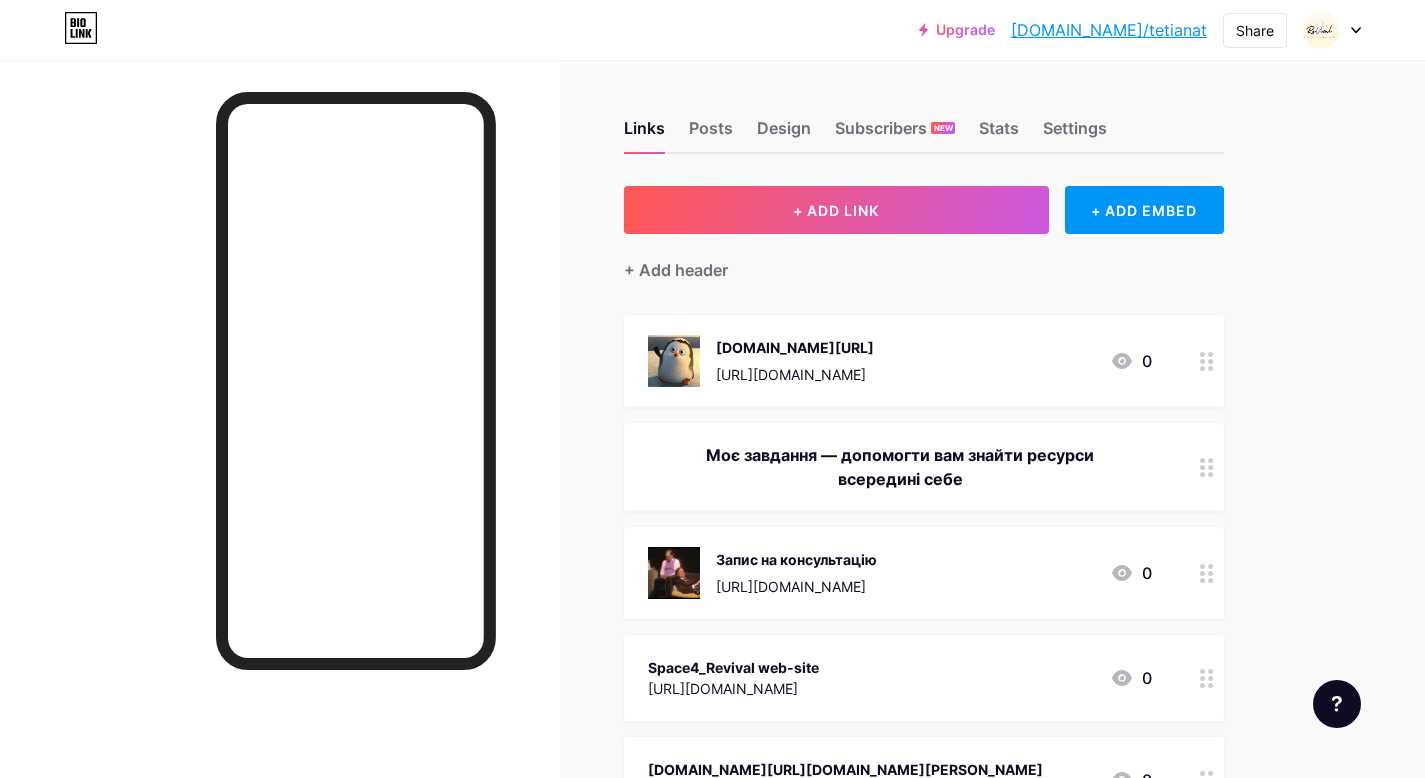 type 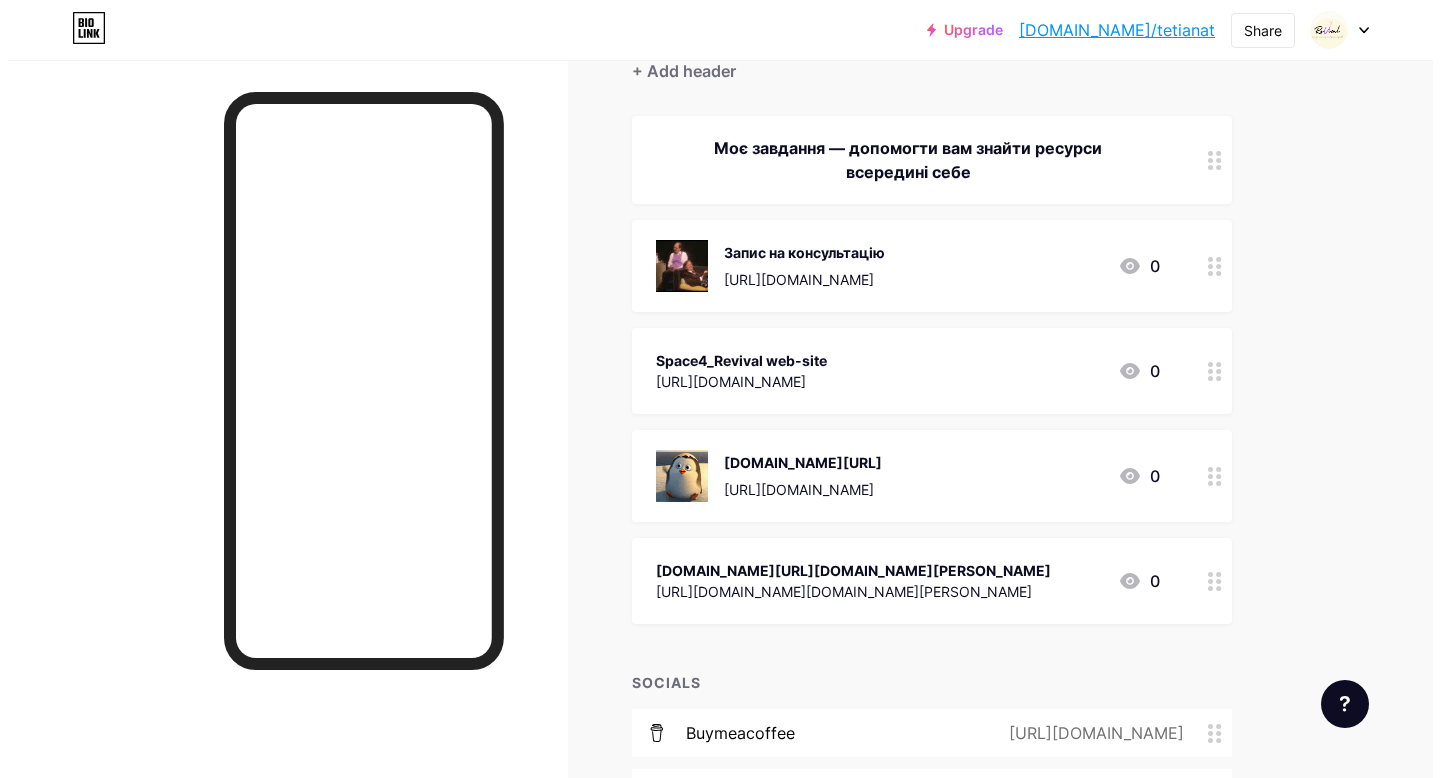 scroll, scrollTop: 200, scrollLeft: 0, axis: vertical 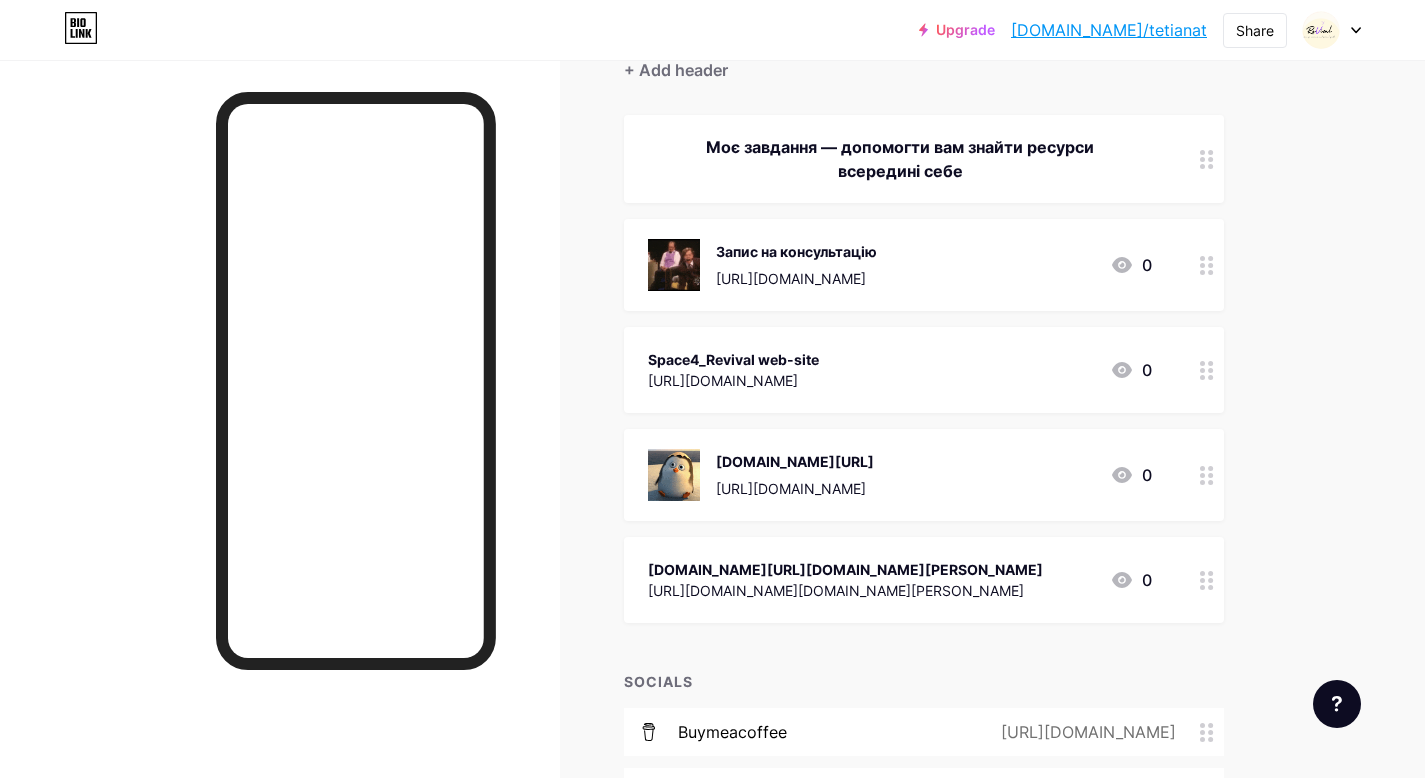 click on "Space4_Revival  web-site" at bounding box center [733, 359] 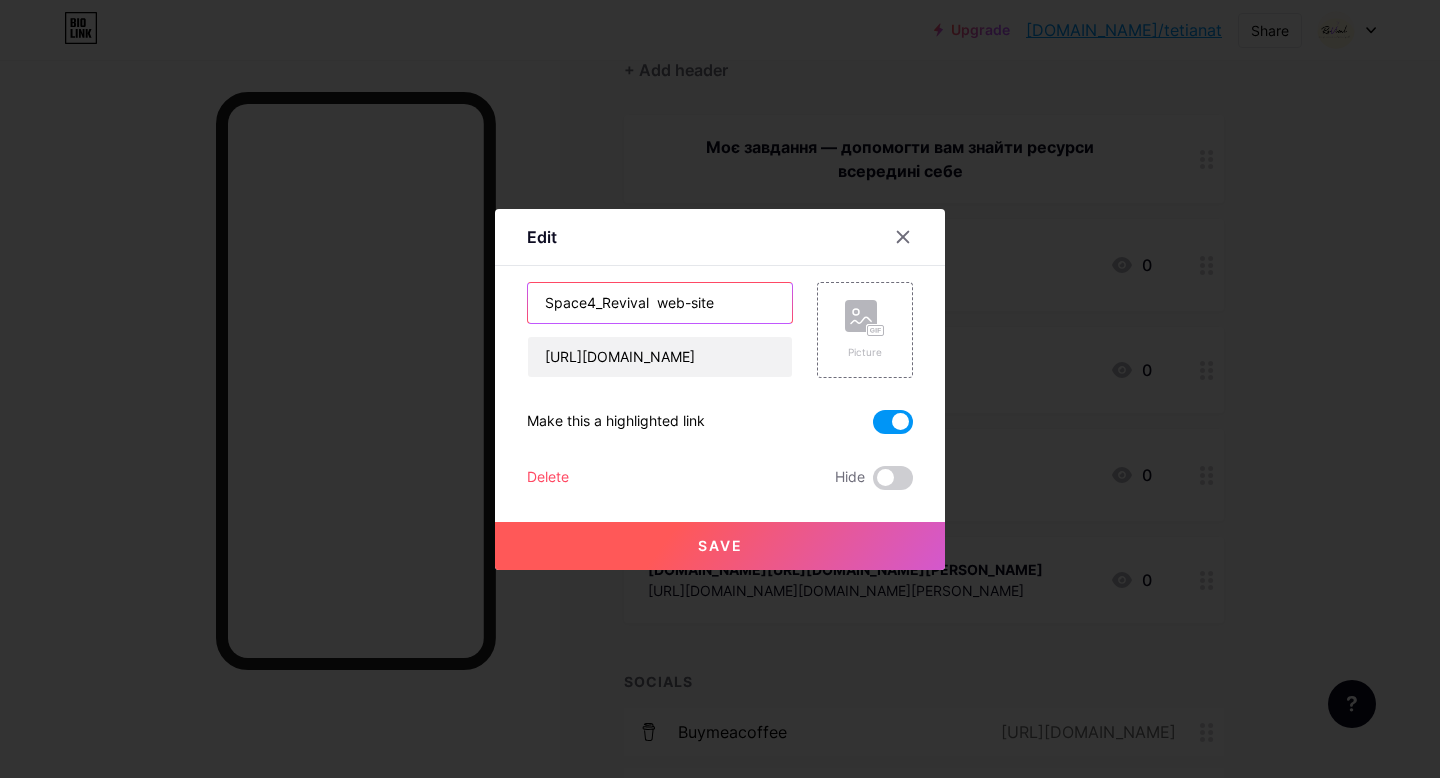 drag, startPoint x: 650, startPoint y: 302, endPoint x: 734, endPoint y: 302, distance: 84 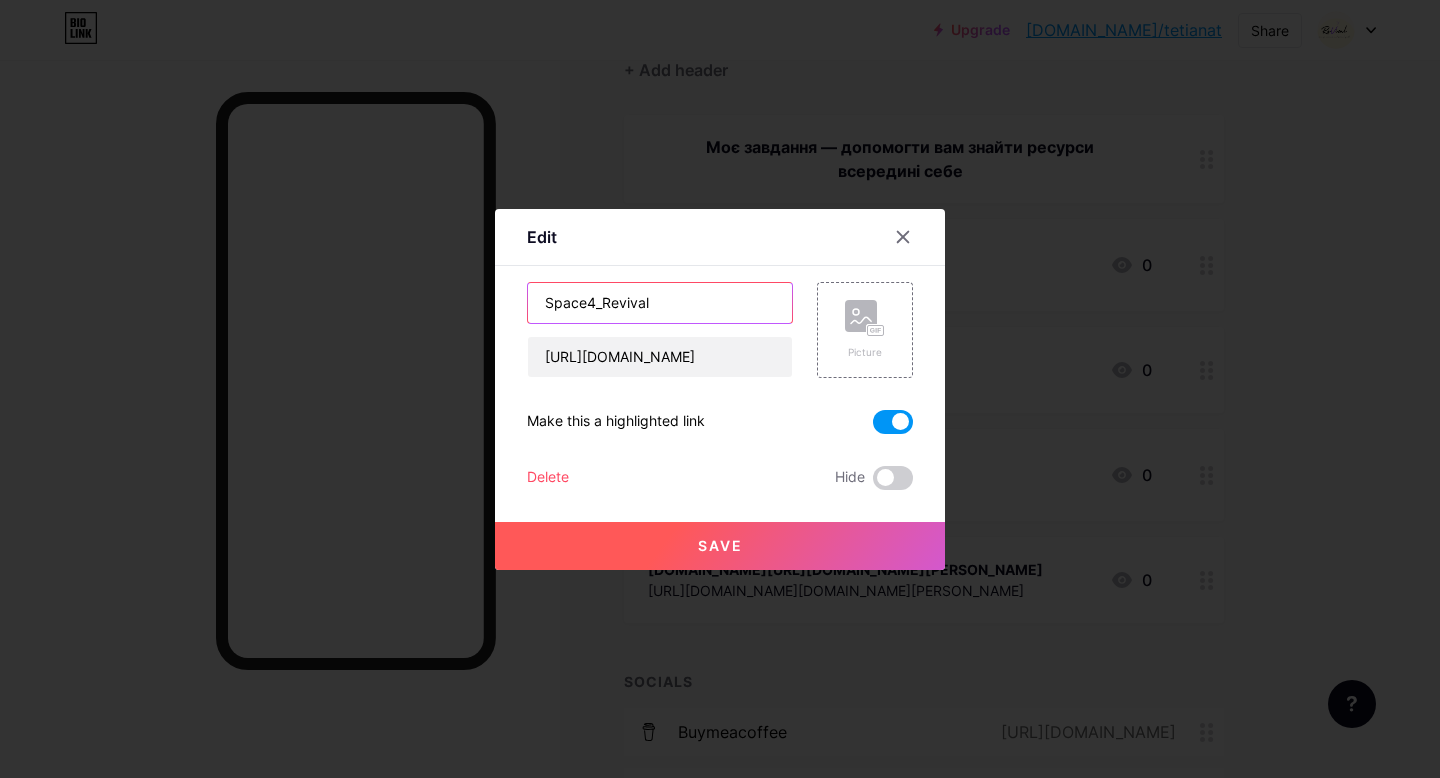 click on "Space4_Revival" at bounding box center (660, 303) 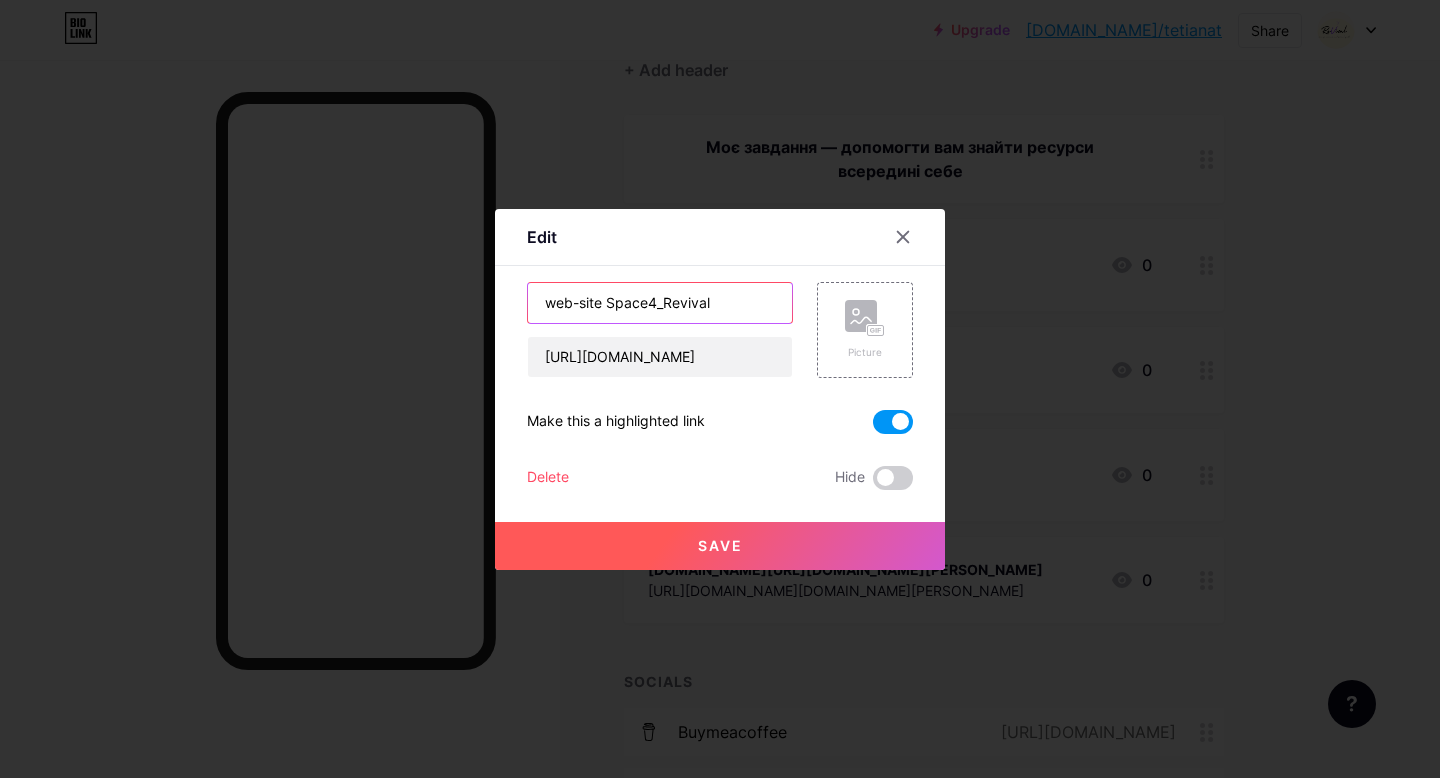 drag, startPoint x: 741, startPoint y: 299, endPoint x: 601, endPoint y: 297, distance: 140.01428 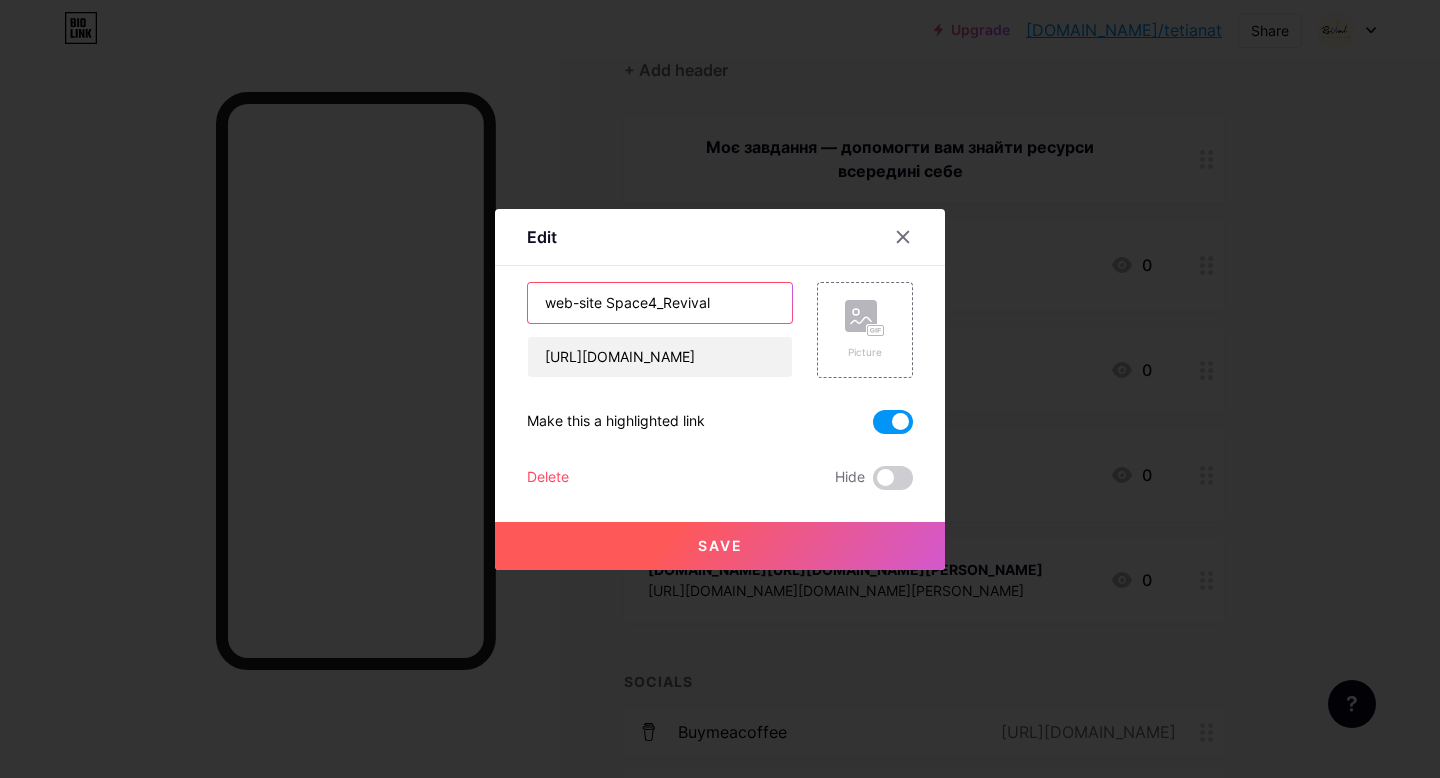 click on "web-site Space4_Revival" at bounding box center (660, 303) 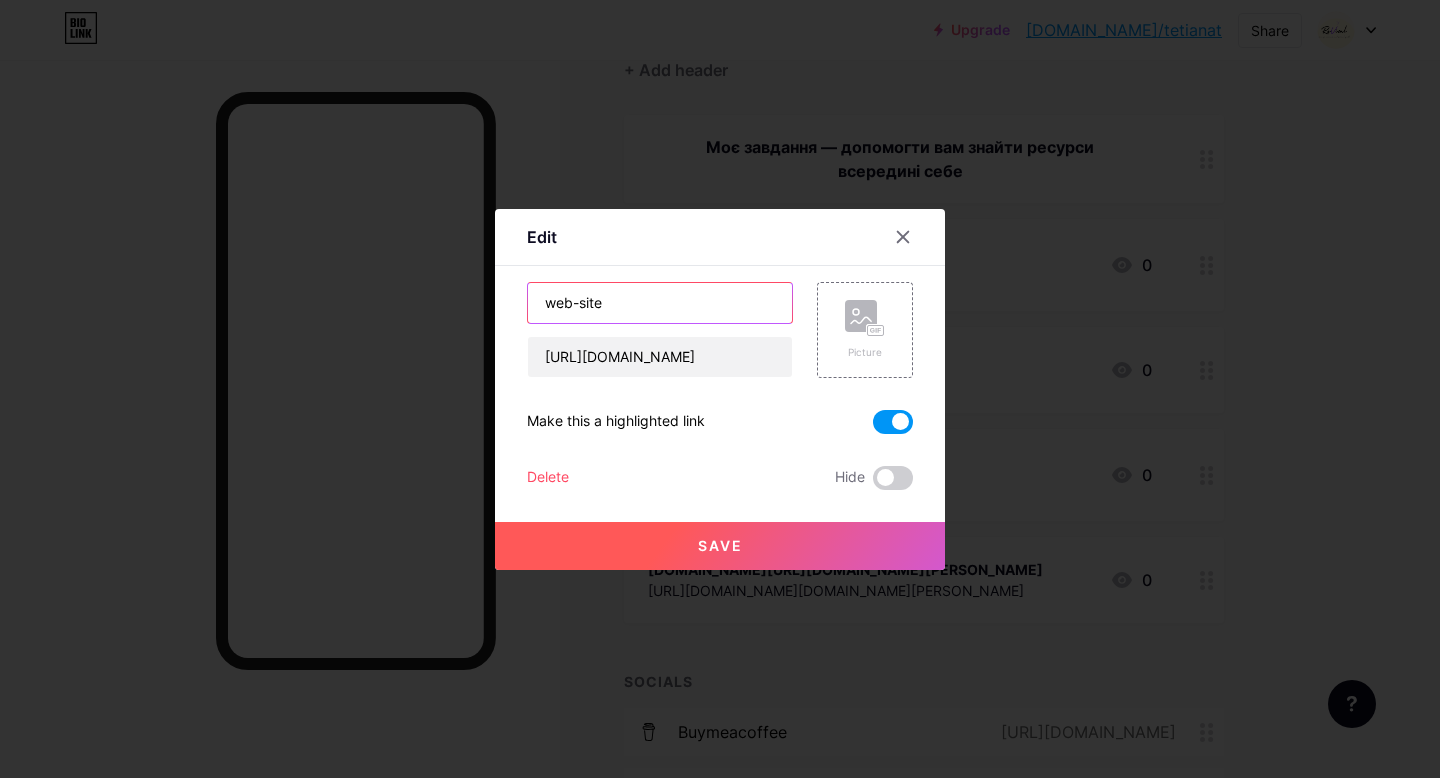 type on "web-site" 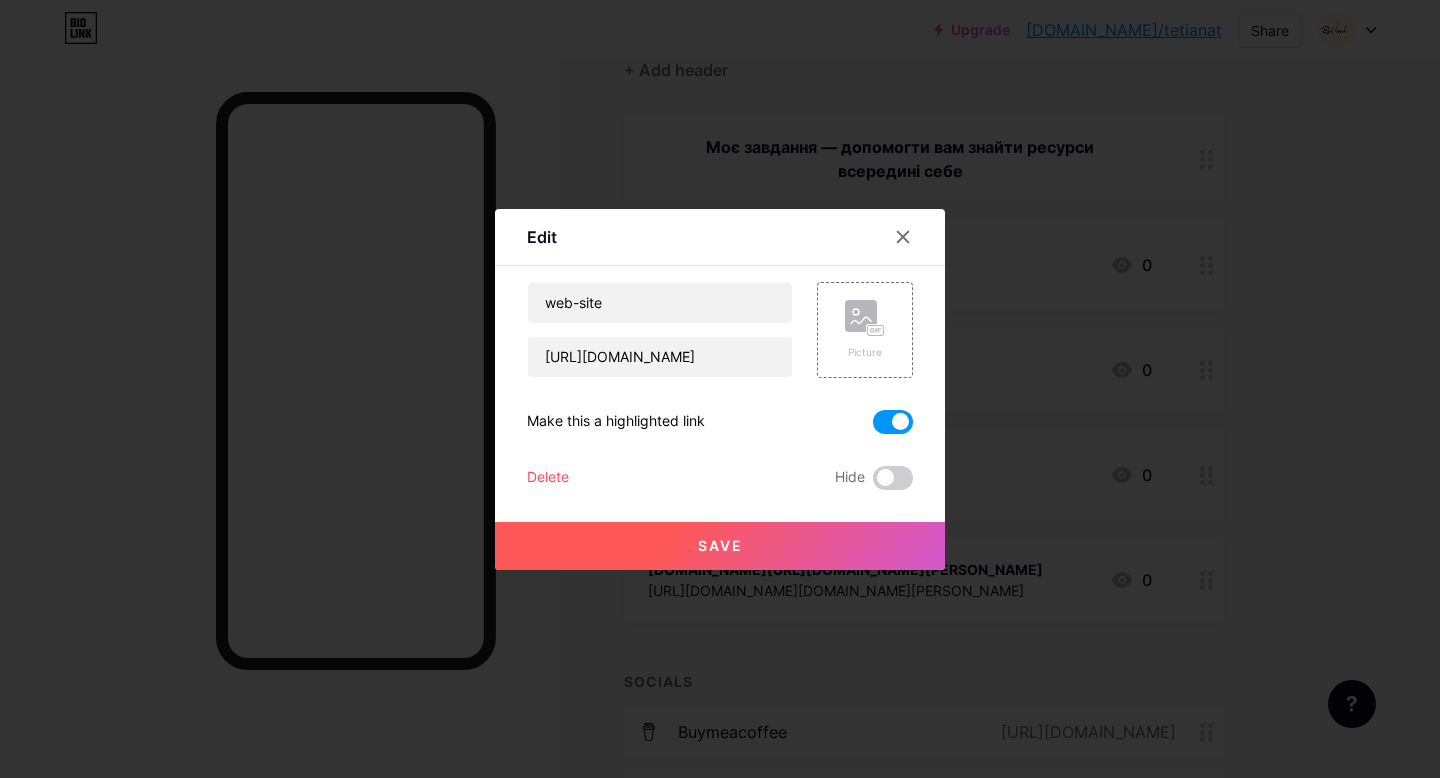 click on "Save" at bounding box center (720, 546) 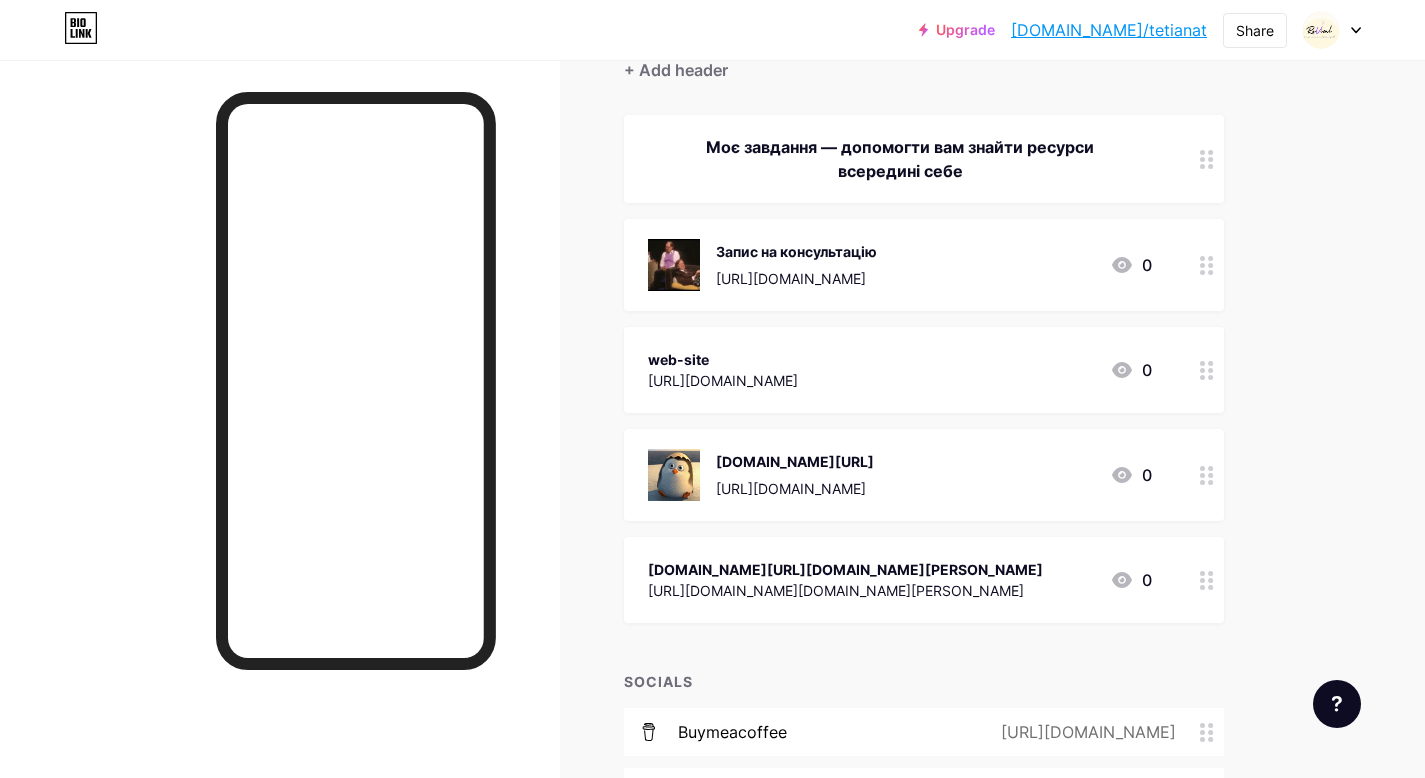 click on "[URL][DOMAIN_NAME][DOMAIN_NAME][PERSON_NAME]" at bounding box center (845, 590) 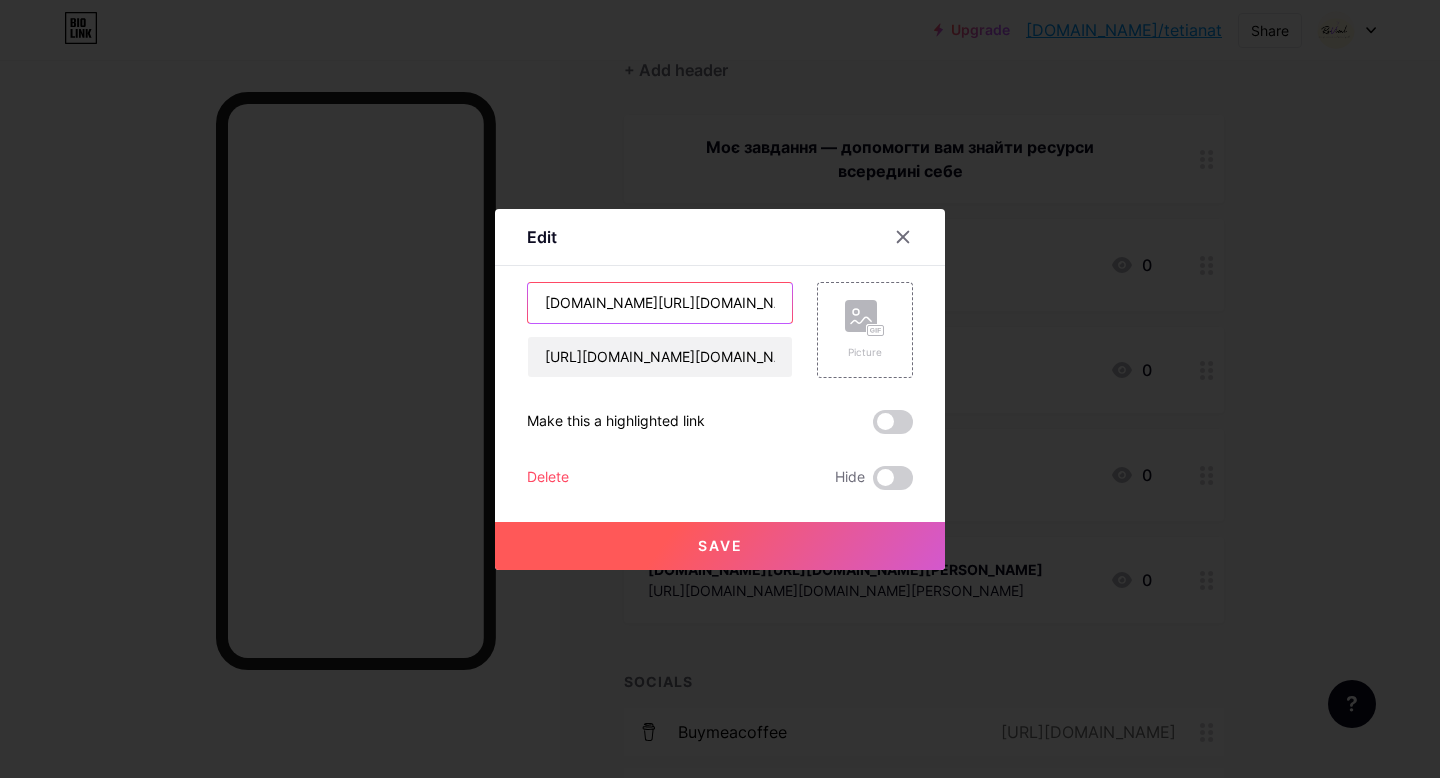 drag, startPoint x: 604, startPoint y: 296, endPoint x: 516, endPoint y: 292, distance: 88.09086 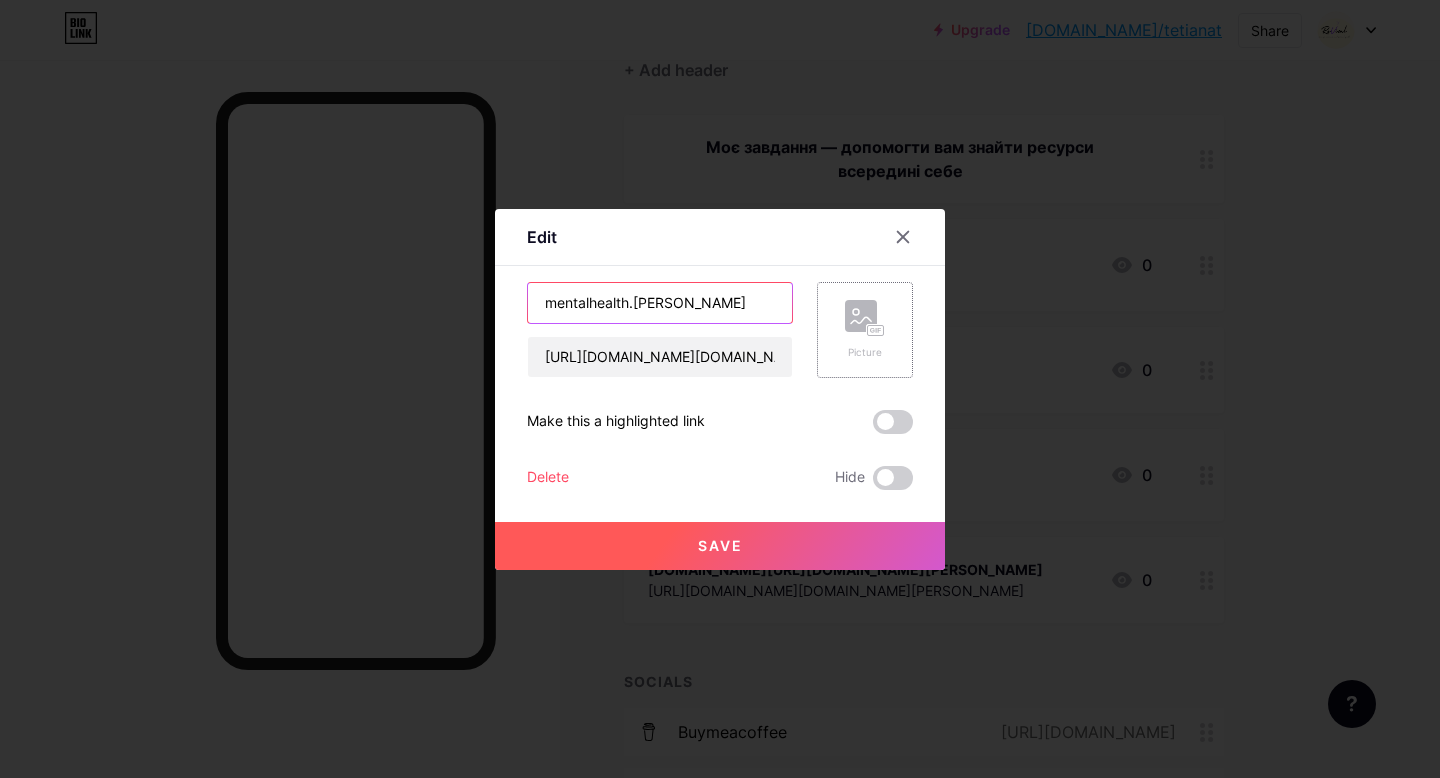 type on "mentalhealth.[PERSON_NAME]" 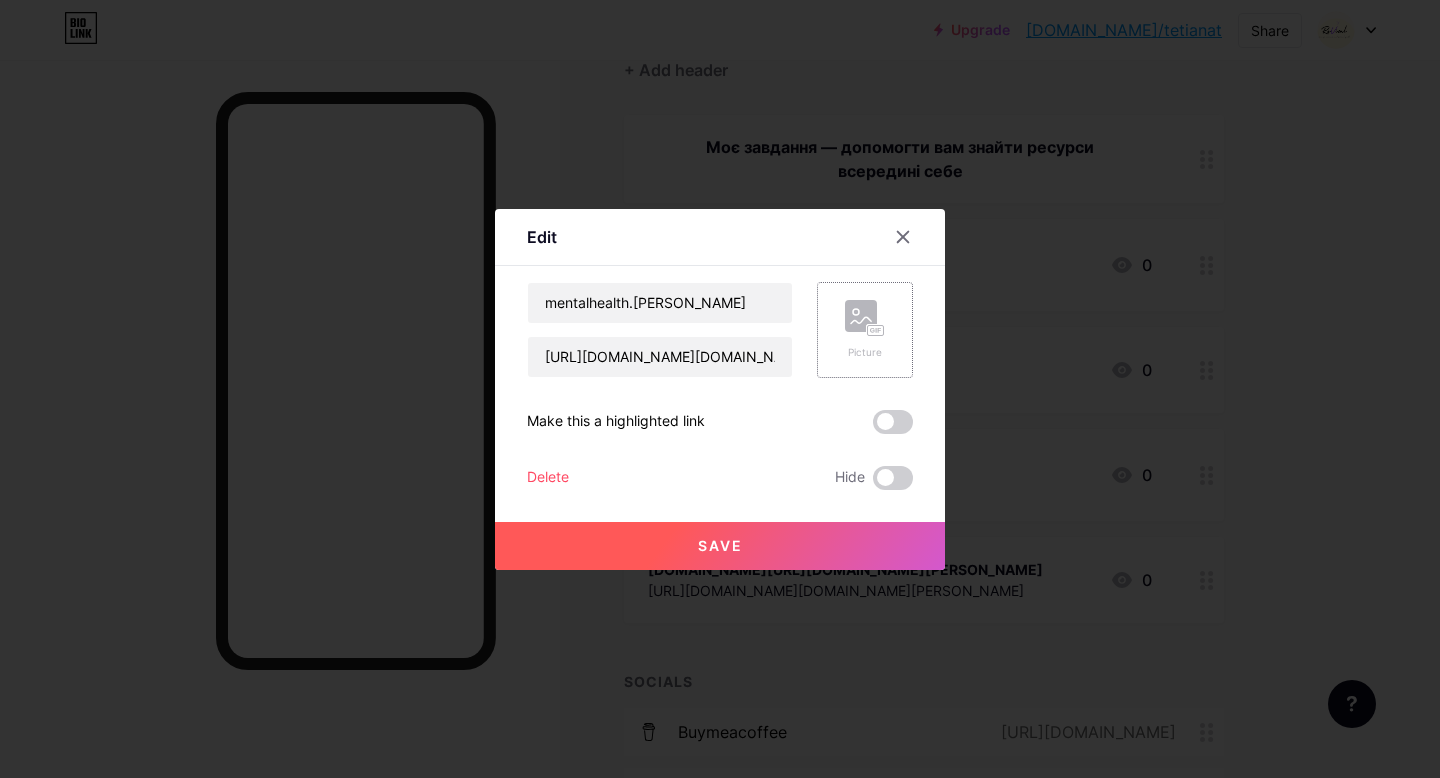 click 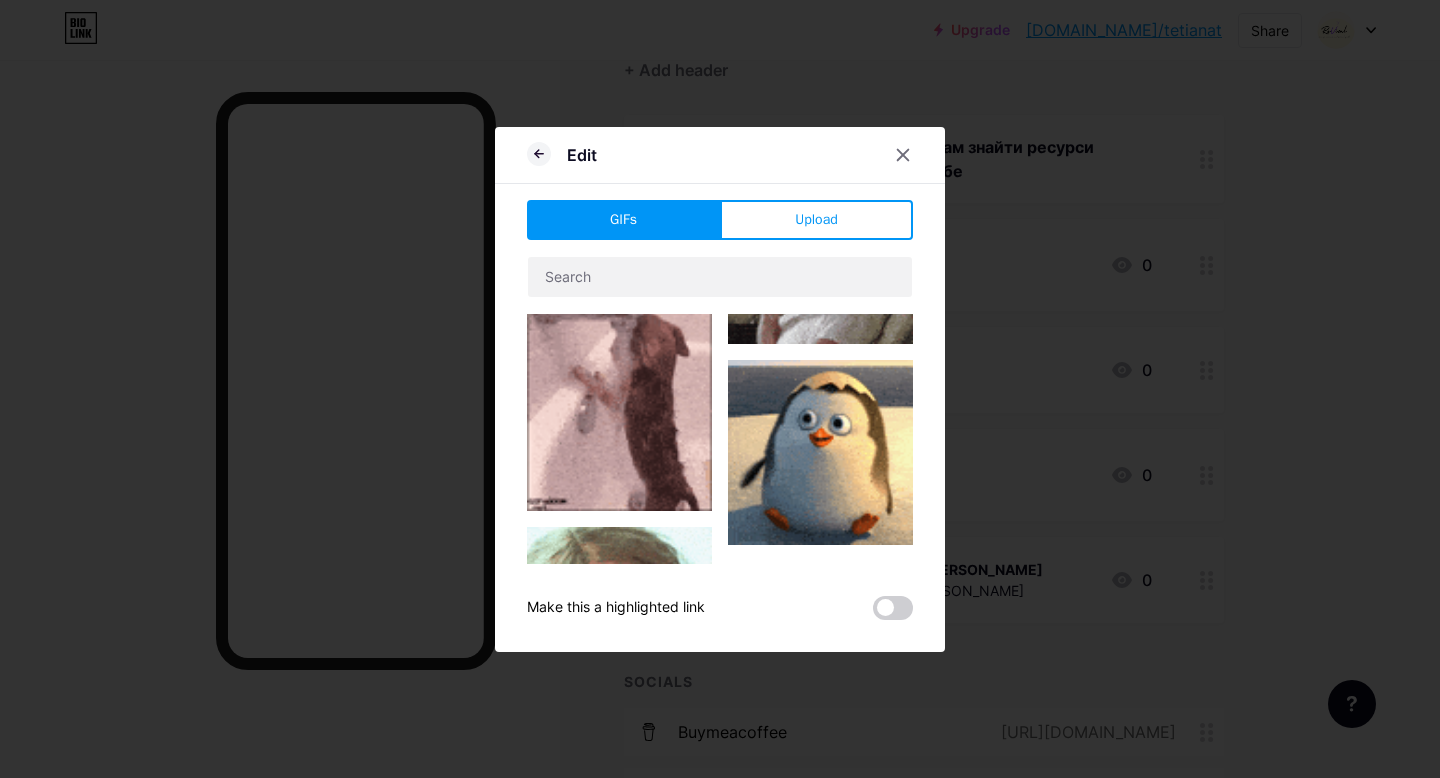 scroll, scrollTop: 600, scrollLeft: 0, axis: vertical 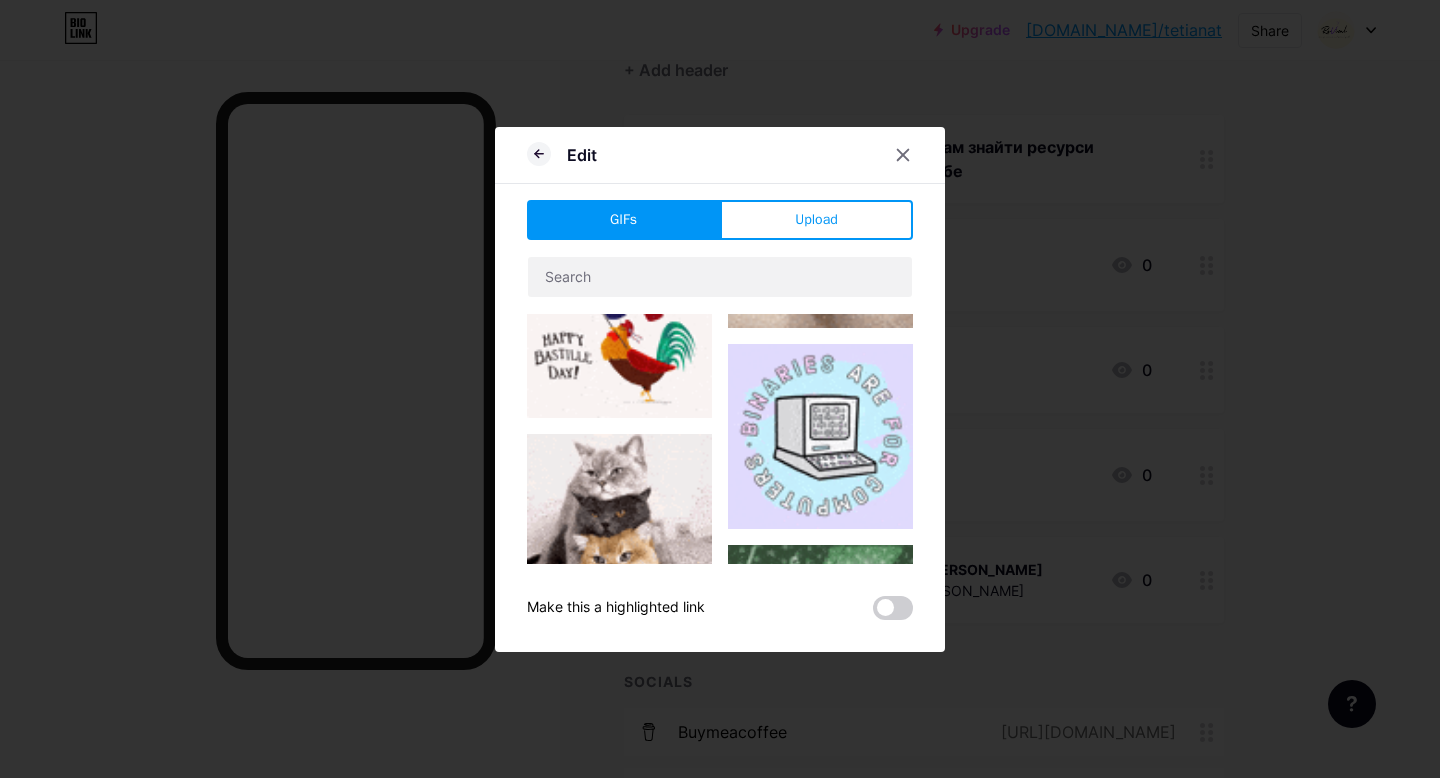 type on "mentalhealth.[PERSON_NAME]" 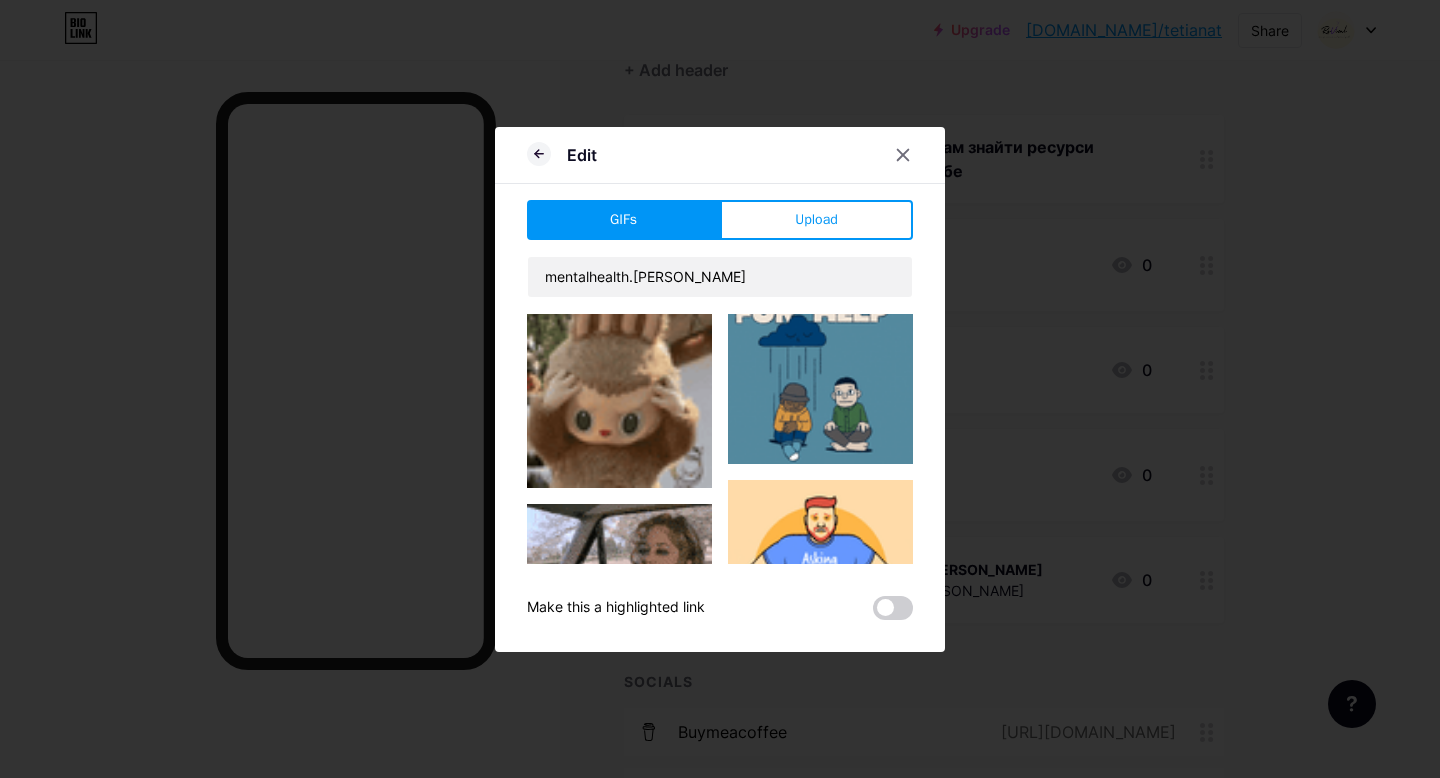scroll, scrollTop: 7349, scrollLeft: 0, axis: vertical 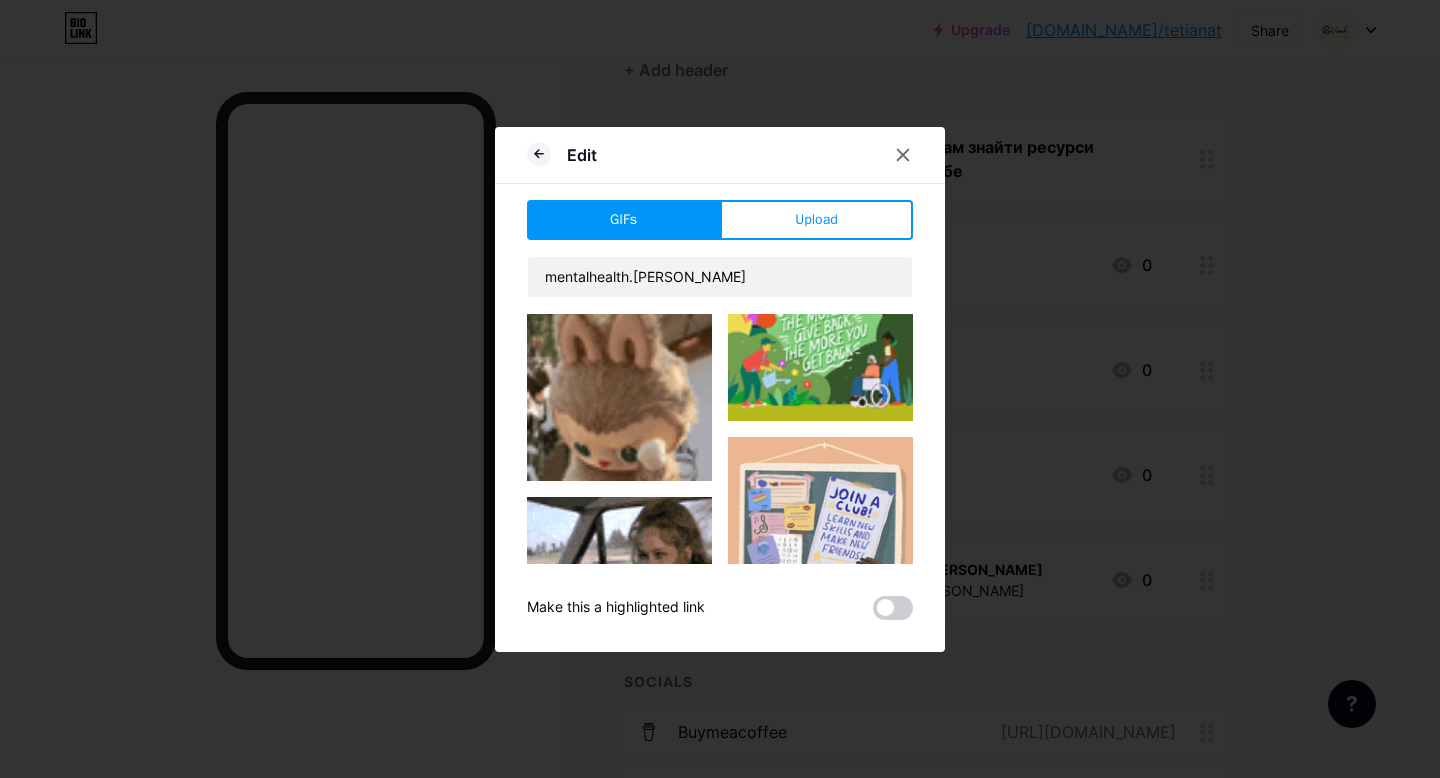 click at bounding box center (619, 832) 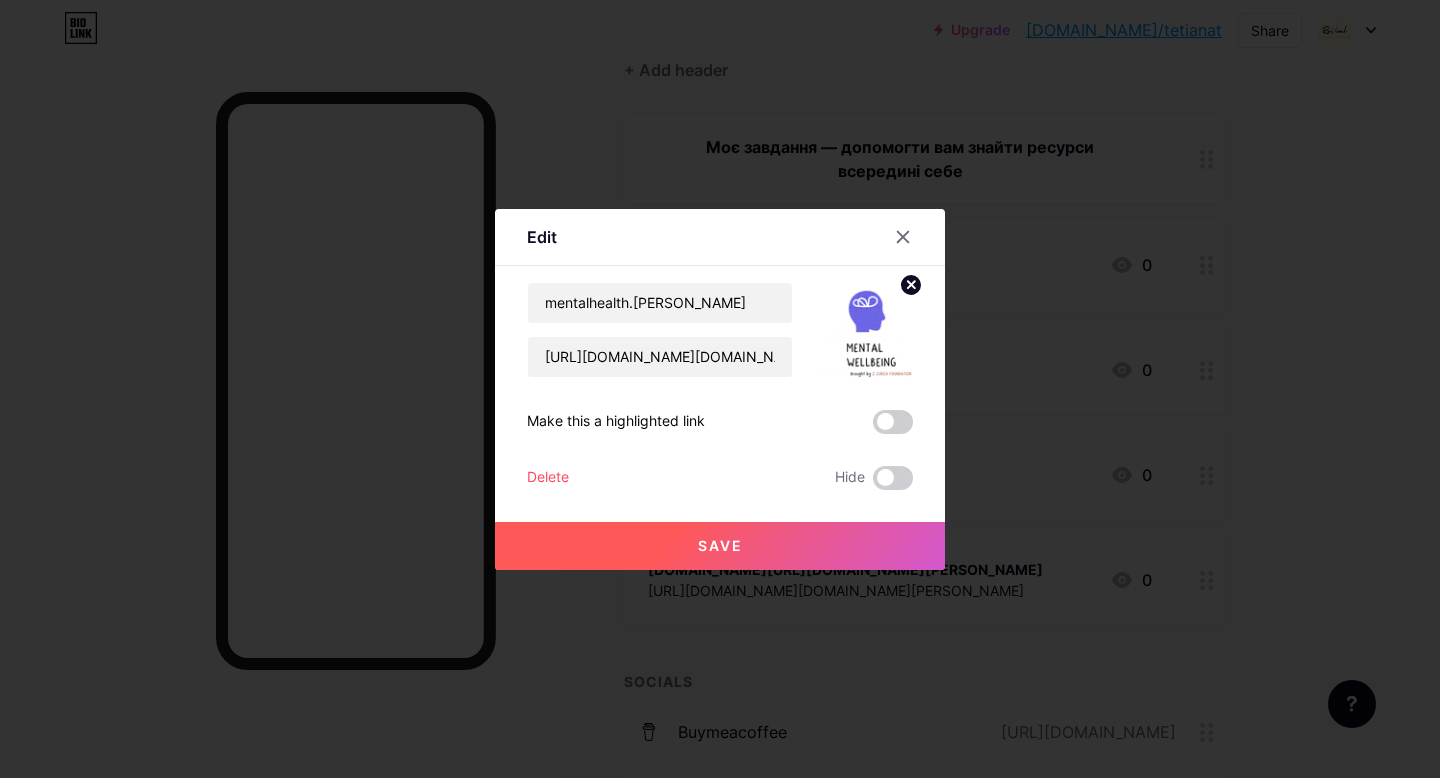 click on "Save" at bounding box center (720, 545) 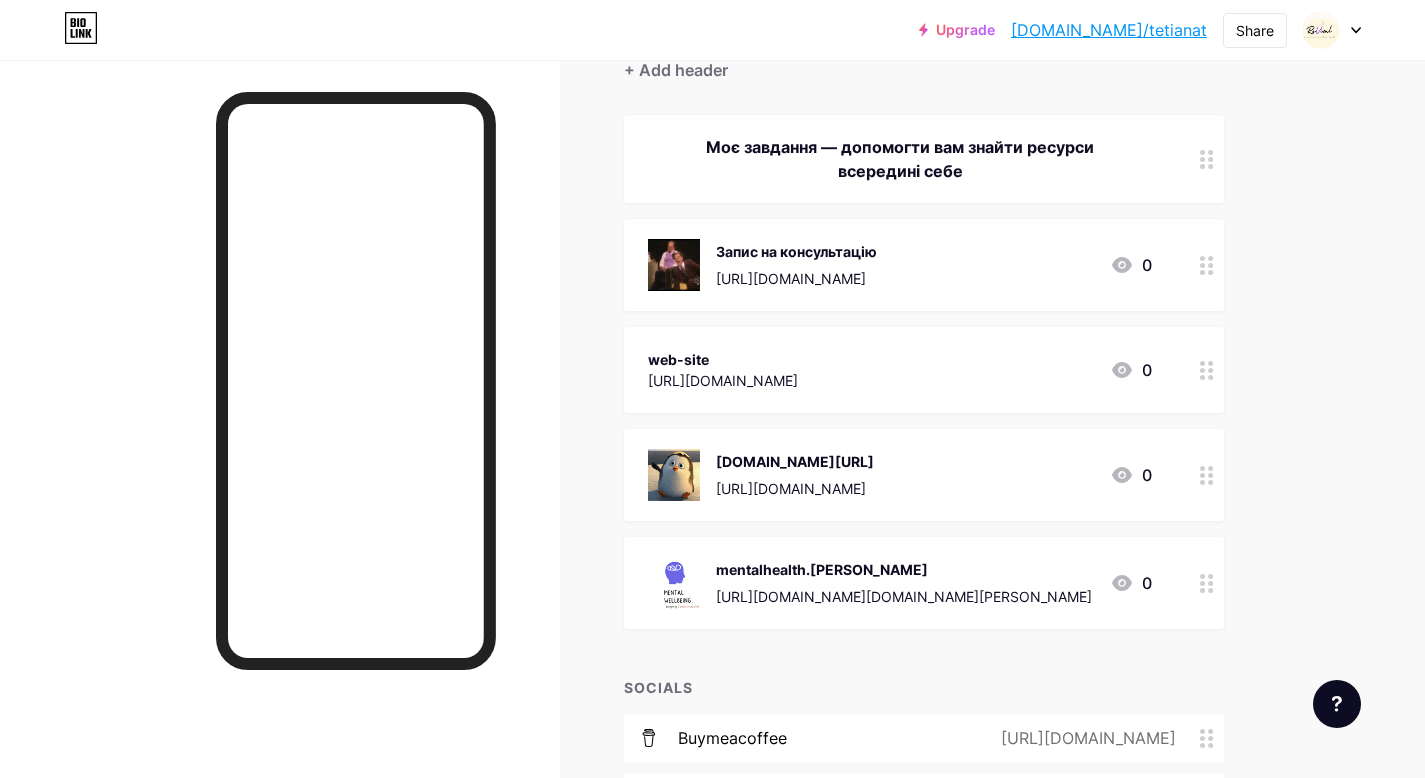 click at bounding box center (674, 265) 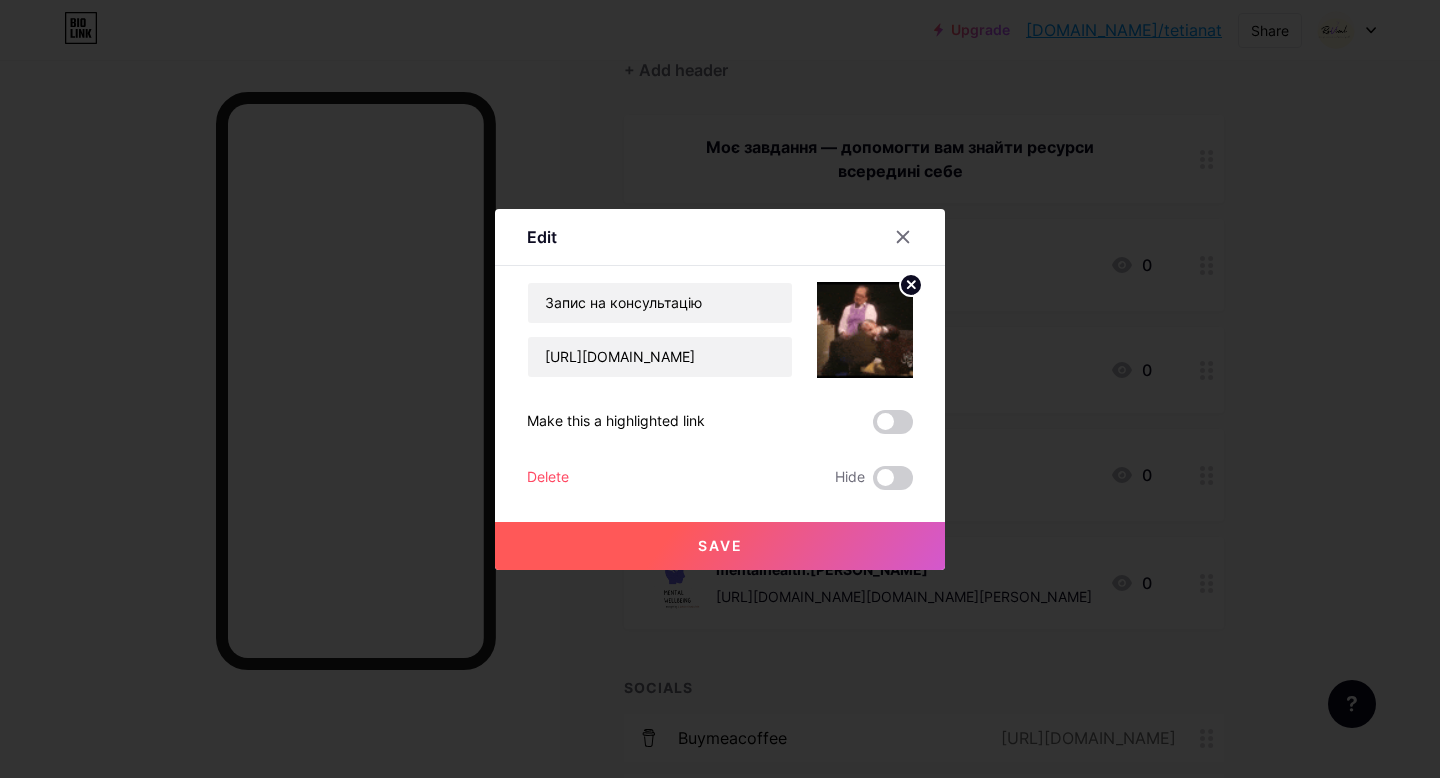 click at bounding box center (865, 330) 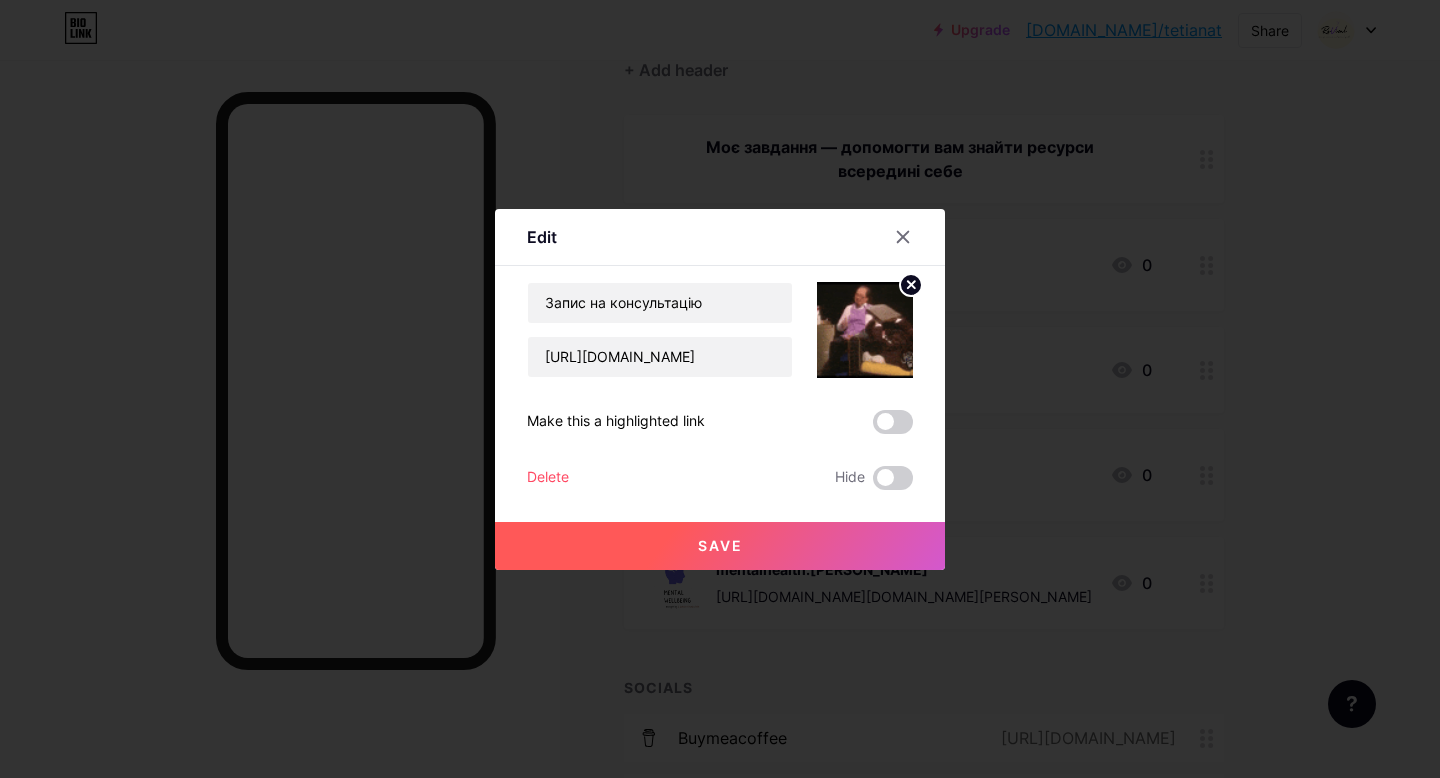click at bounding box center [865, 330] 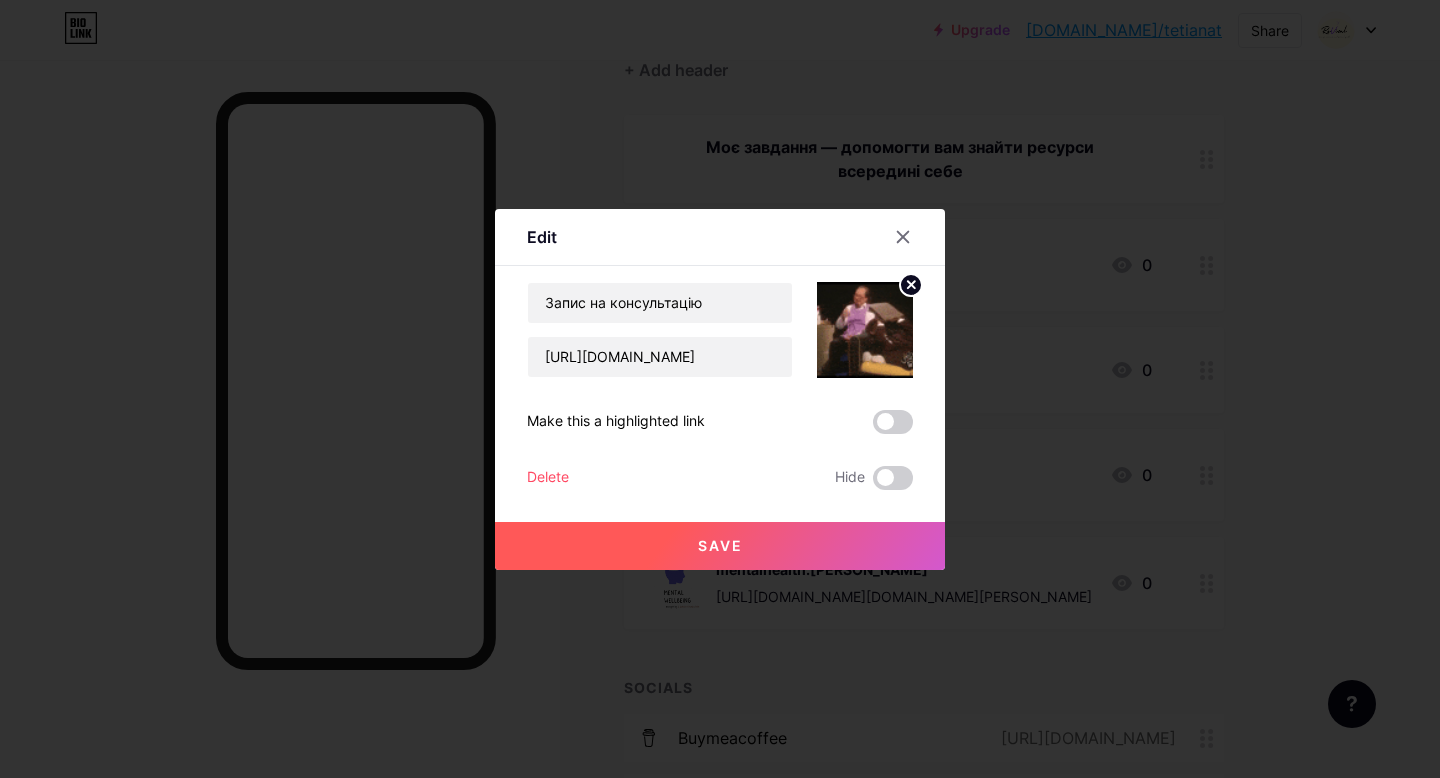 click 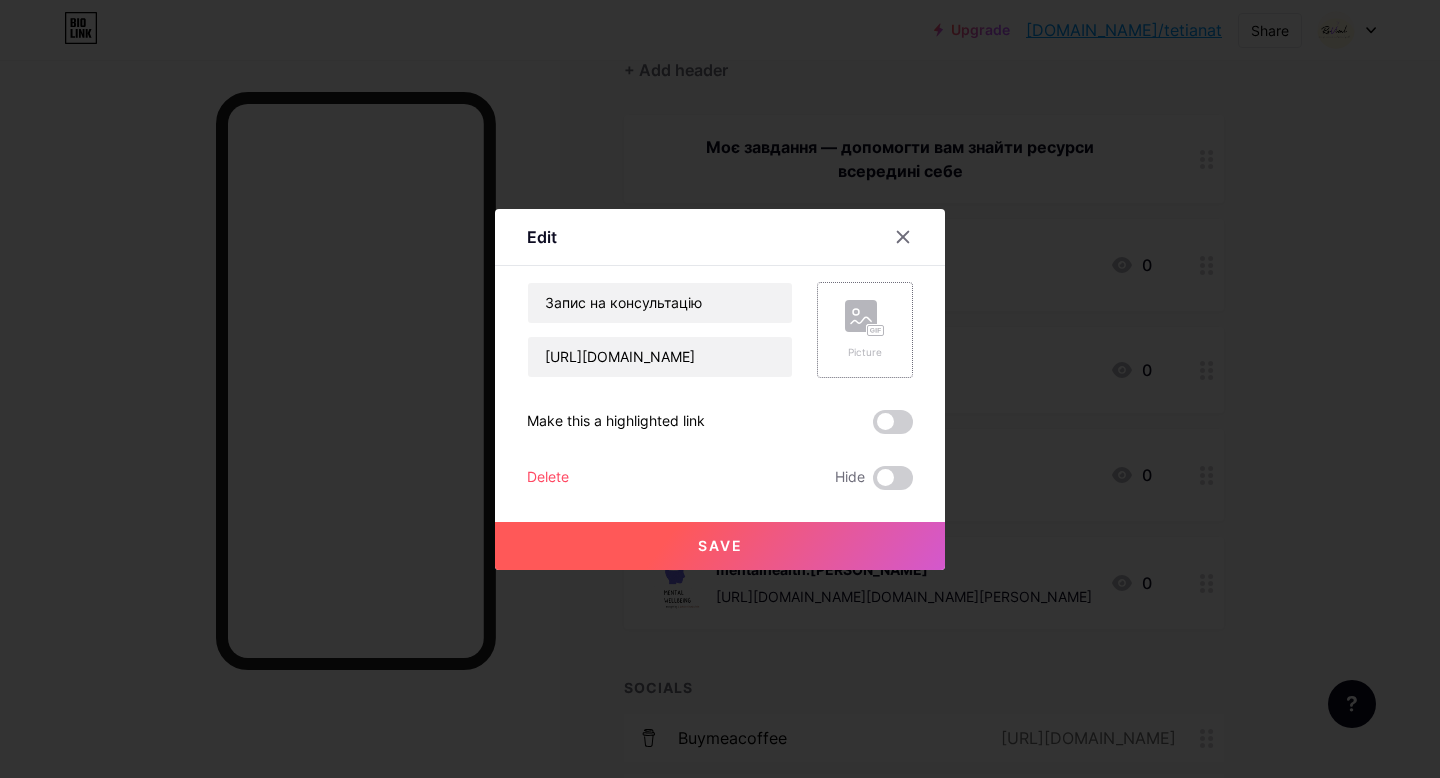 click 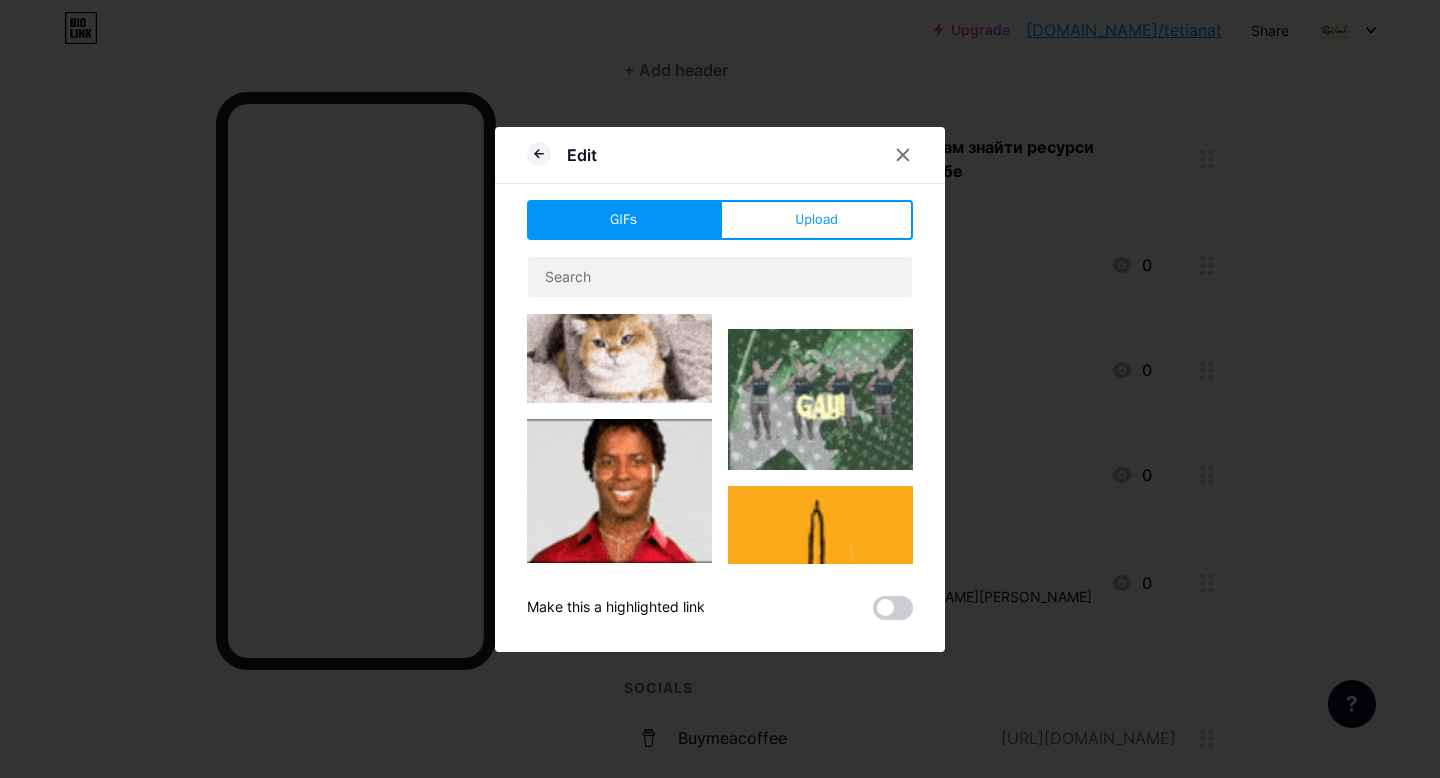 type on "Запис на консультацію" 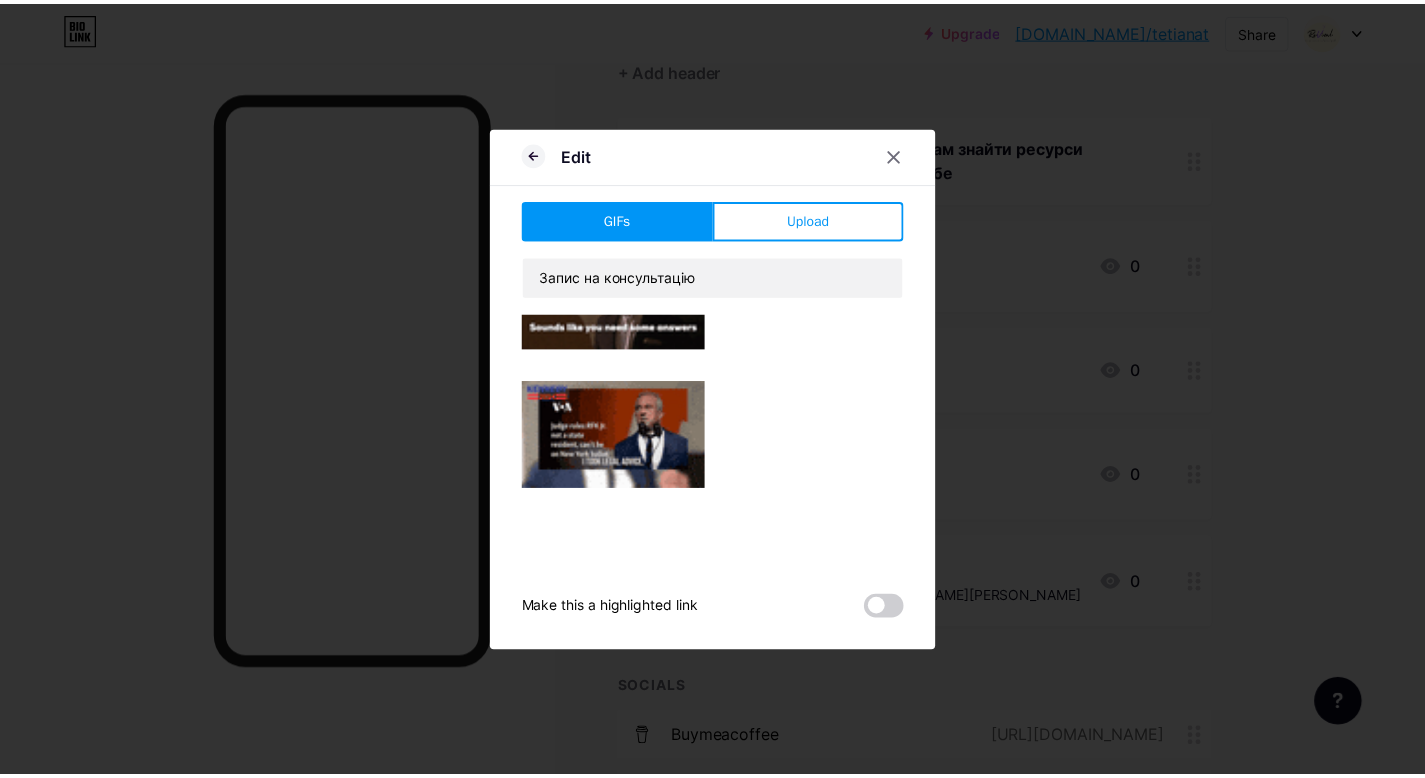 scroll, scrollTop: 32730, scrollLeft: 0, axis: vertical 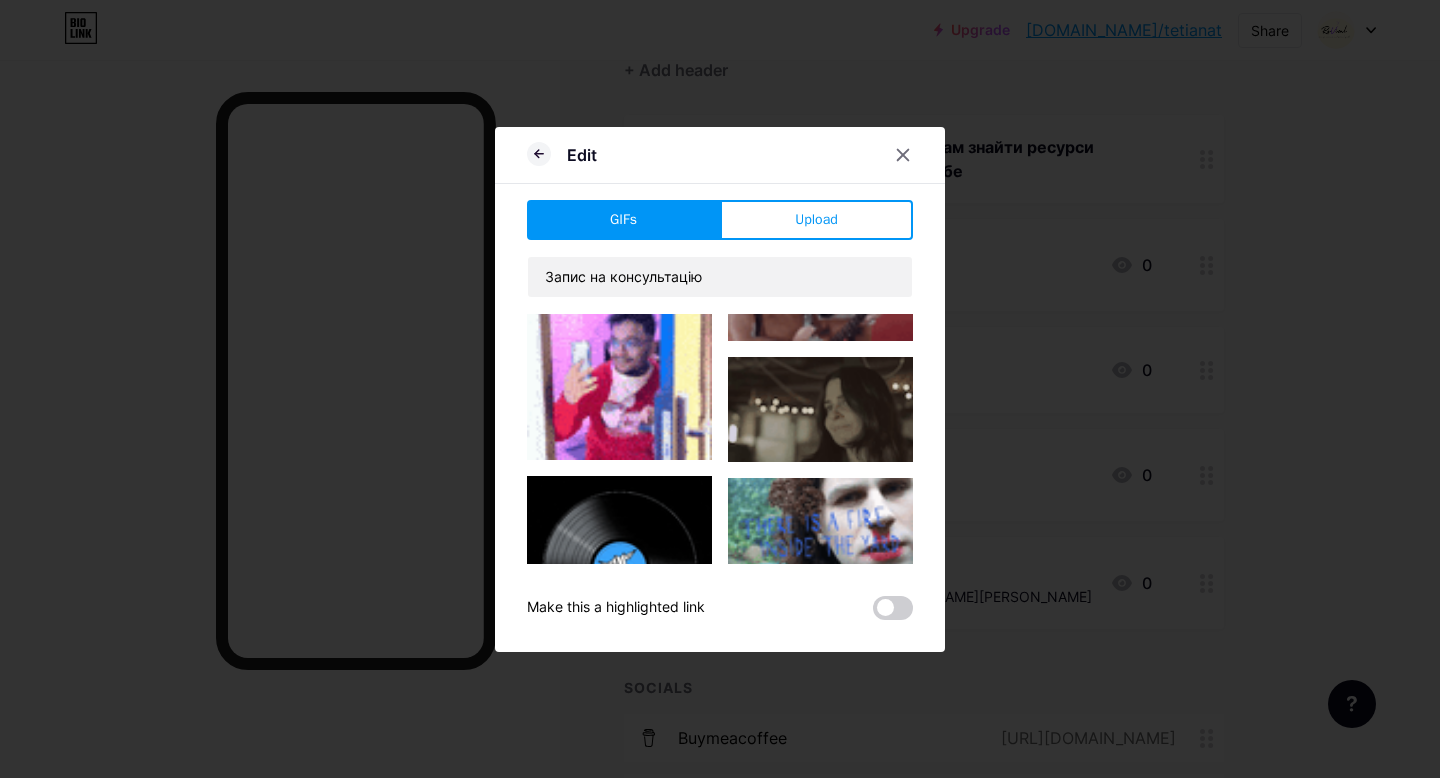 click at bounding box center (619, 1792) 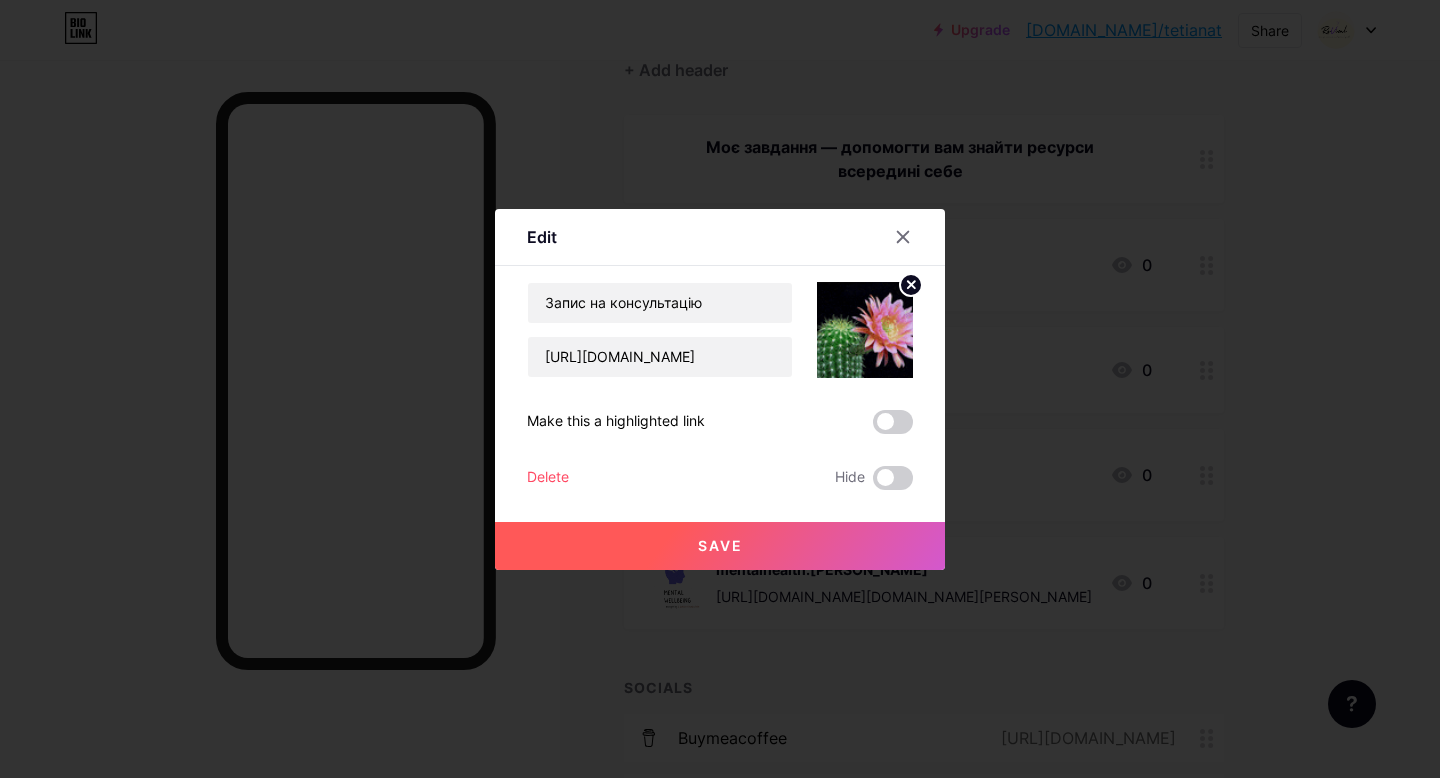 click on "Save" at bounding box center [720, 546] 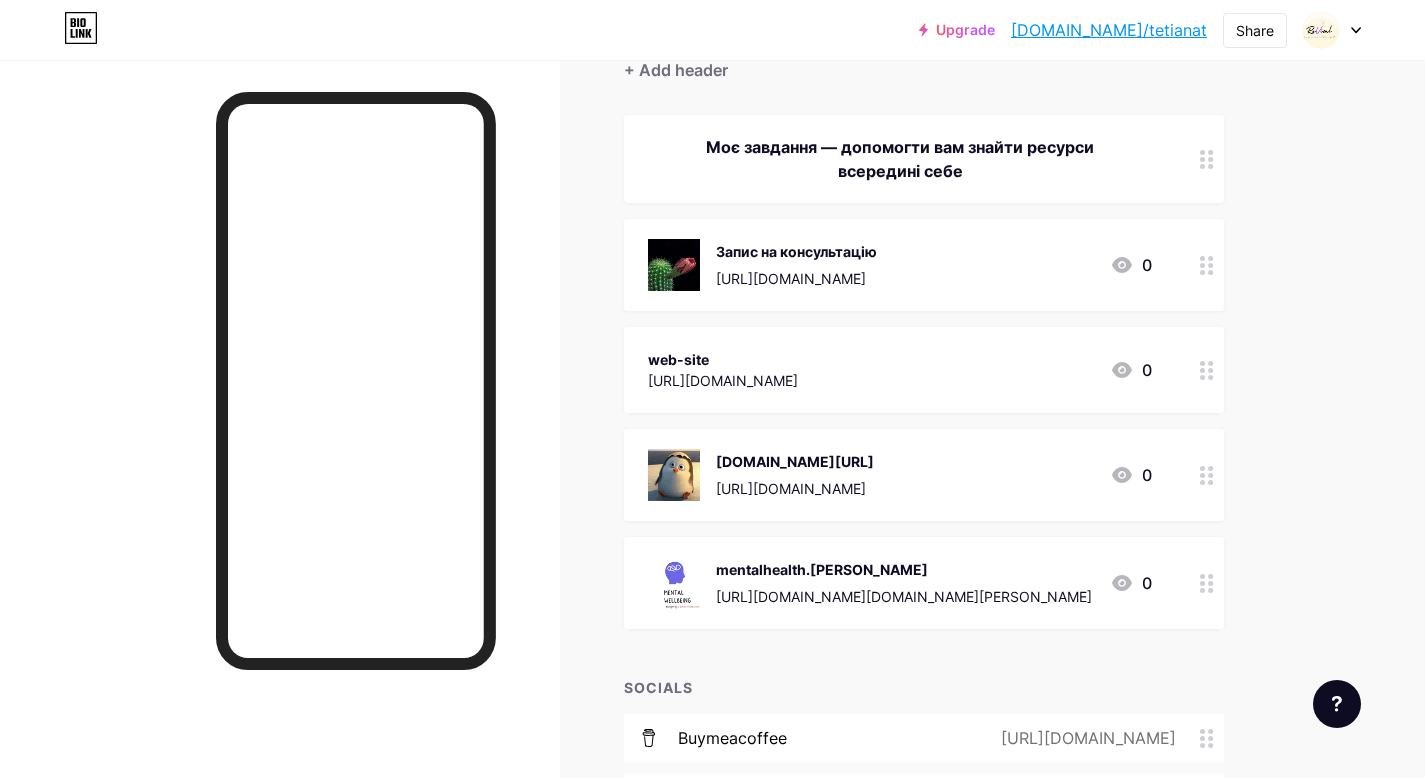 scroll, scrollTop: 200, scrollLeft: 0, axis: vertical 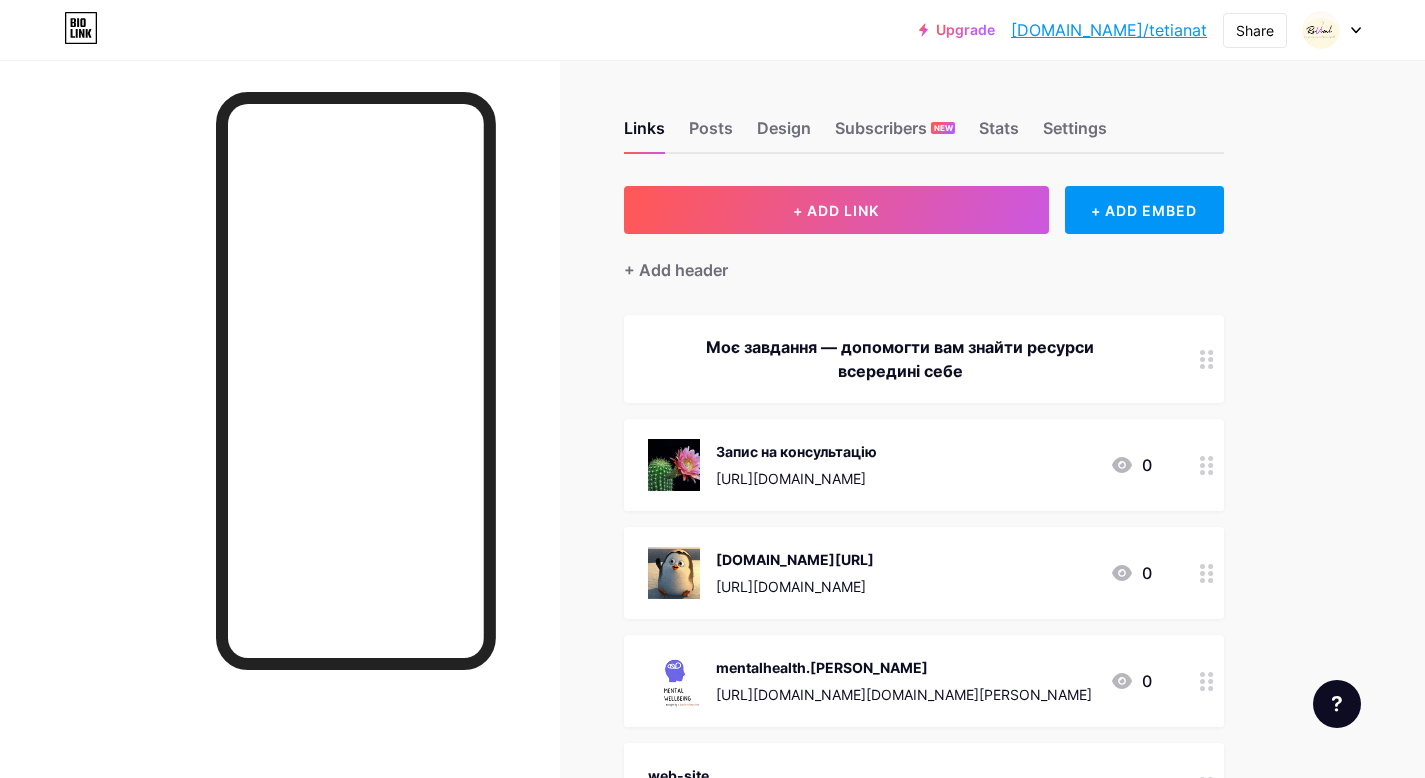 click on "[DOMAIN_NAME]/tetianat" at bounding box center (1109, 30) 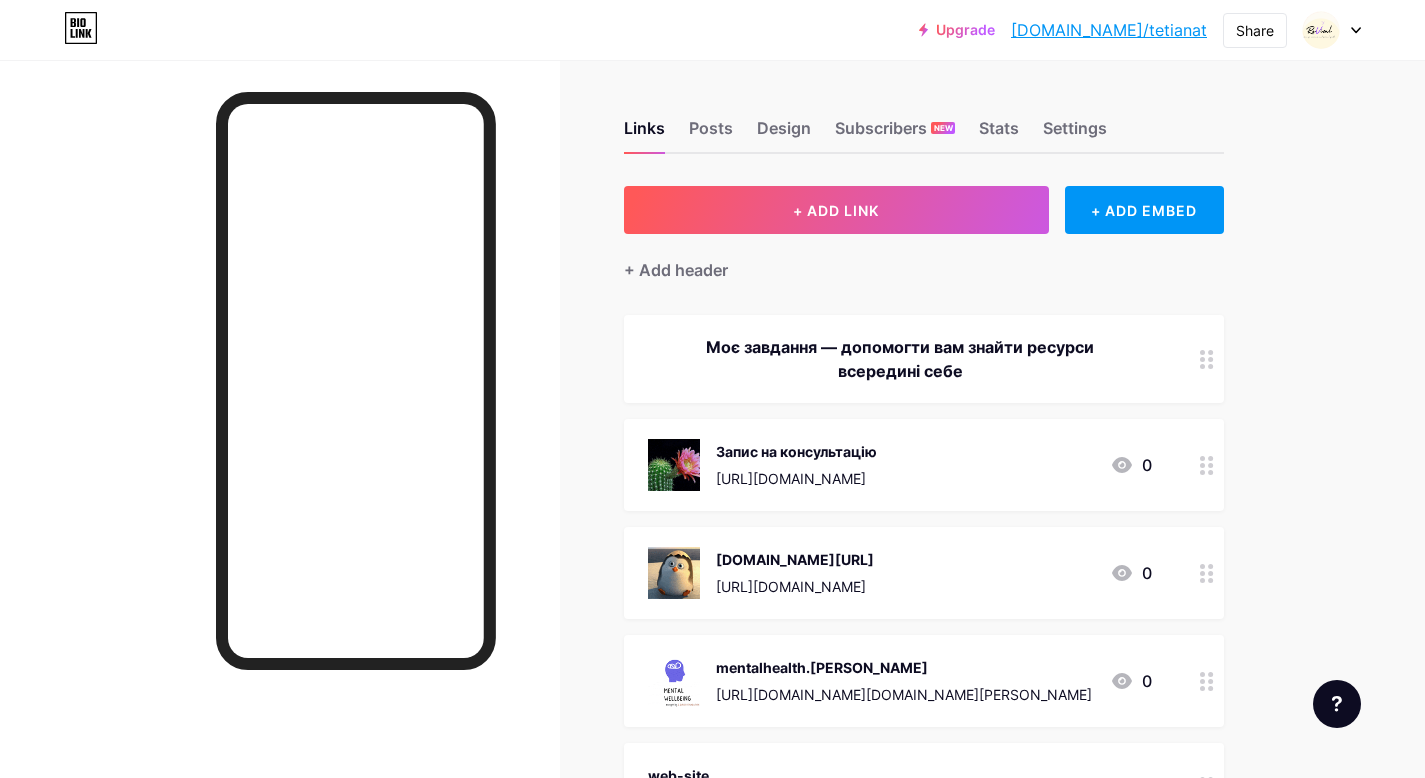 click on "Links
Posts
Design
Subscribers
NEW
Stats
Settings" at bounding box center [924, 119] 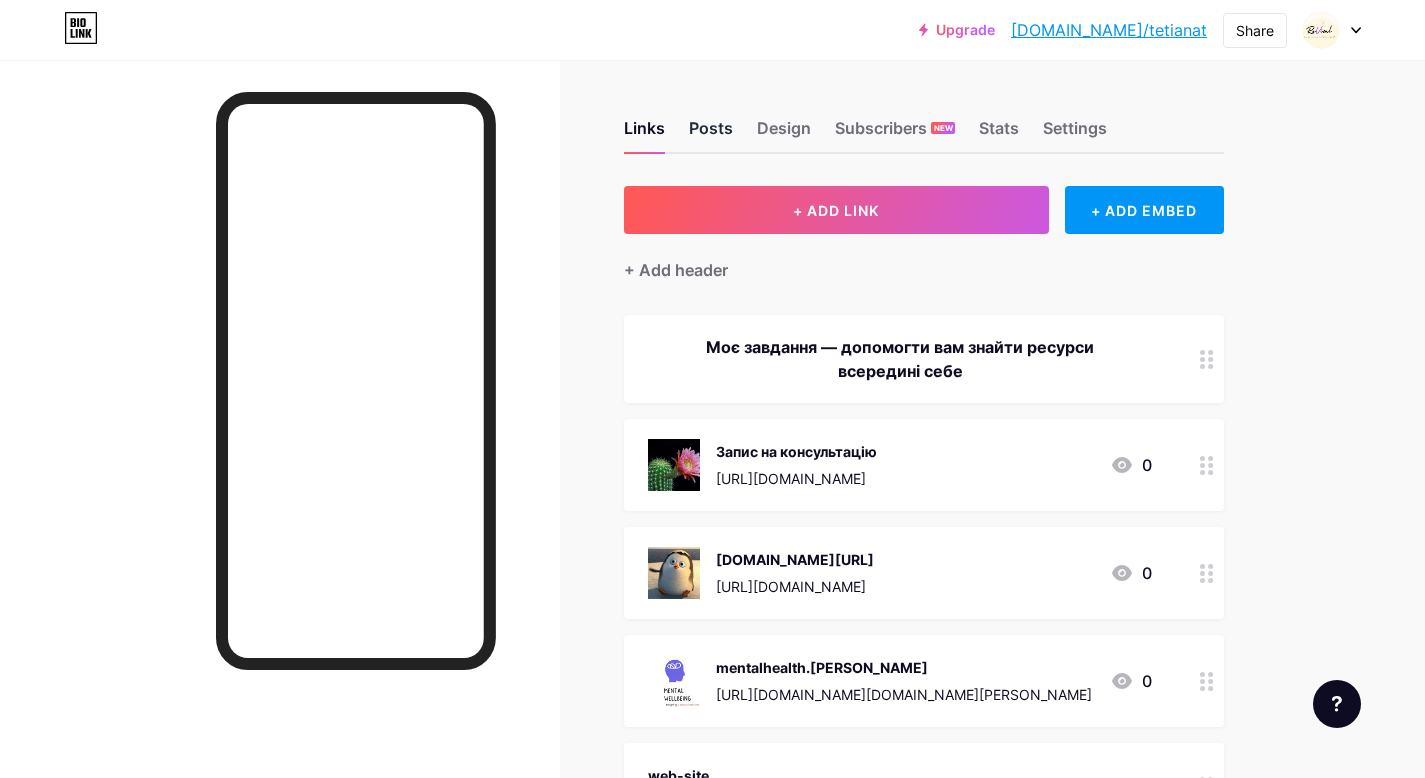 click on "Posts" at bounding box center (711, 134) 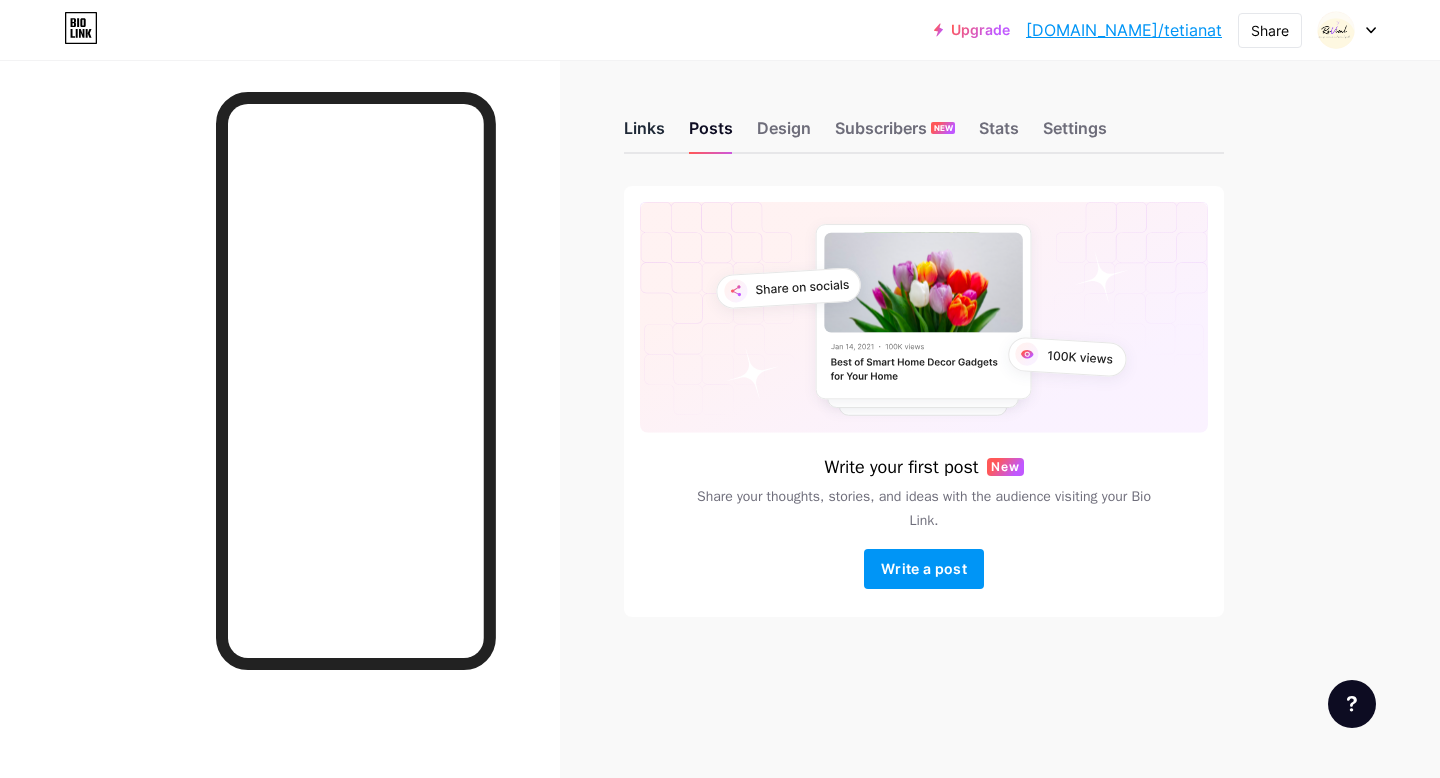 click on "Links" at bounding box center [644, 134] 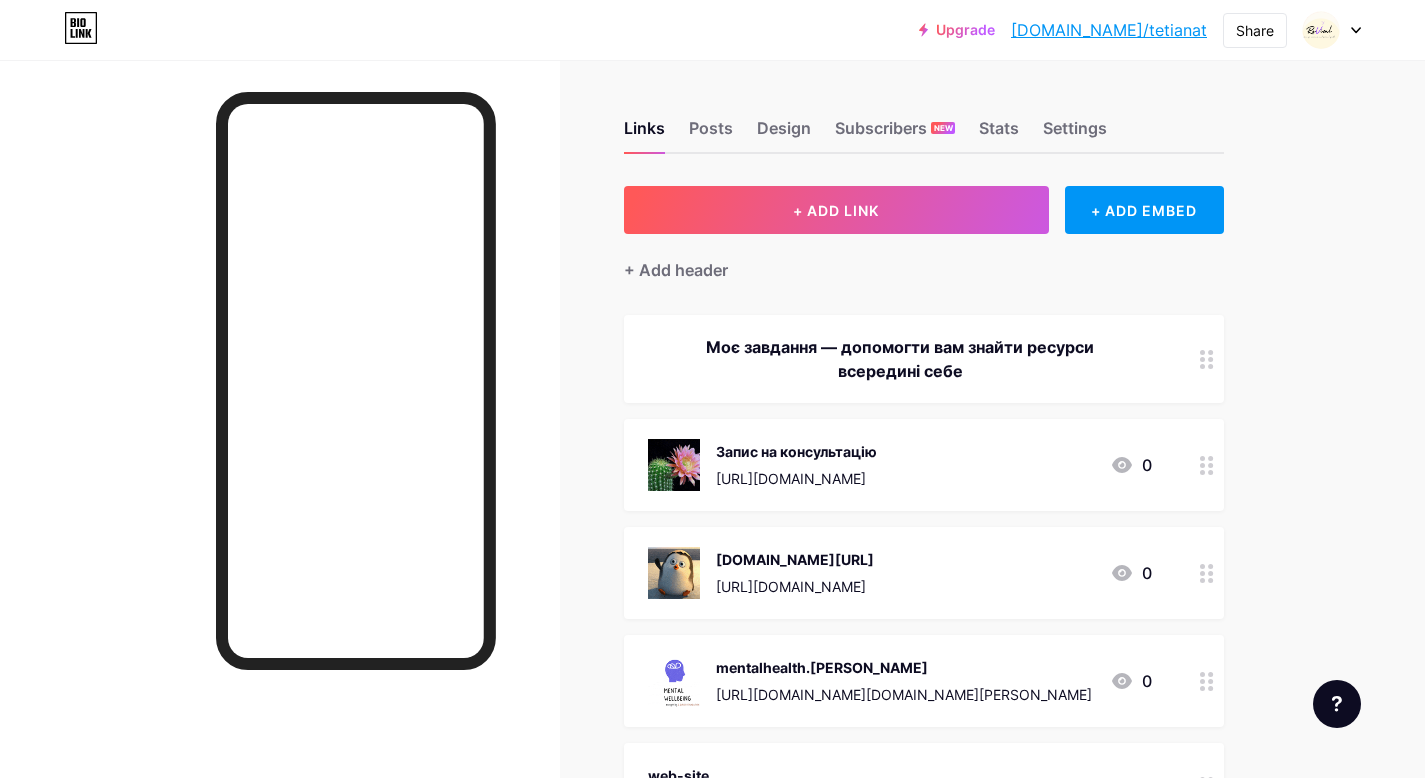click at bounding box center (1332, 30) 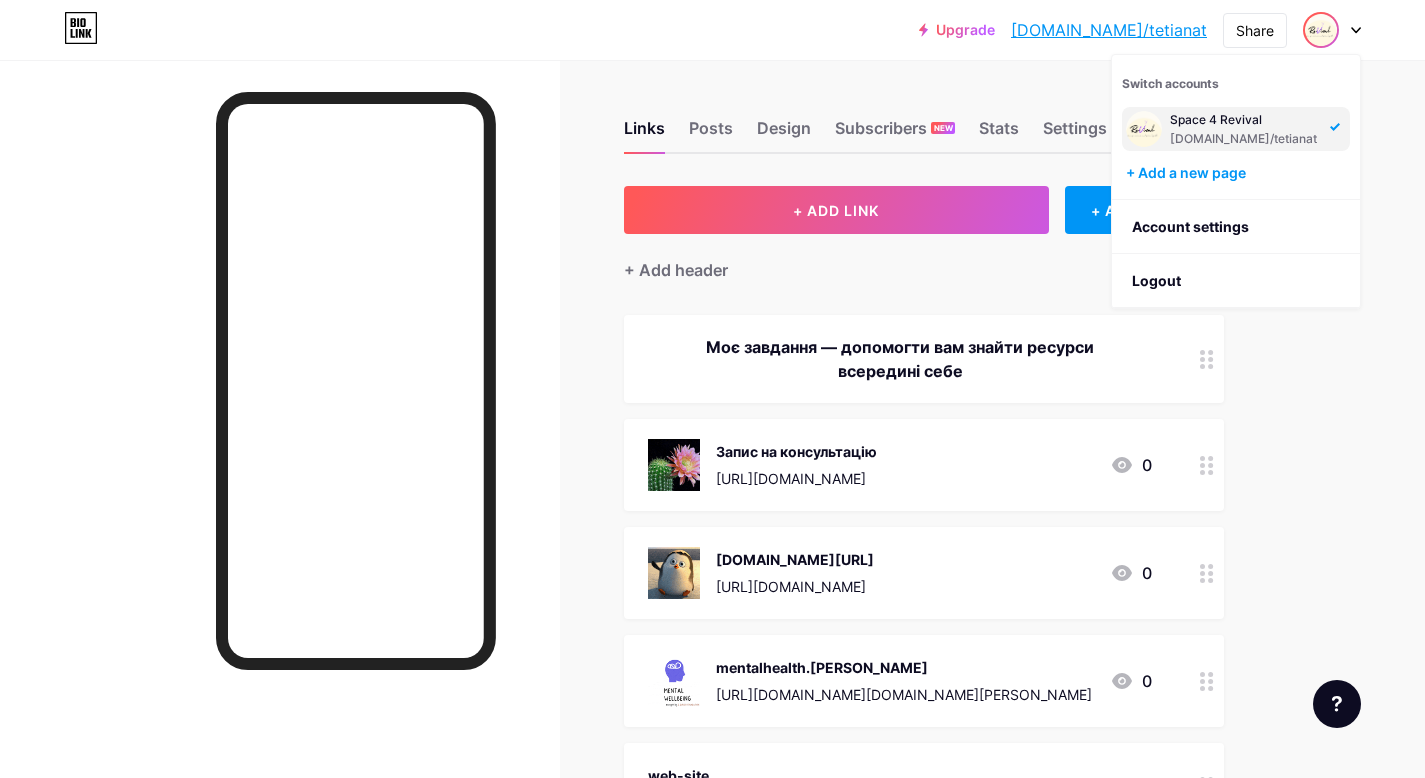drag, startPoint x: 1325, startPoint y: 125, endPoint x: 1361, endPoint y: 401, distance: 278.33792 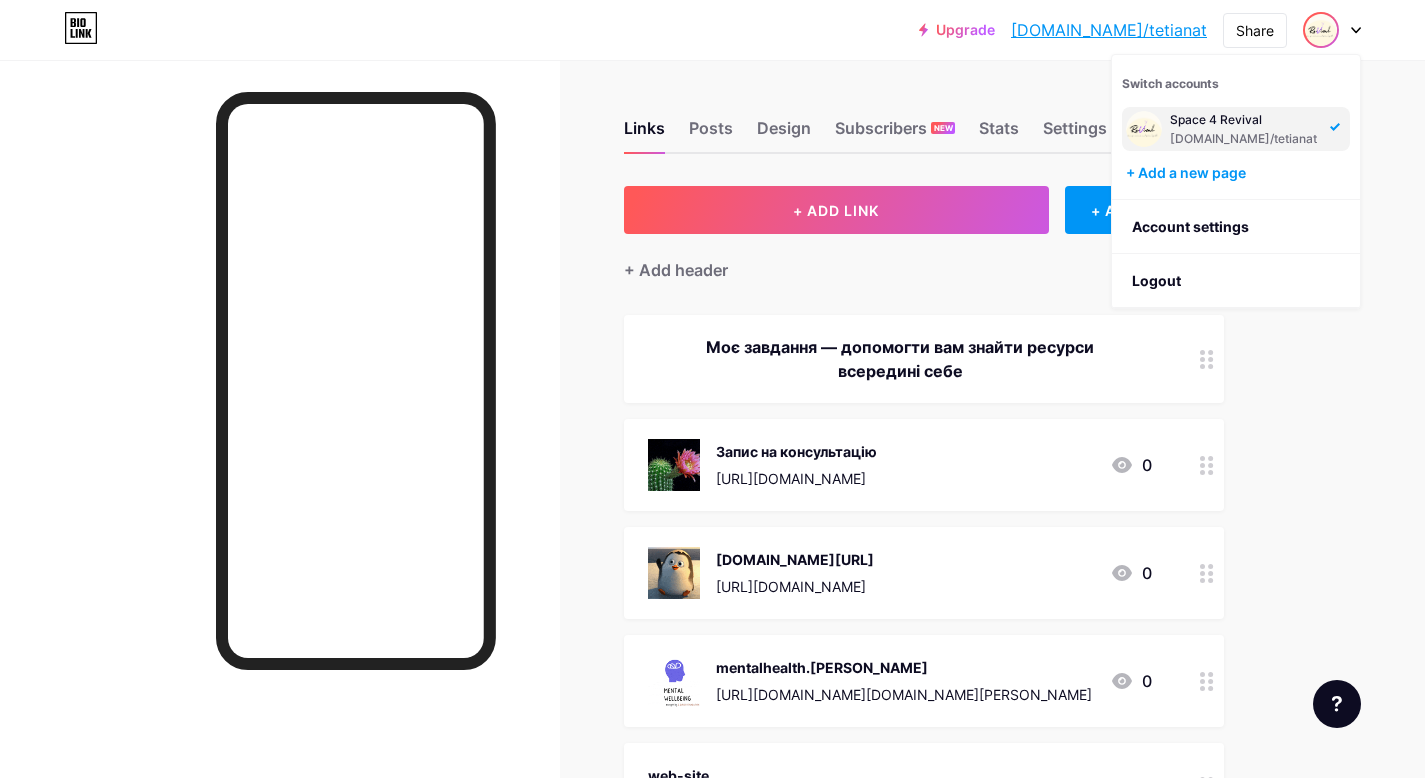 click on "Upgrade   [DOMAIN_NAME]/tetian...   [DOMAIN_NAME]/tetianat   Share               Switch accounts     Space 4 Revival   [DOMAIN_NAME]/tetianat       + Add a new page        Account settings   Logout   Link Copied
Links
Posts
Design
Subscribers
NEW
Stats
Settings       + ADD LINK     + ADD EMBED
+ Add header
Моє завдання — допомогти вам знайти ресурси всередині себе
Запис на консультацію
[URL][DOMAIN_NAME]
0
[DOMAIN_NAME][URL]
[URL][DOMAIN_NAME]
0
mentalhealth.[PERSON_NAME]
[URL][DOMAIN_NAME][DOMAIN_NAME][PERSON_NAME]
0" at bounding box center (712, 711) 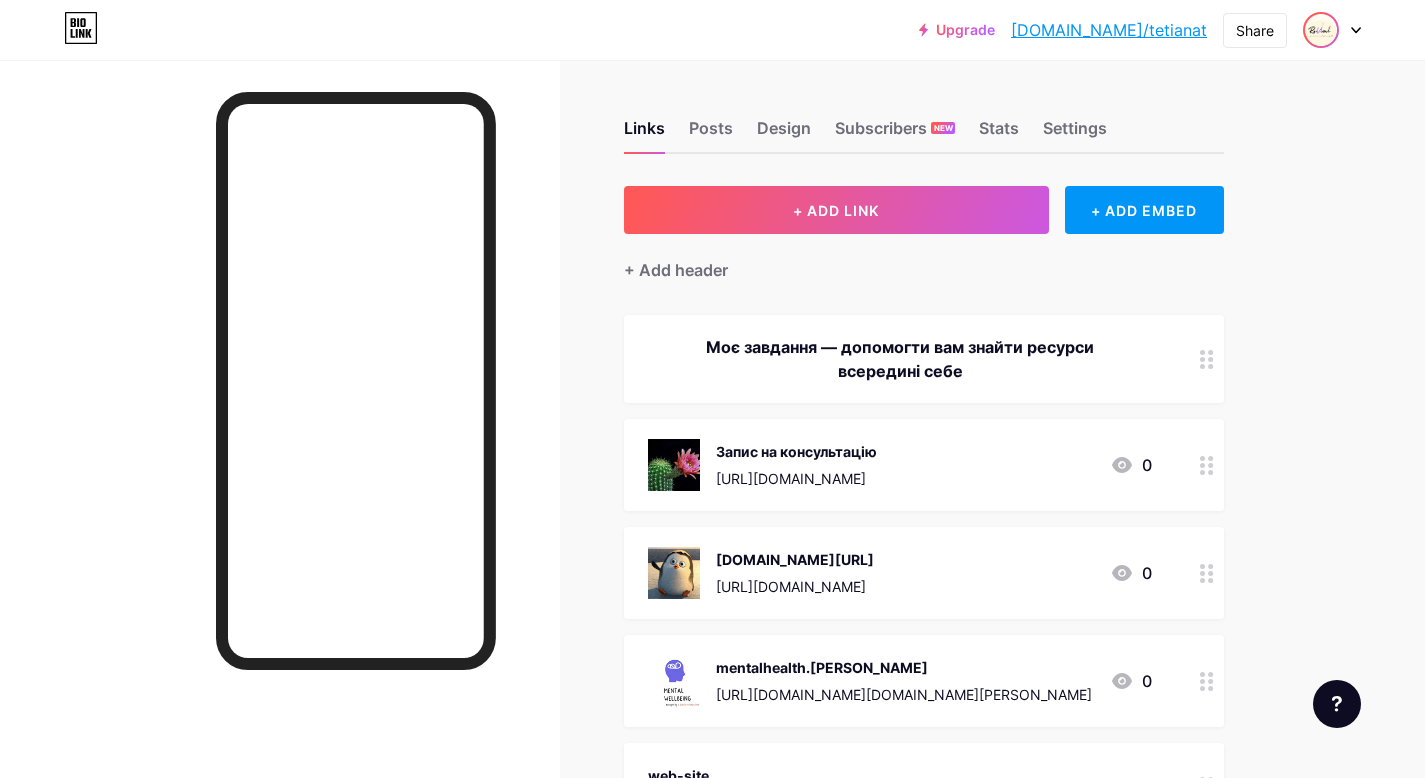 click at bounding box center [1321, 30] 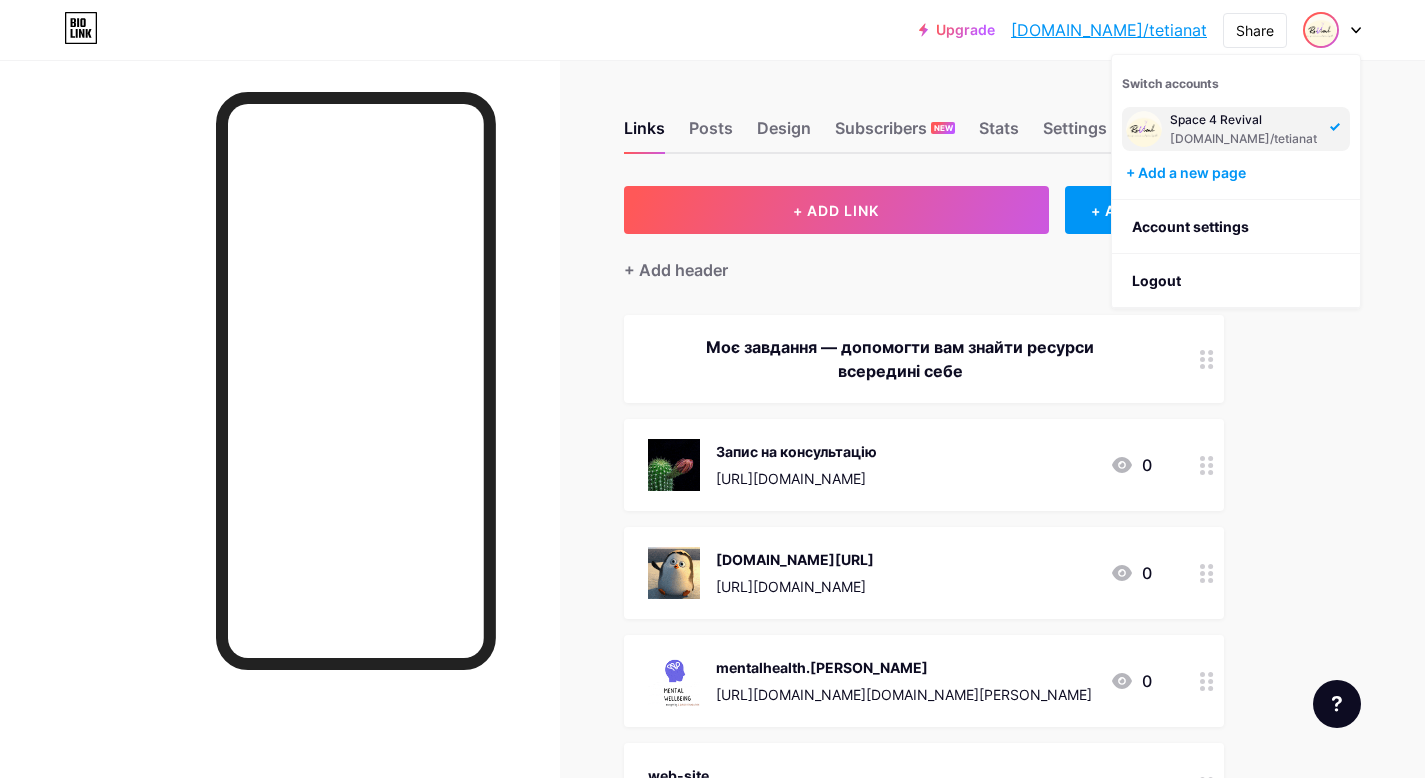 click on "Space 4 Revival" at bounding box center (1244, 120) 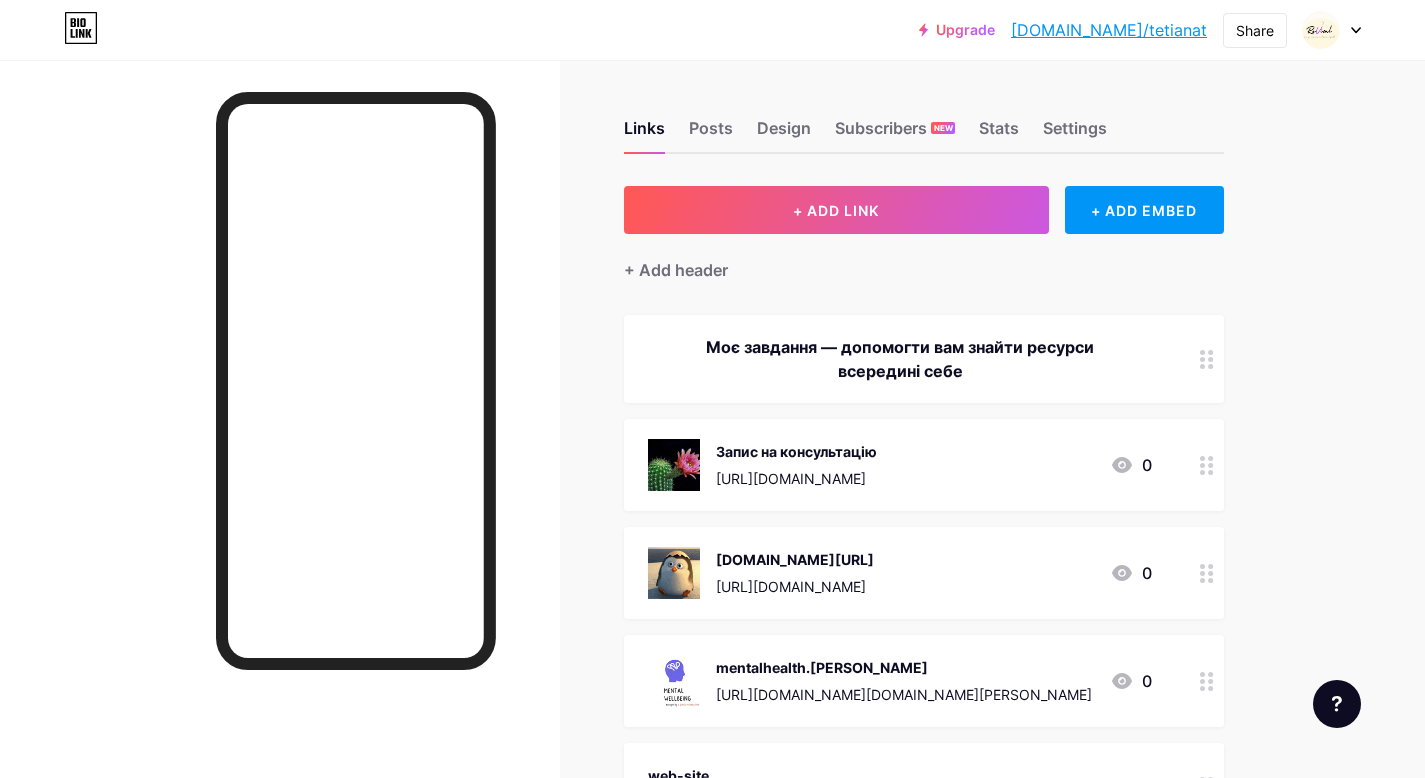 scroll, scrollTop: 0, scrollLeft: 0, axis: both 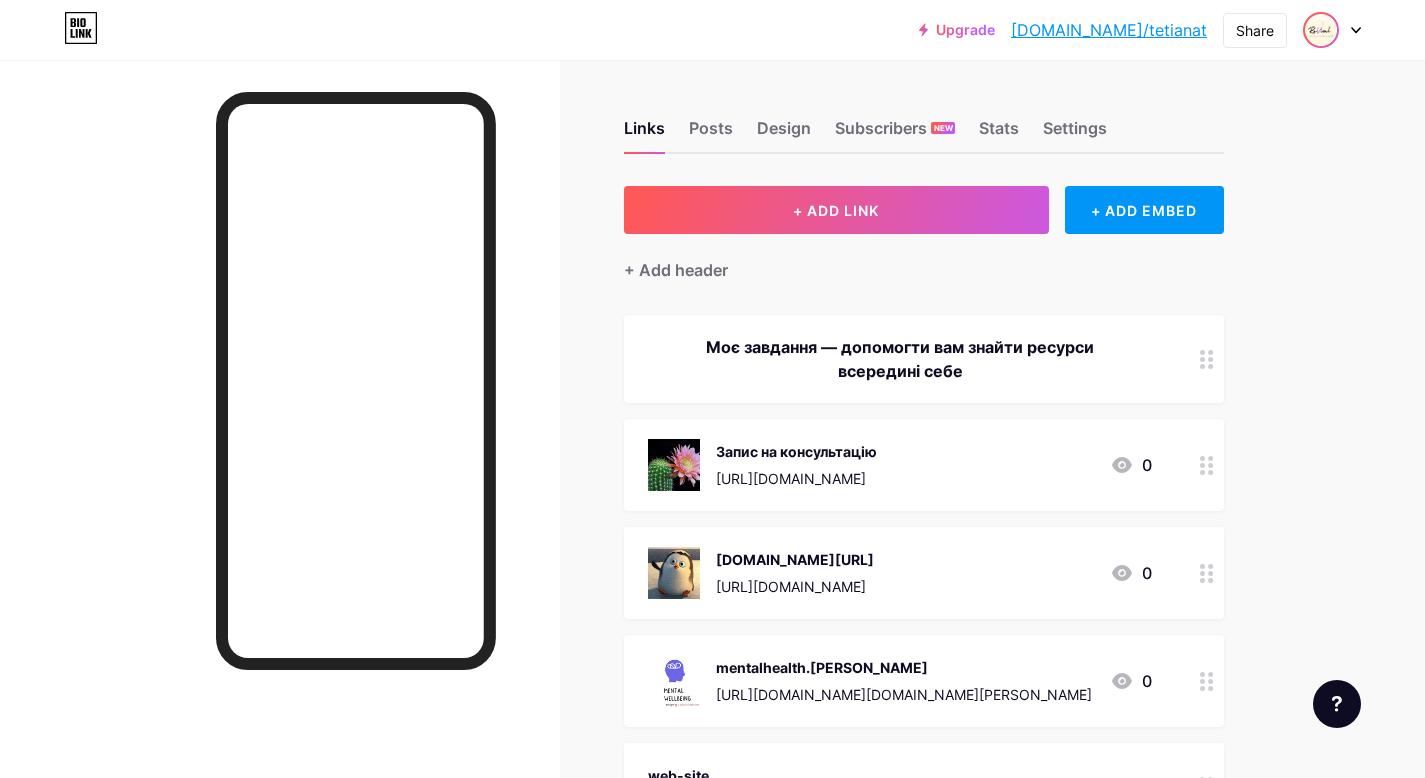click at bounding box center (1321, 30) 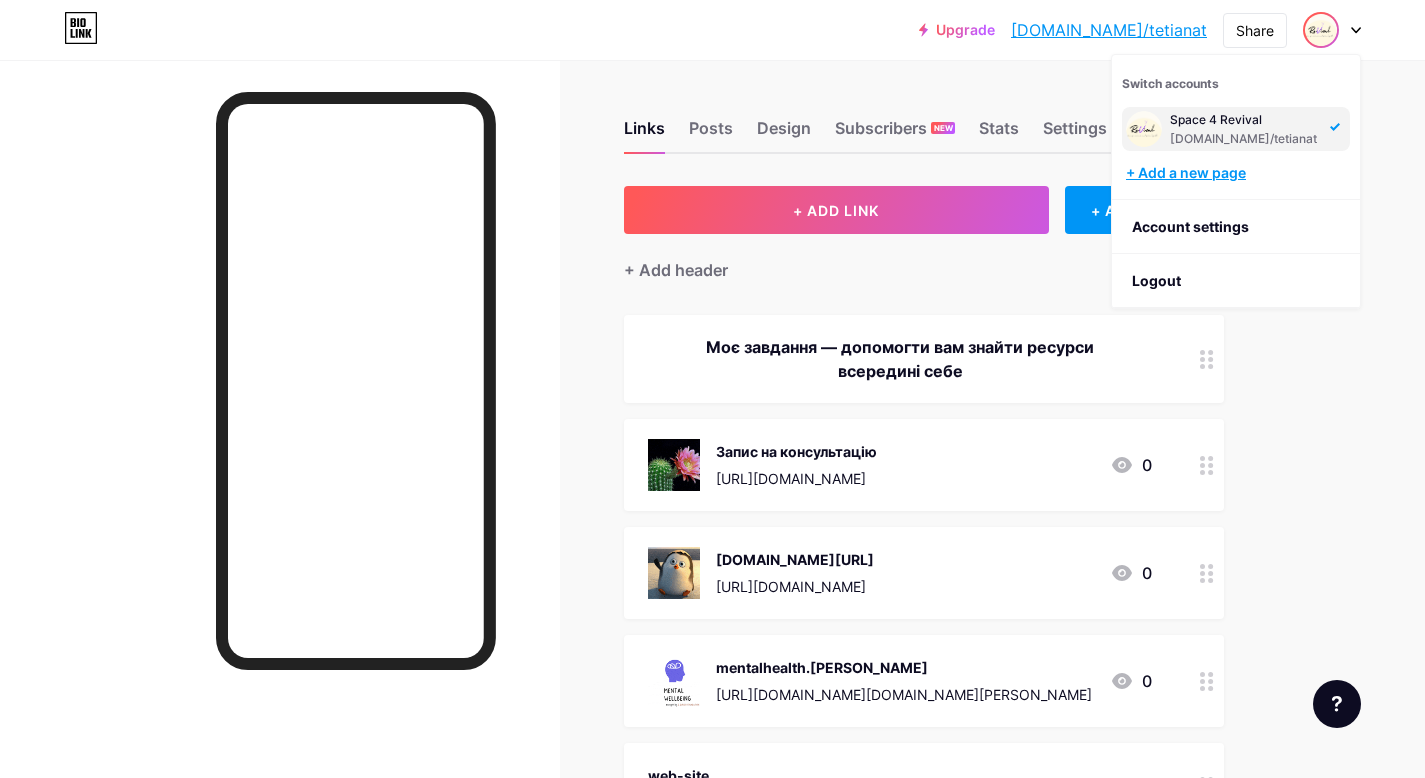 click on "+ Add a new page" at bounding box center [1238, 173] 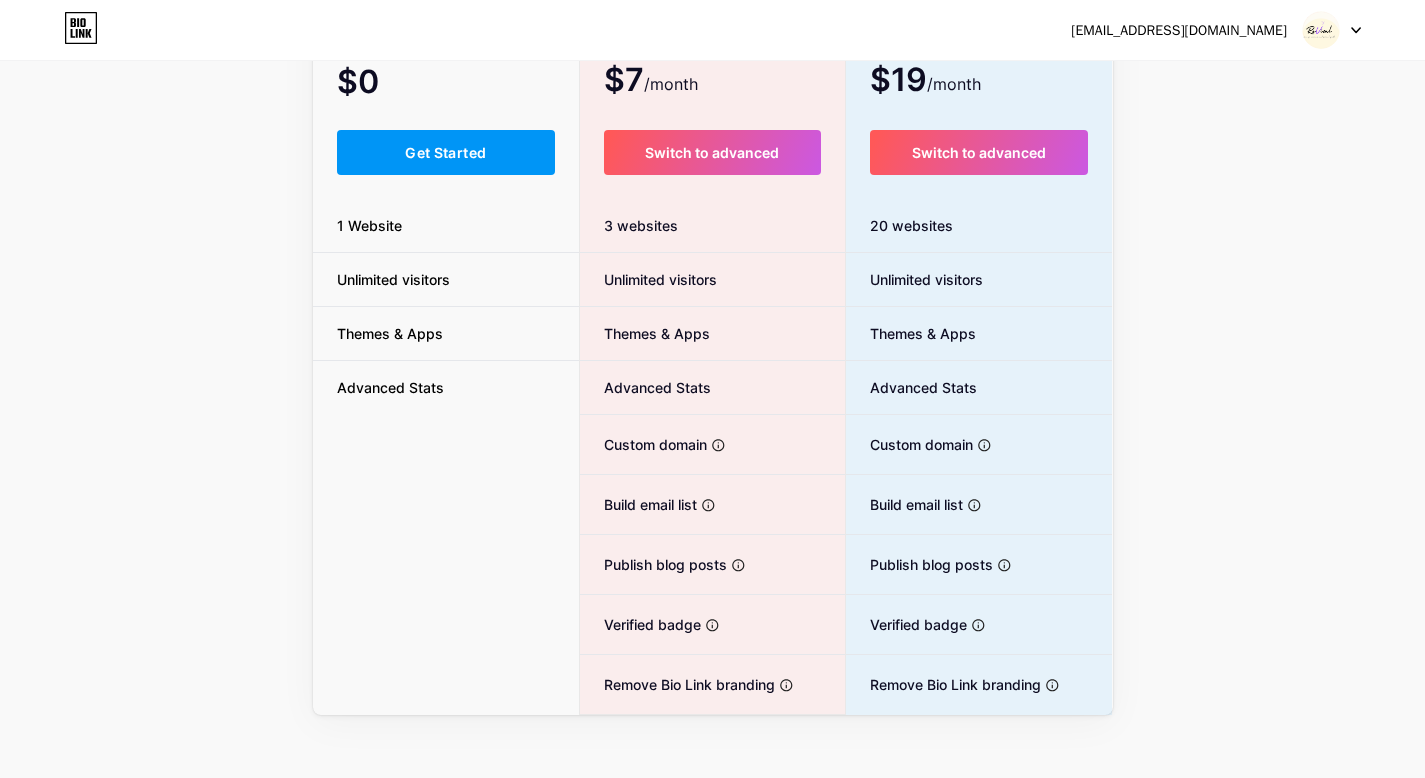 scroll, scrollTop: 204, scrollLeft: 0, axis: vertical 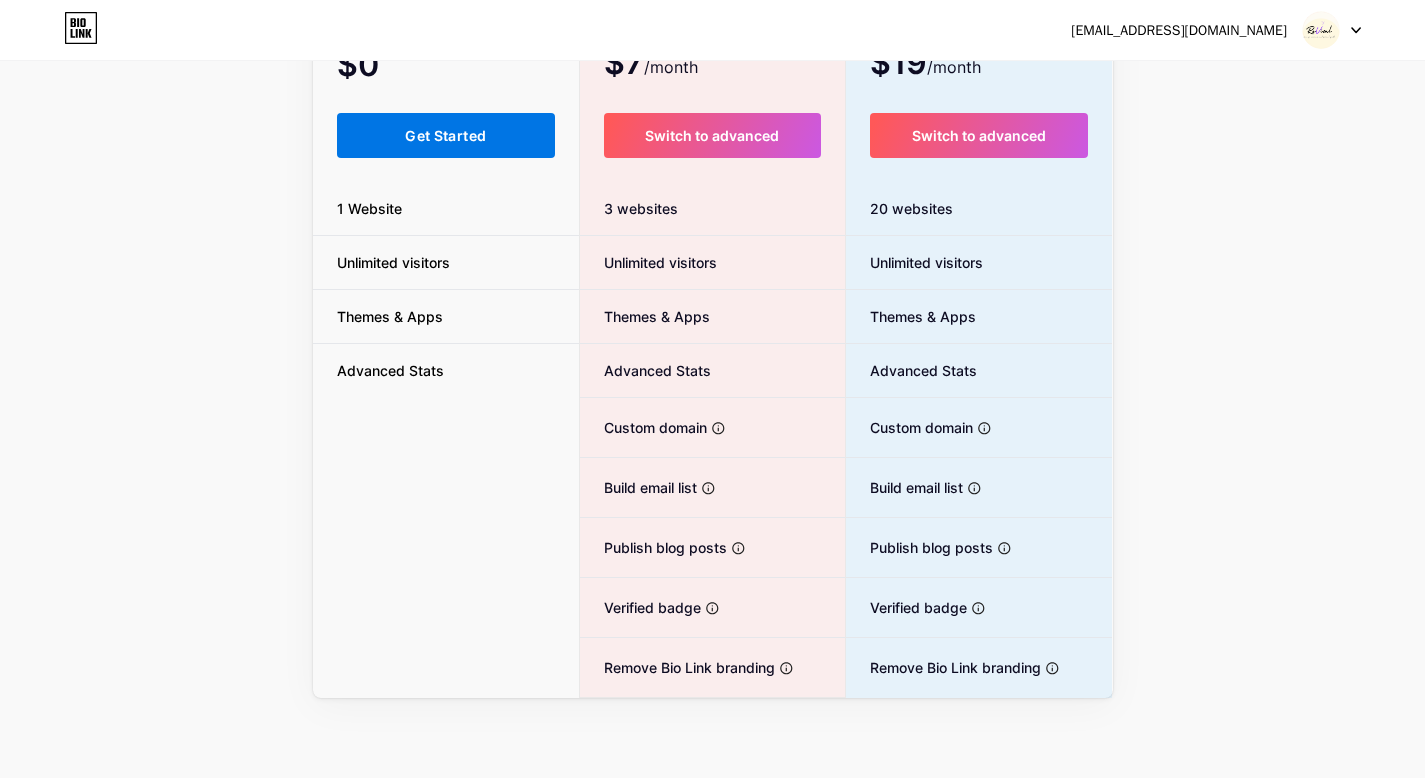 click on "Get Started" at bounding box center [446, 135] 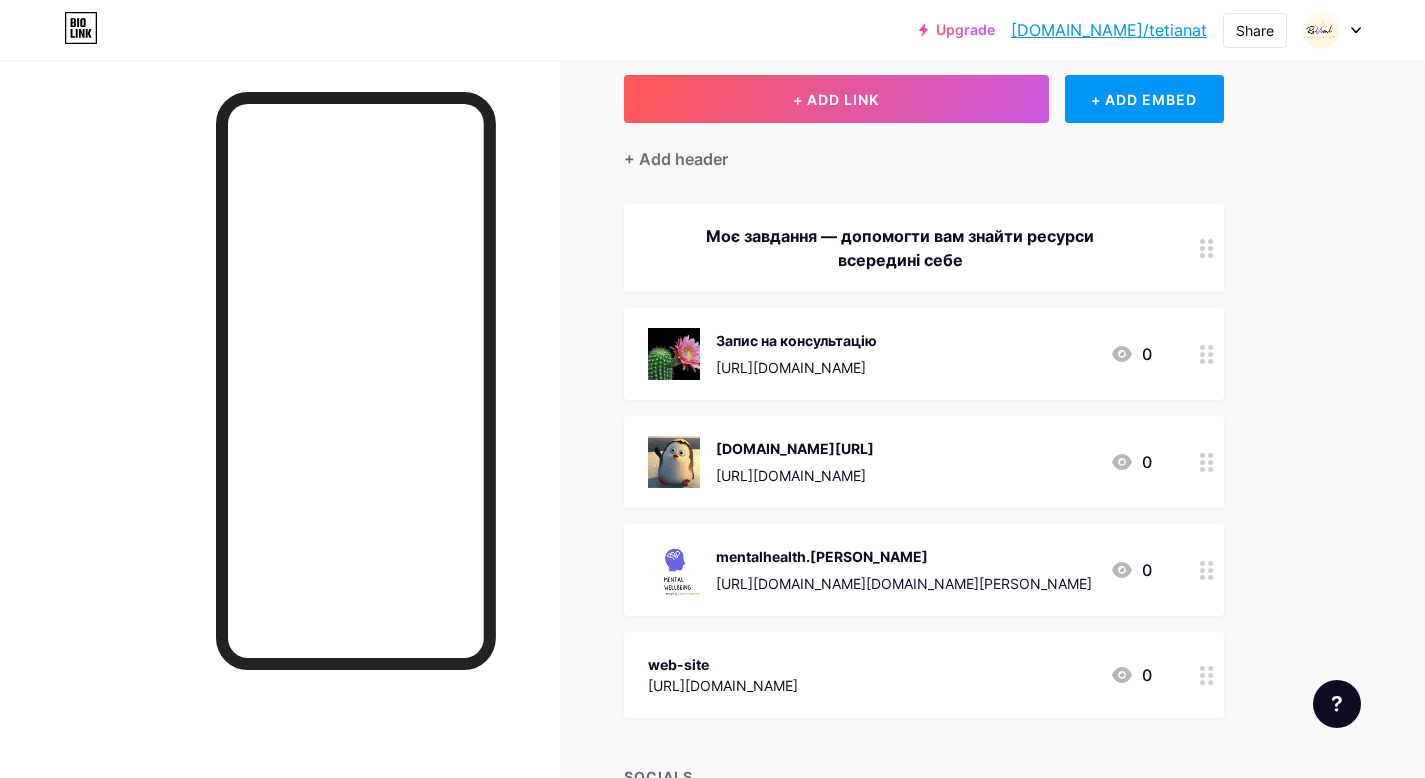 scroll, scrollTop: 0, scrollLeft: 0, axis: both 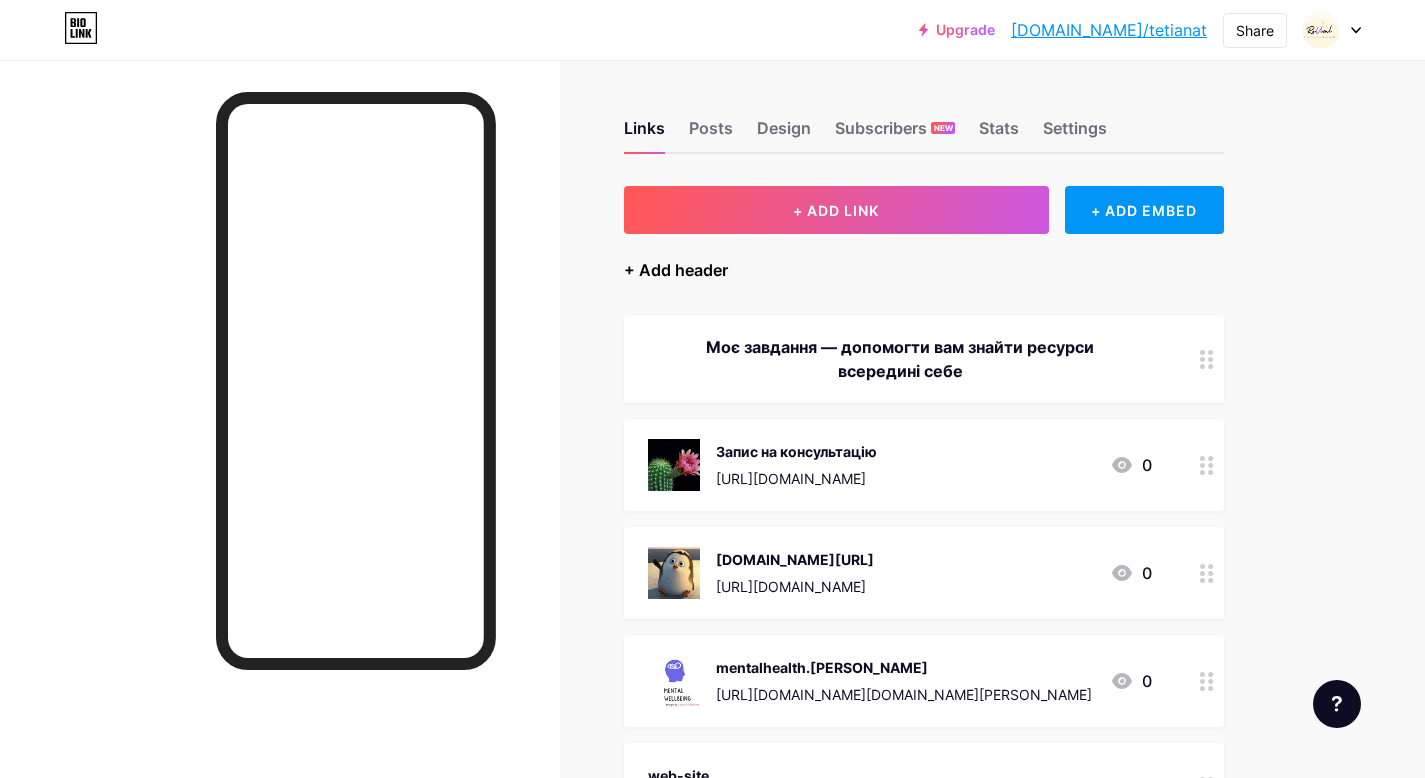 click on "+ Add header" at bounding box center [676, 270] 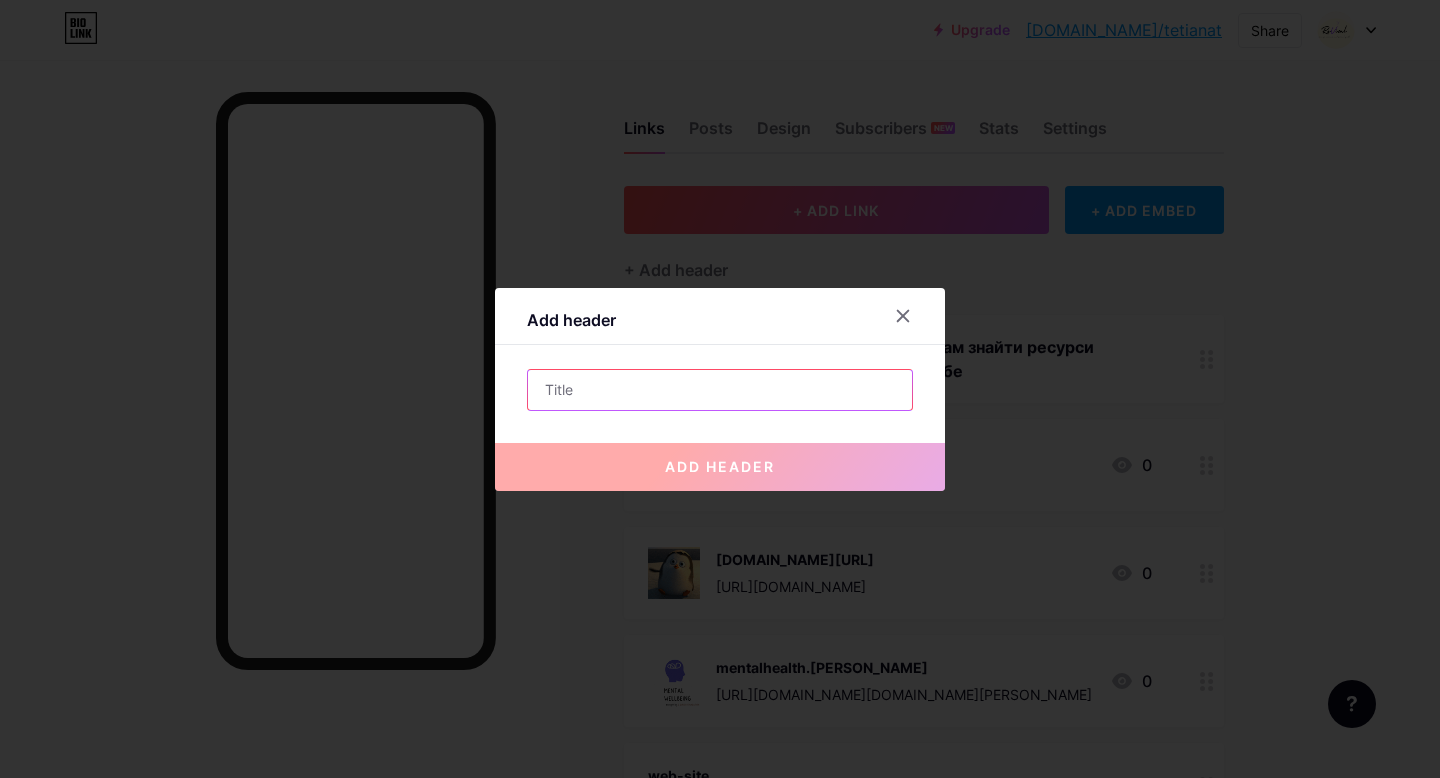 click at bounding box center (720, 390) 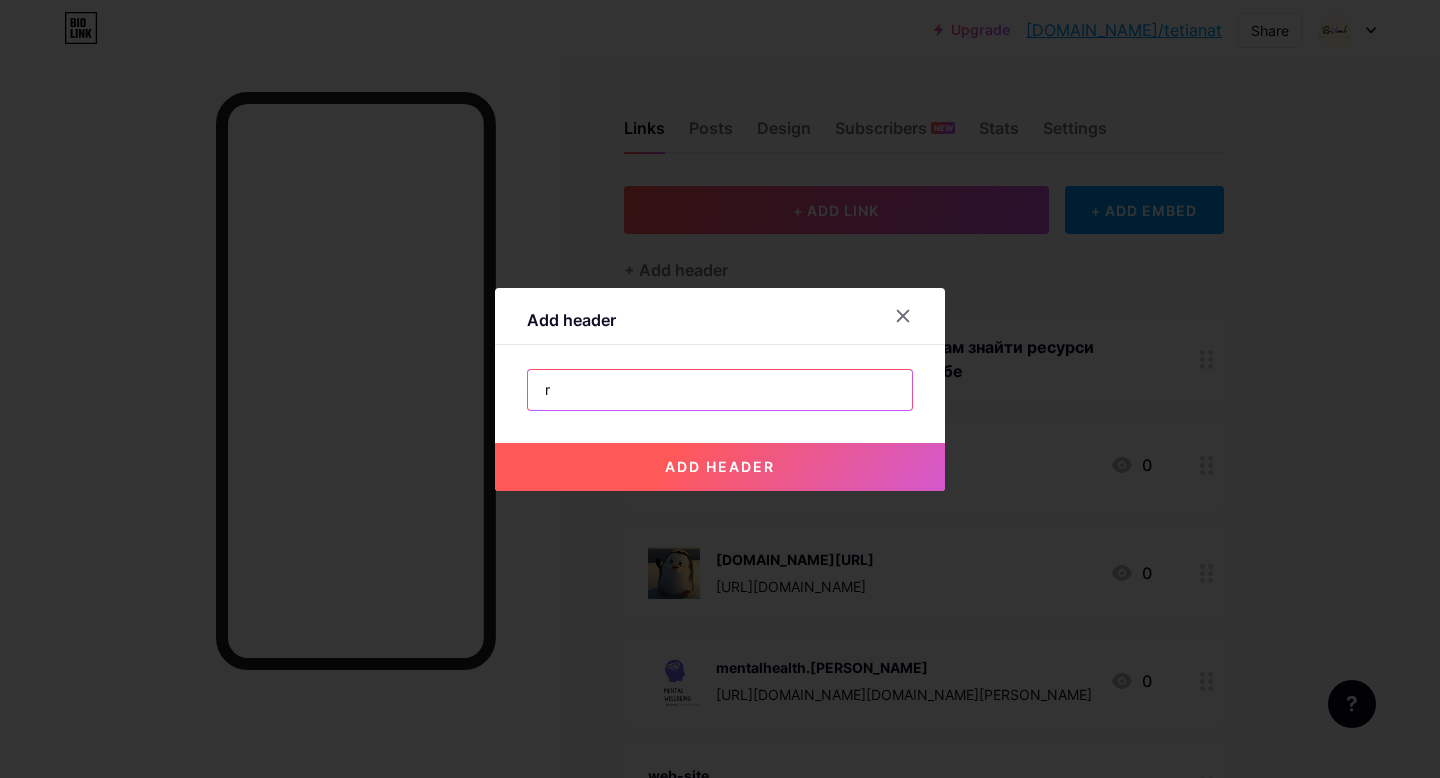 type on "r" 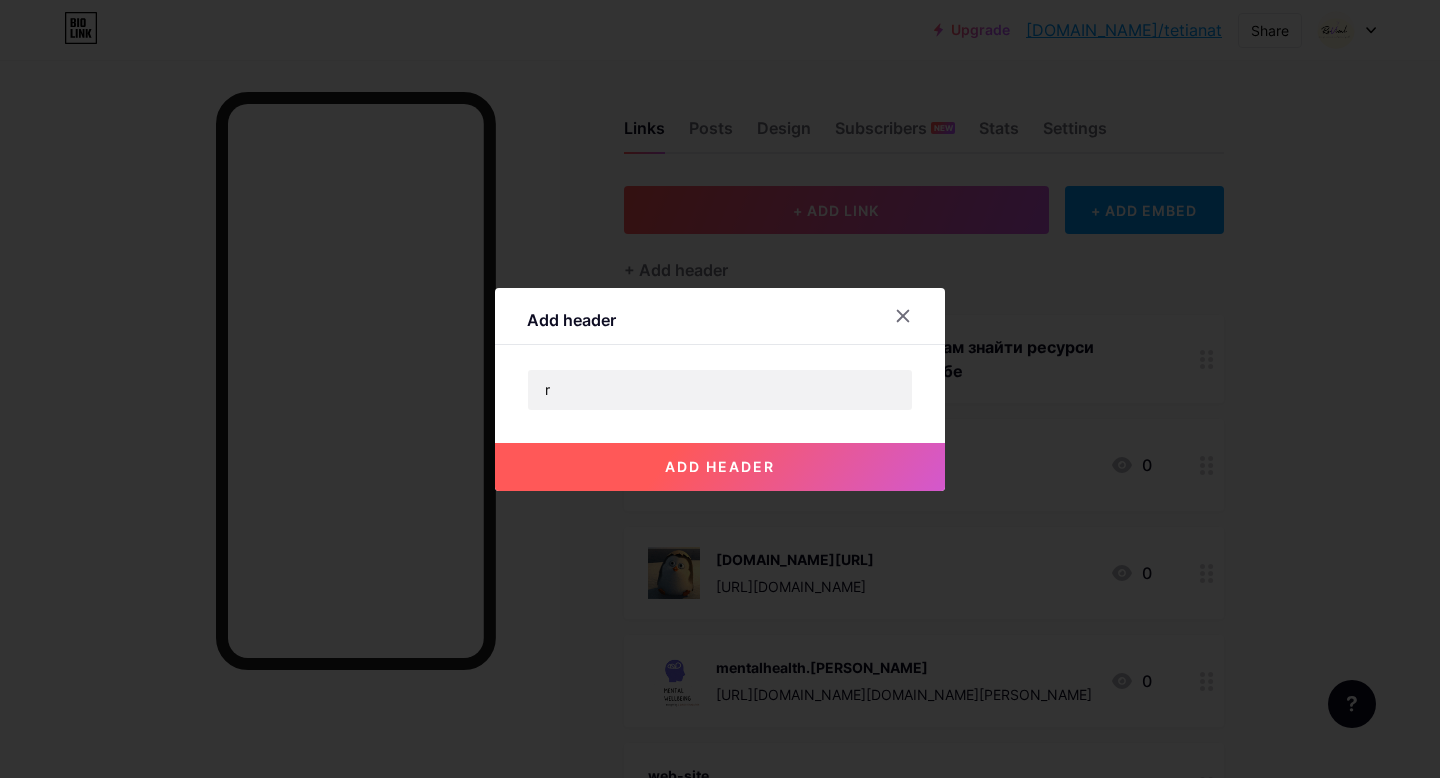 click on "add header" at bounding box center (720, 467) 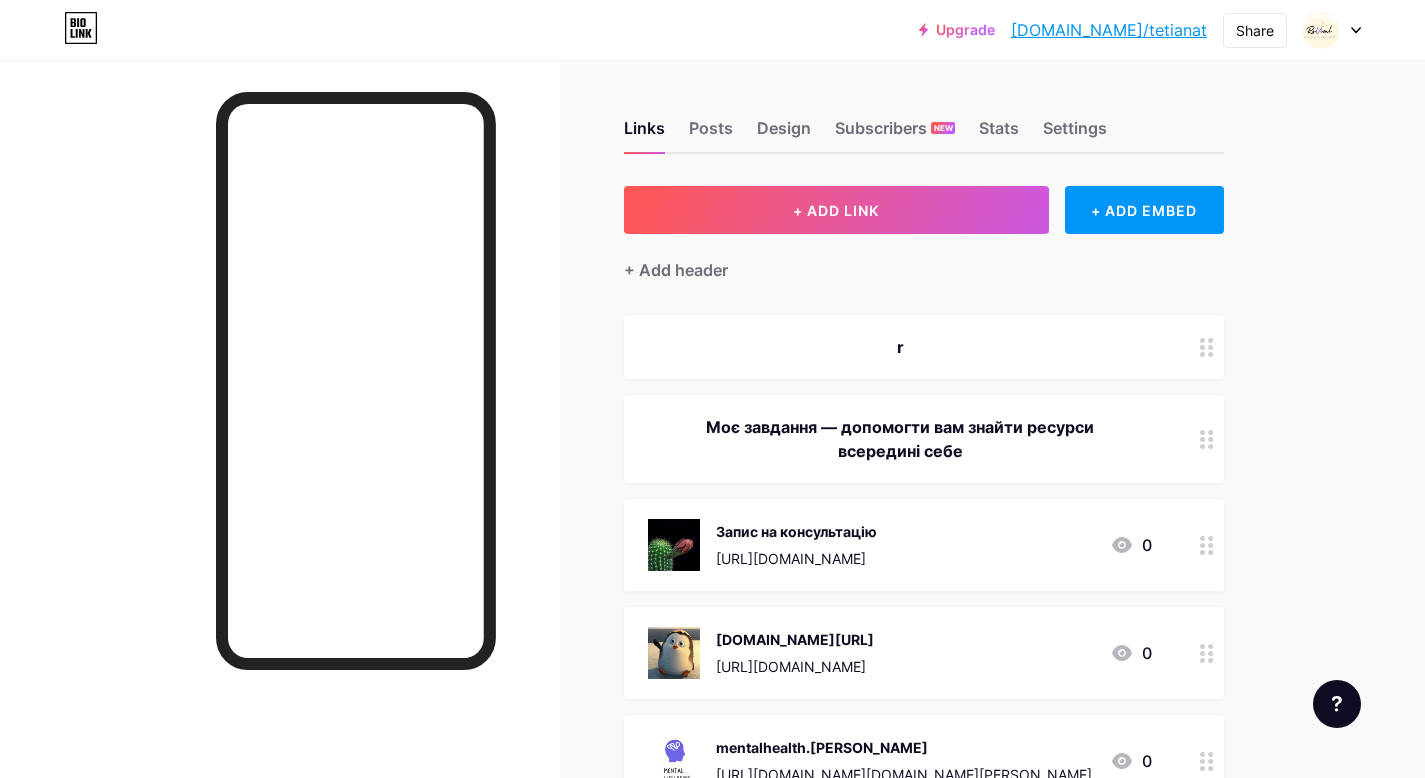 click 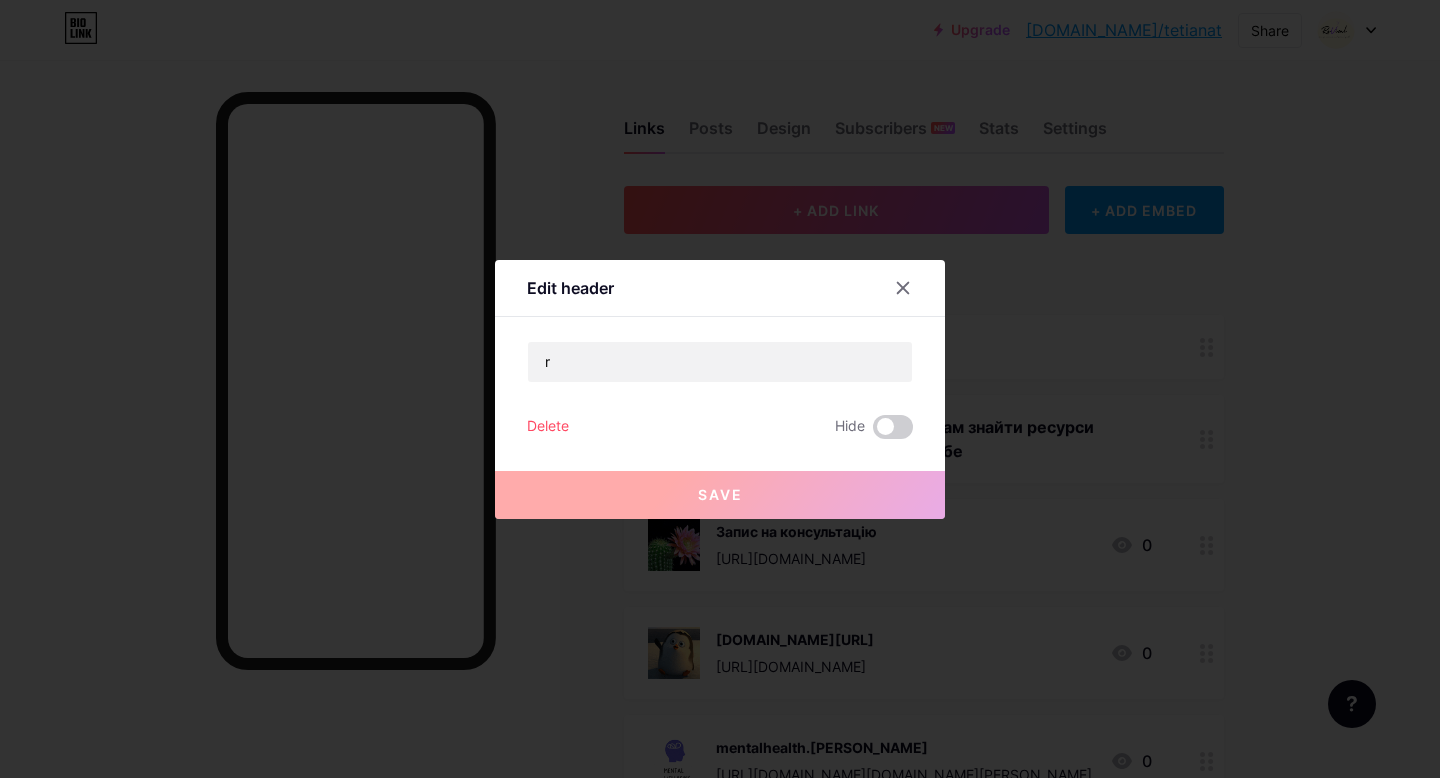 click on "Delete" at bounding box center (548, 427) 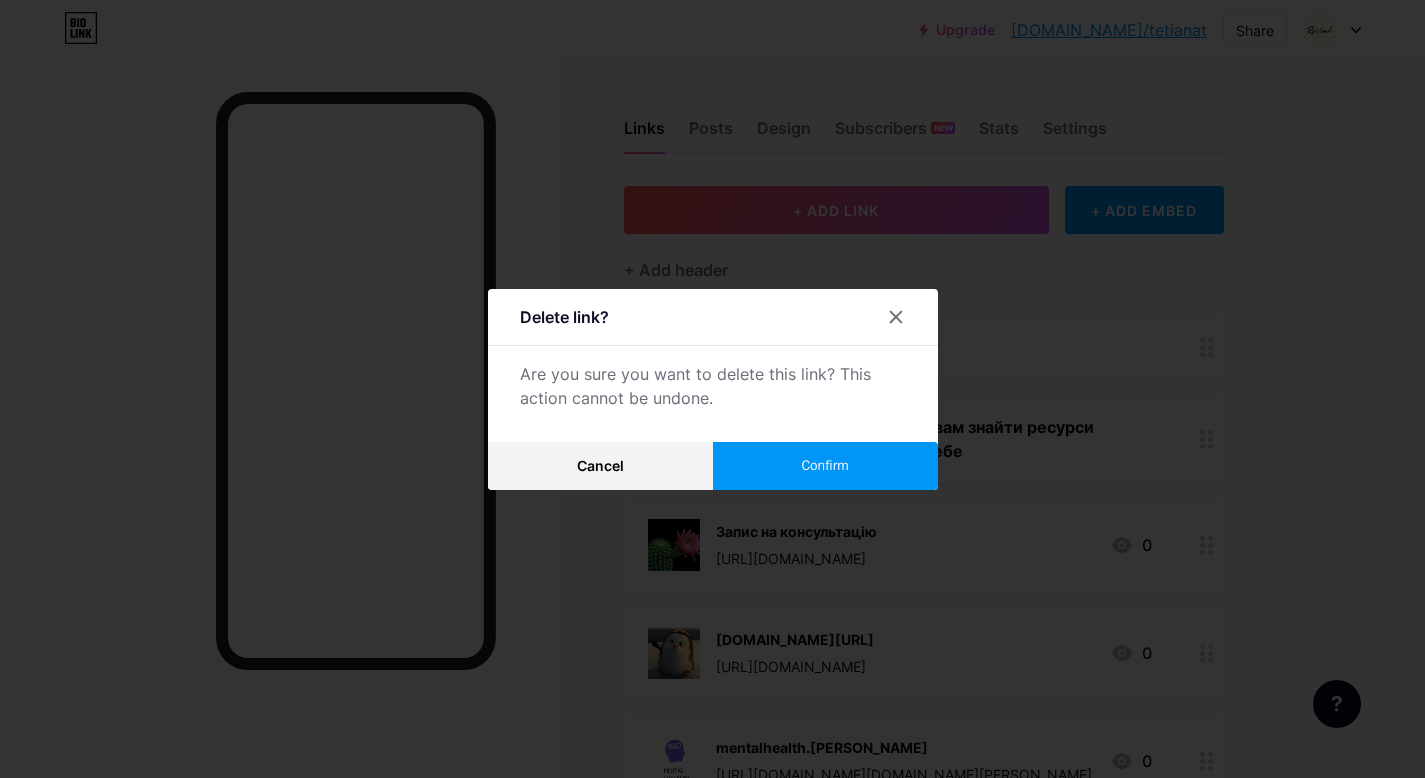 click on "Confirm" at bounding box center [825, 466] 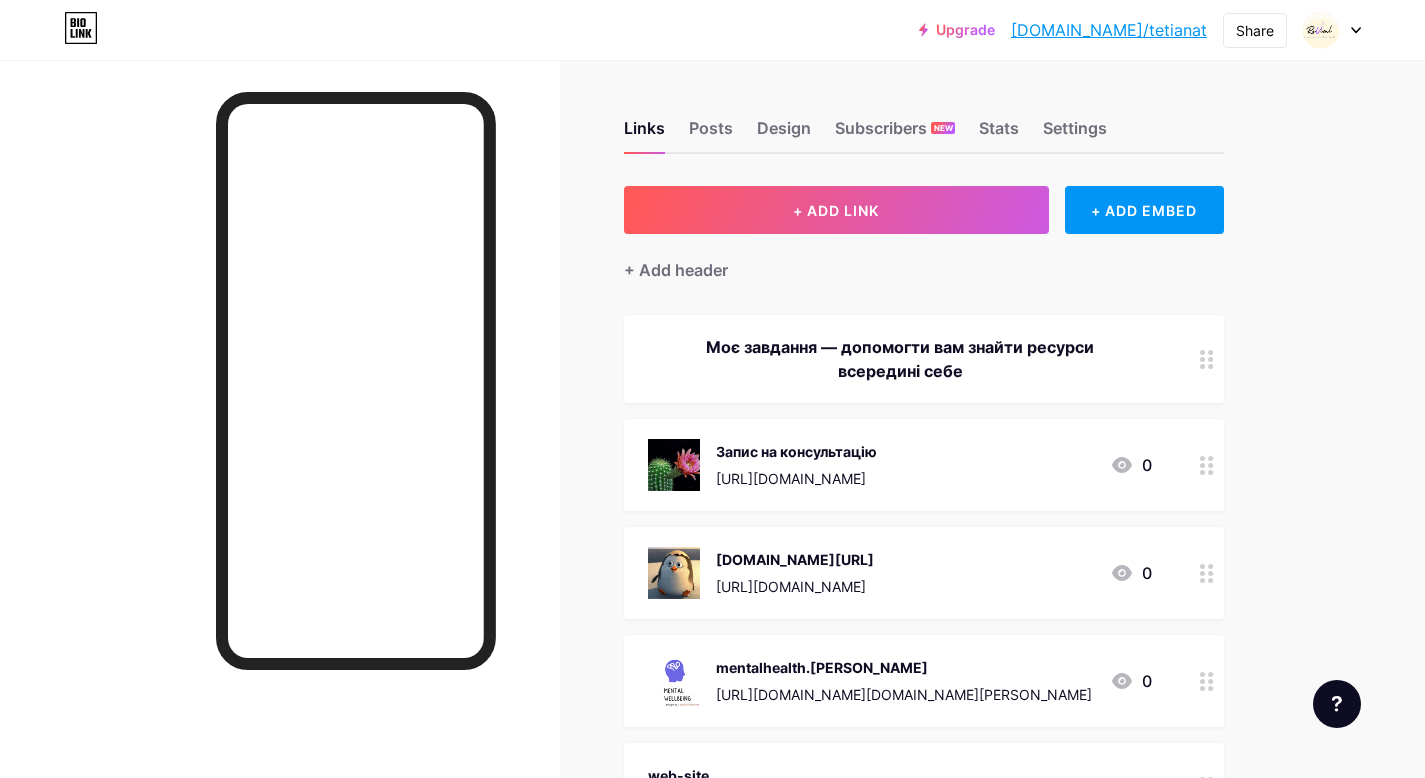 click 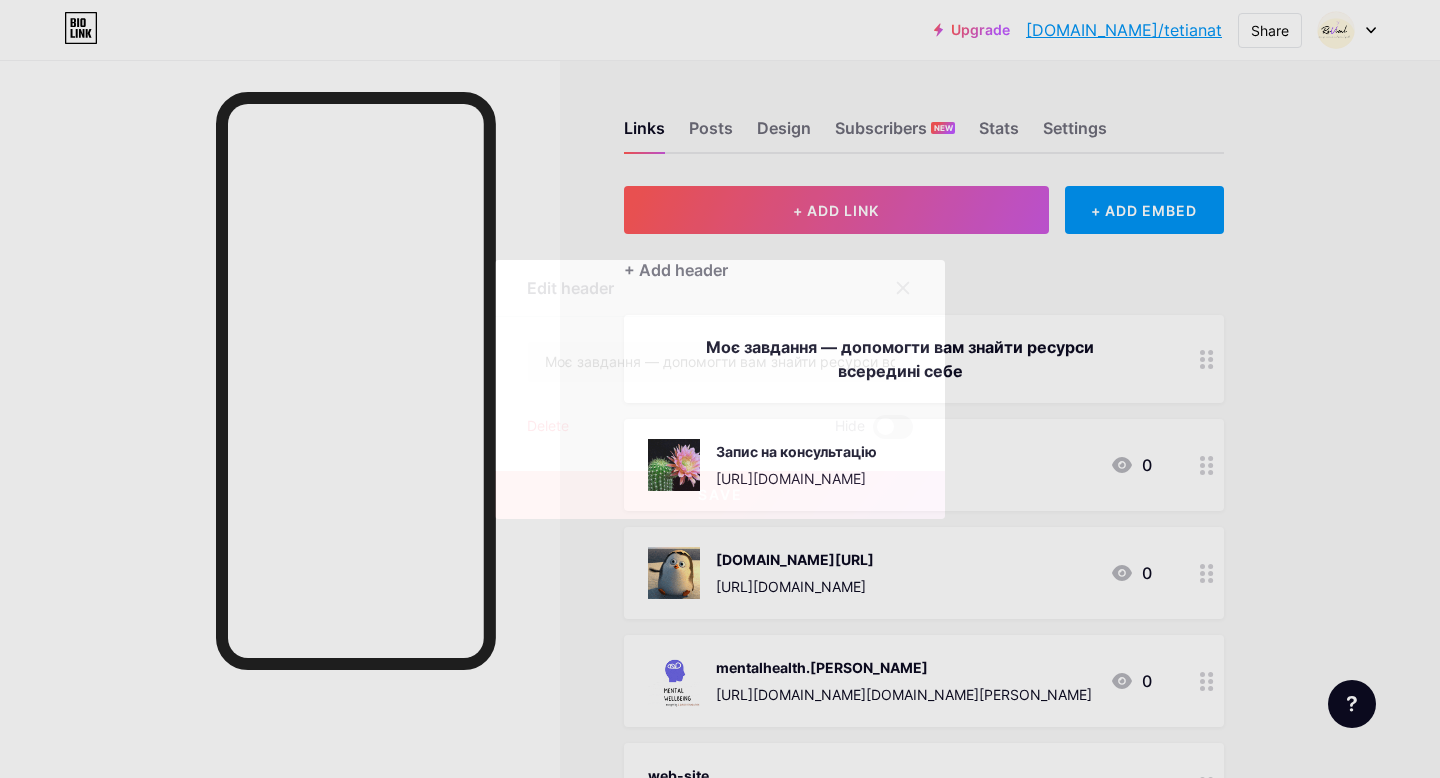 click at bounding box center (720, 389) 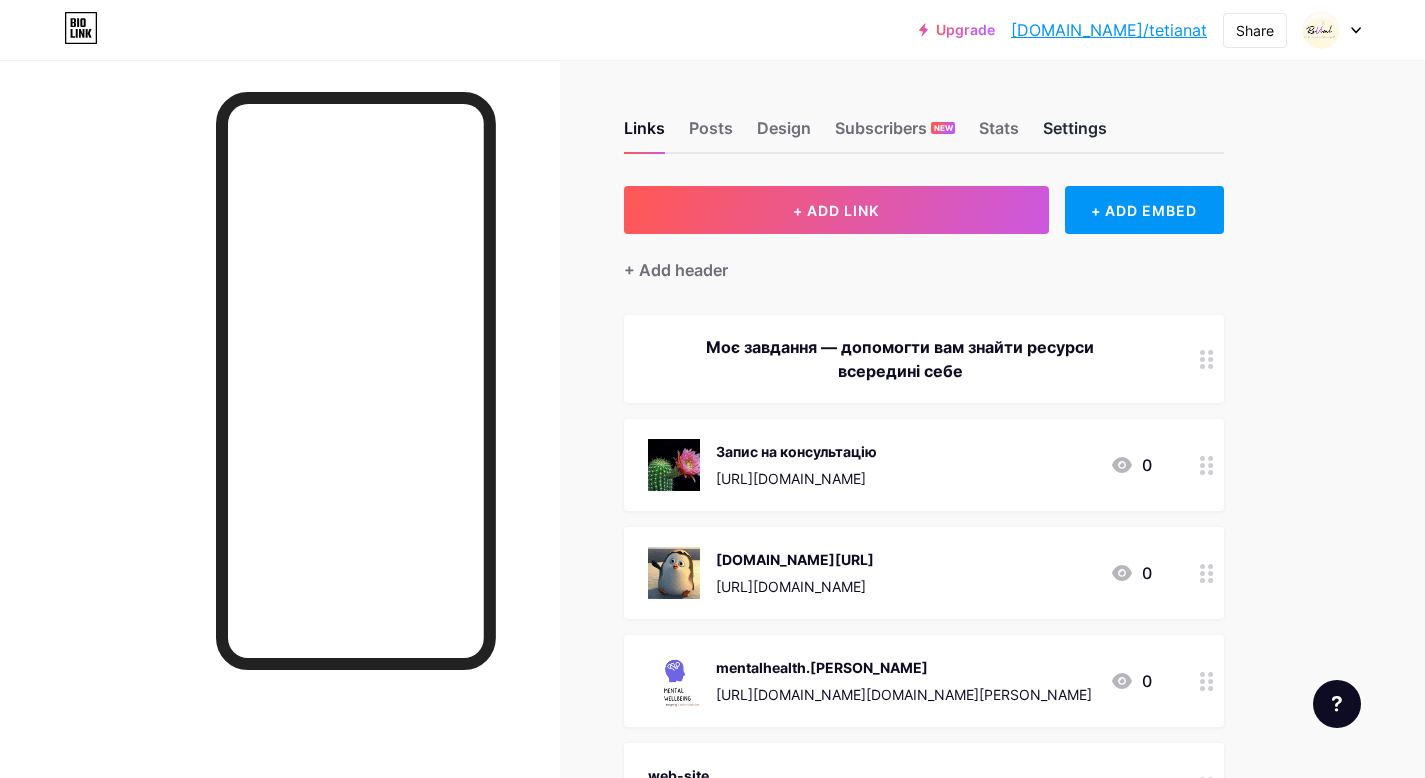 click on "Settings" at bounding box center (1075, 134) 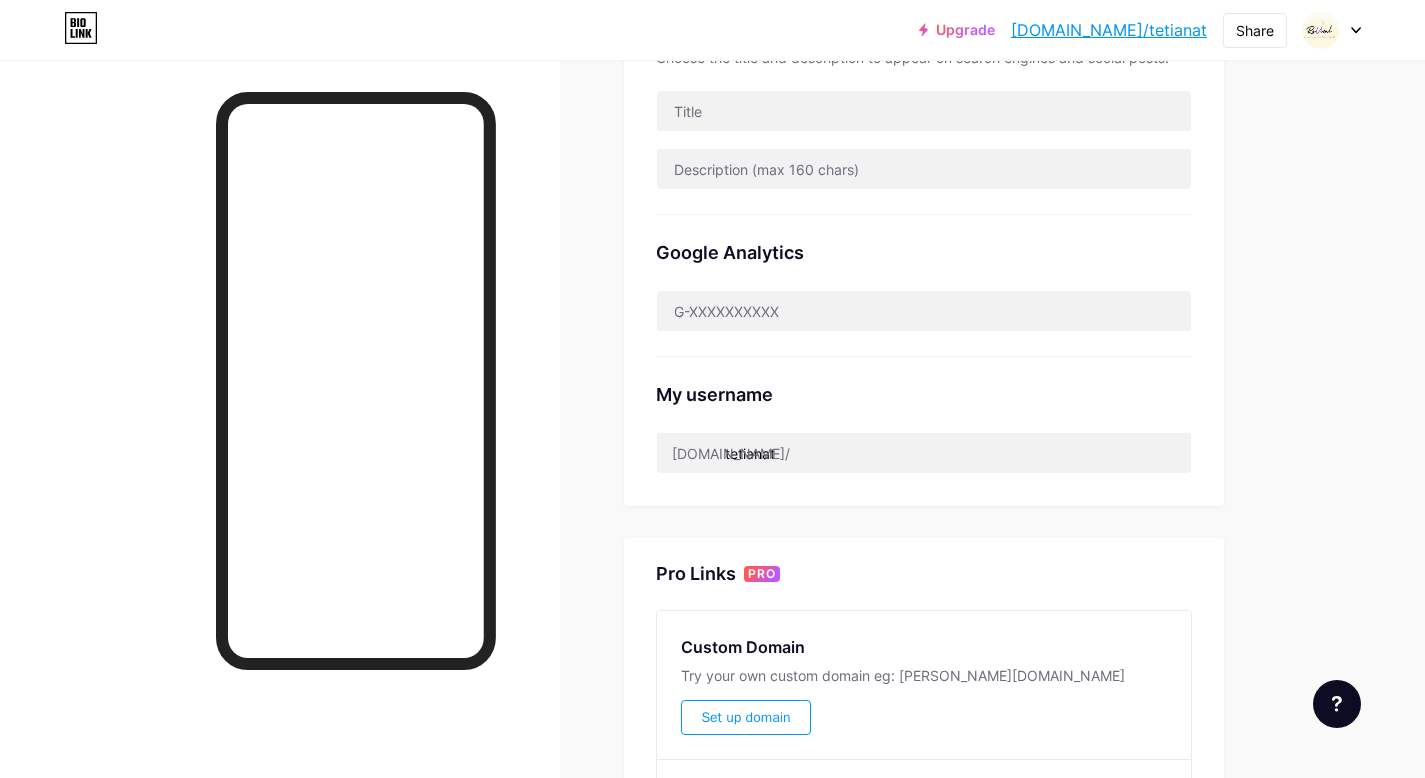scroll, scrollTop: 88, scrollLeft: 0, axis: vertical 